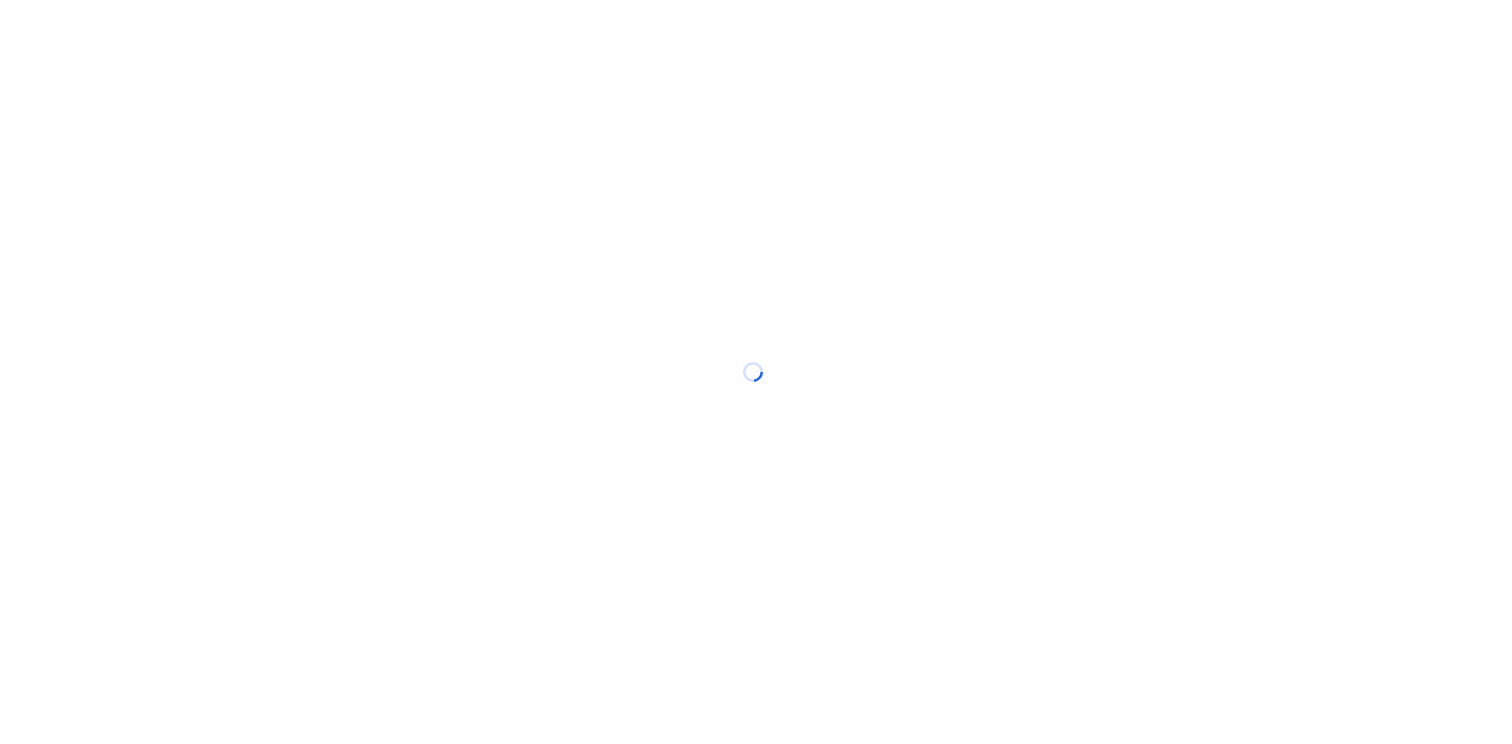 scroll, scrollTop: 0, scrollLeft: 0, axis: both 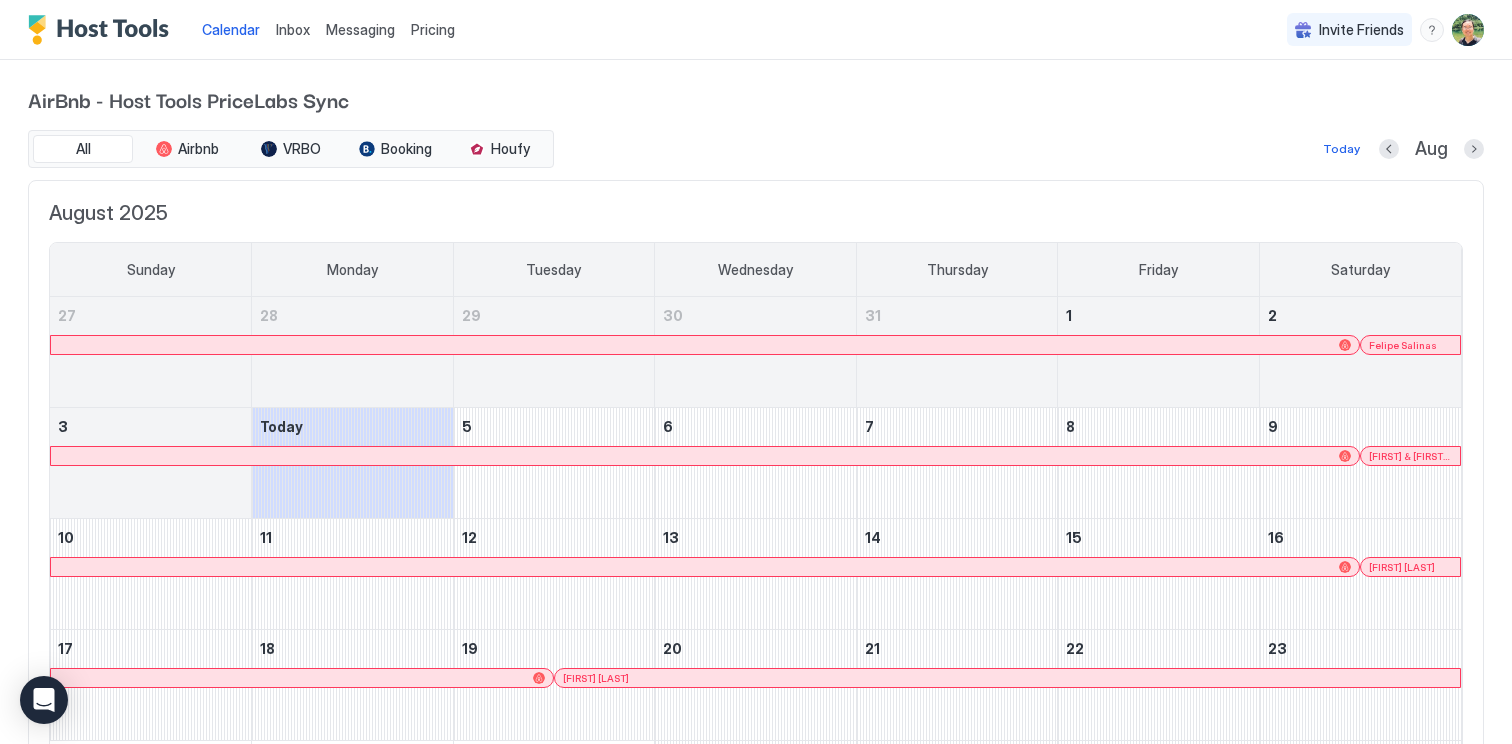 click on "Inbox" at bounding box center (293, 29) 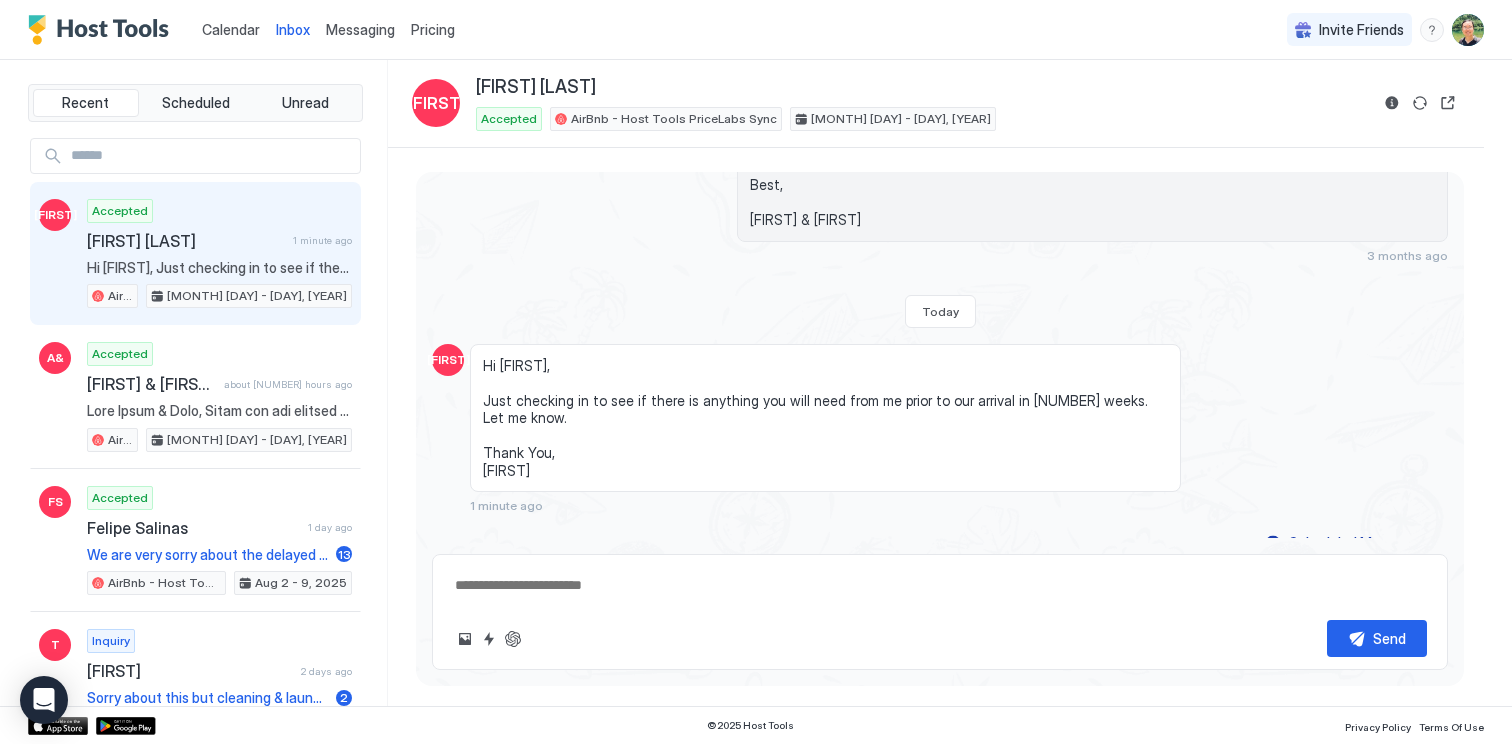 scroll, scrollTop: 161, scrollLeft: 0, axis: vertical 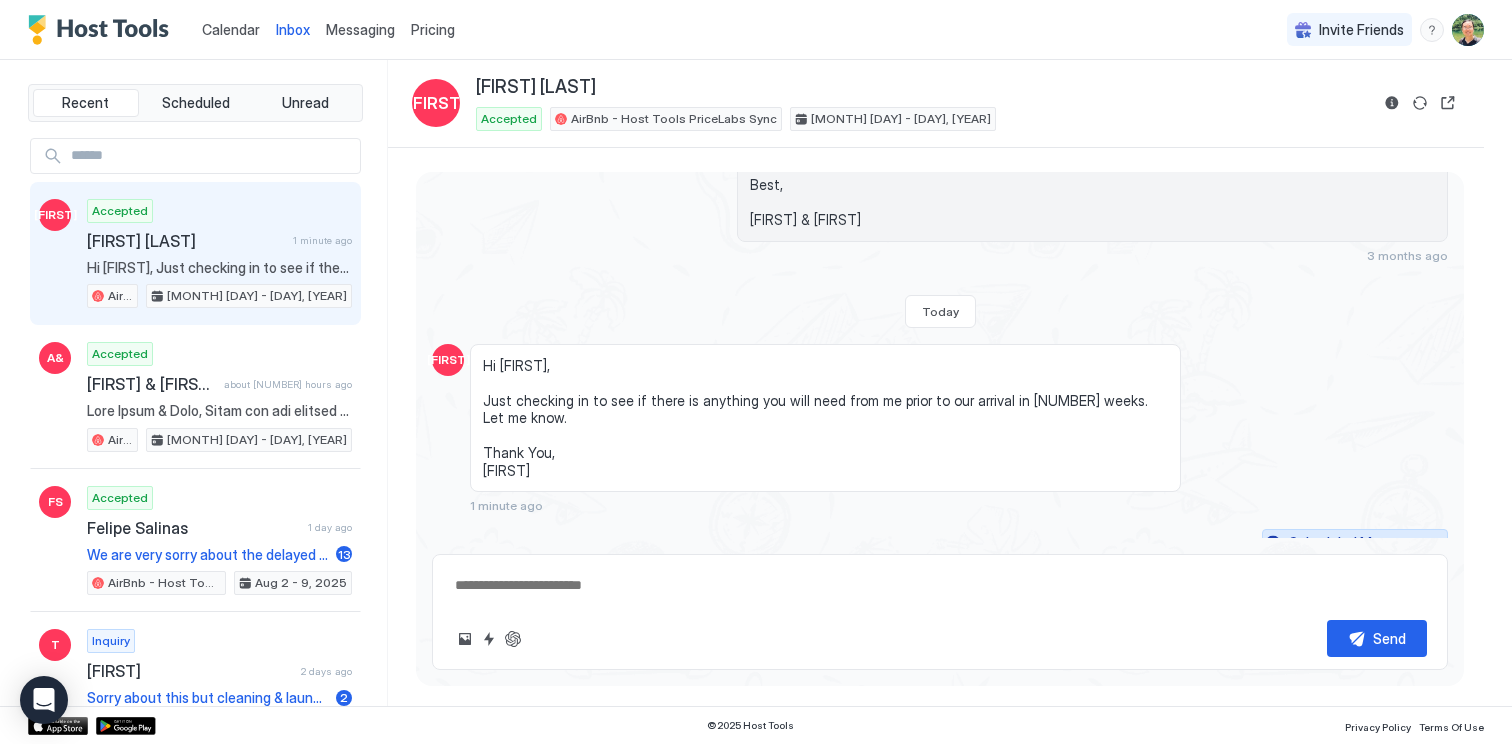 click on "Scheduled Messages" at bounding box center [1357, 542] 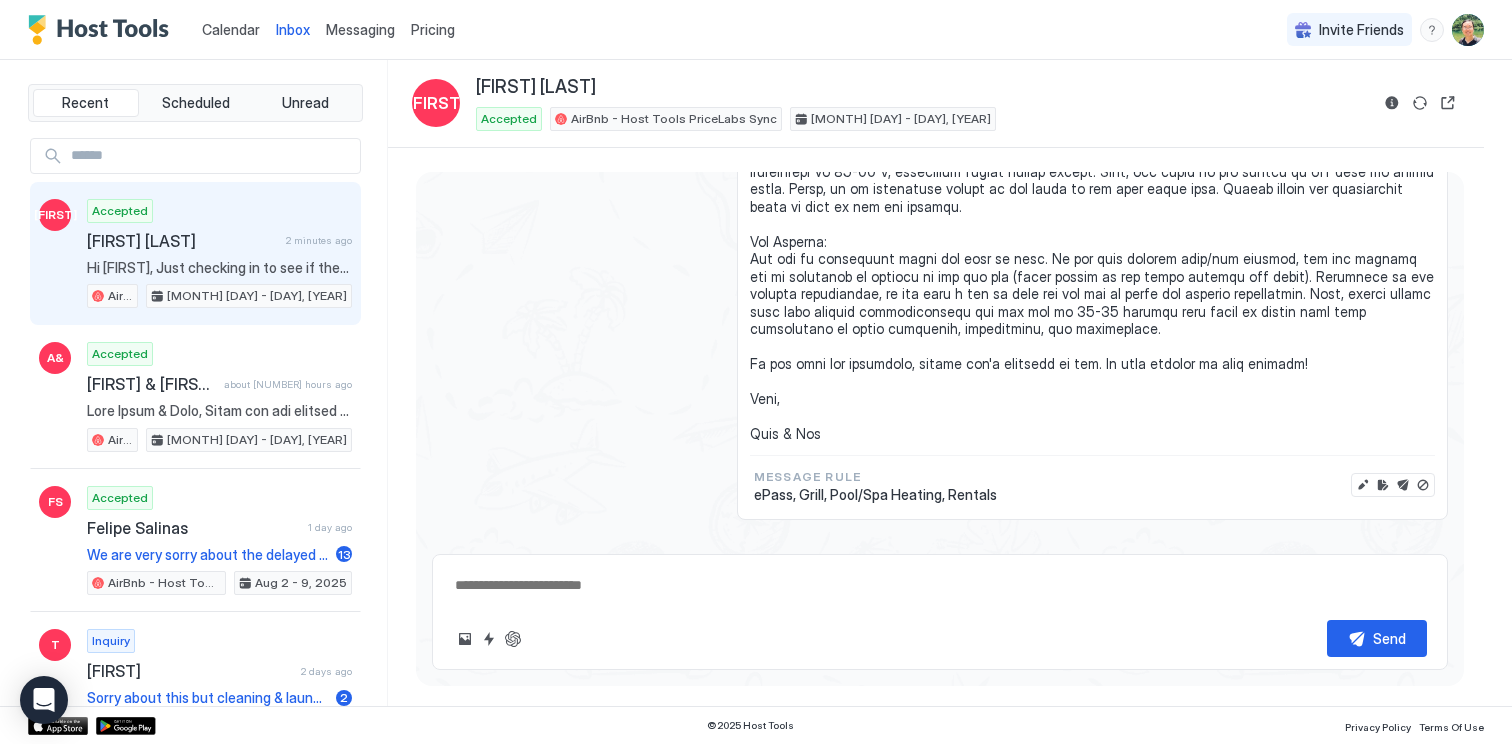 scroll, scrollTop: 1702, scrollLeft: 0, axis: vertical 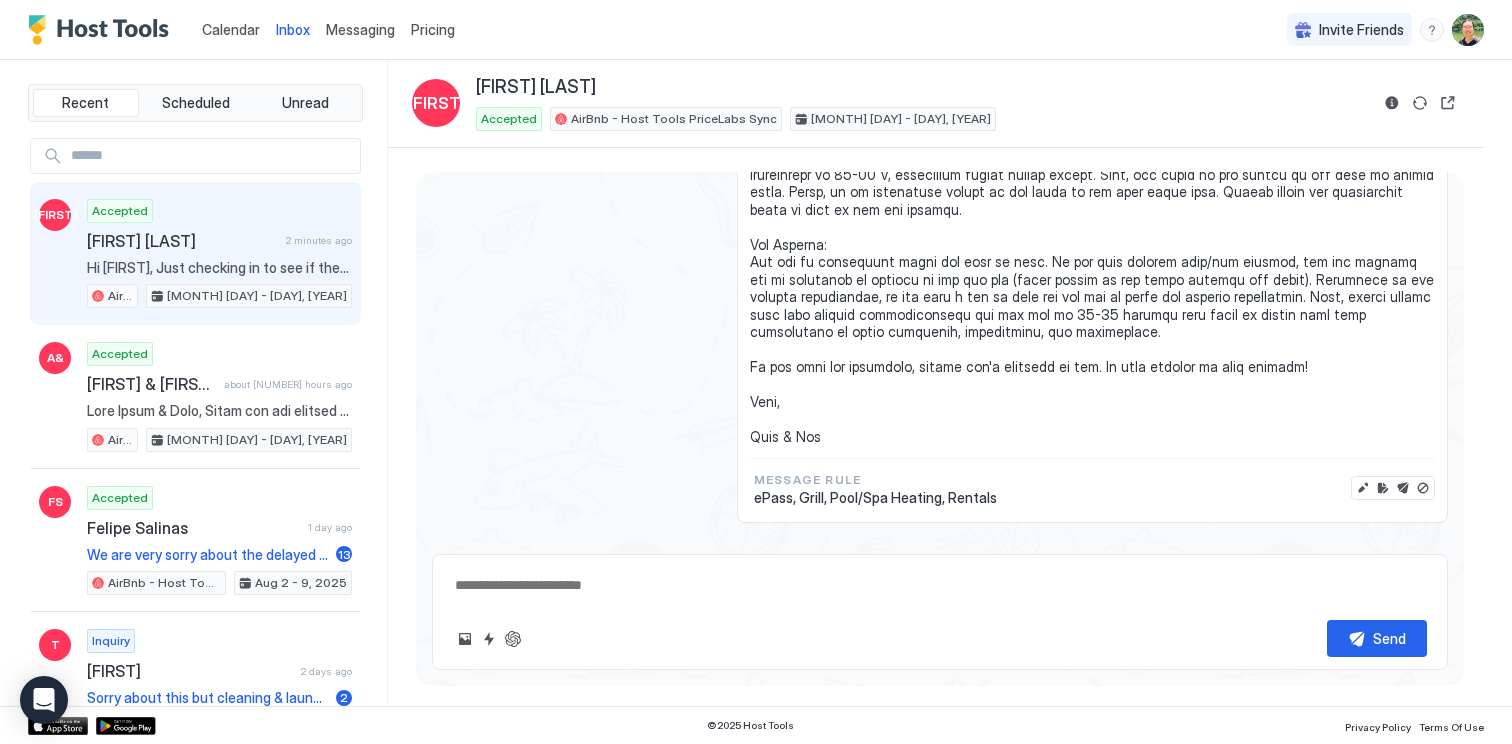 click at bounding box center [940, 585] 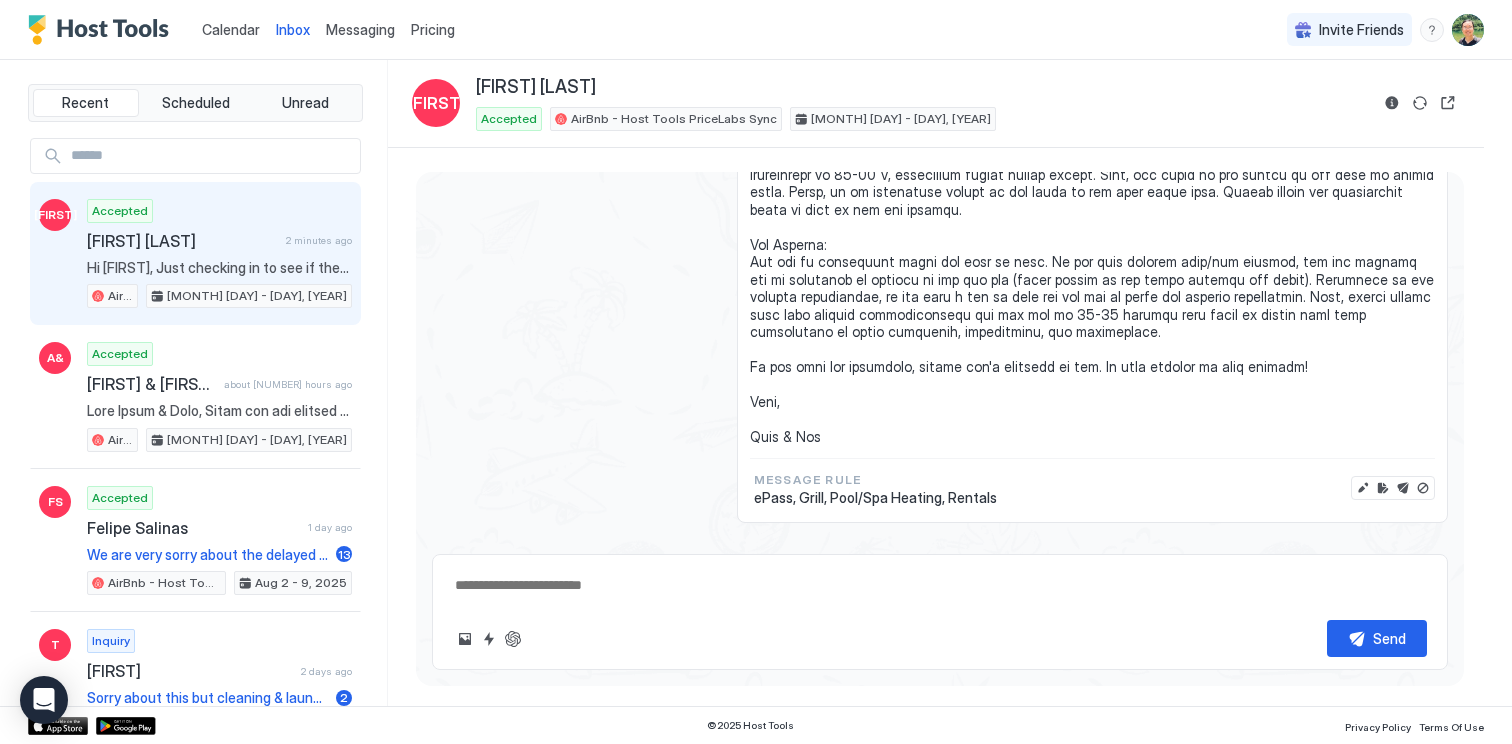 type on "*" 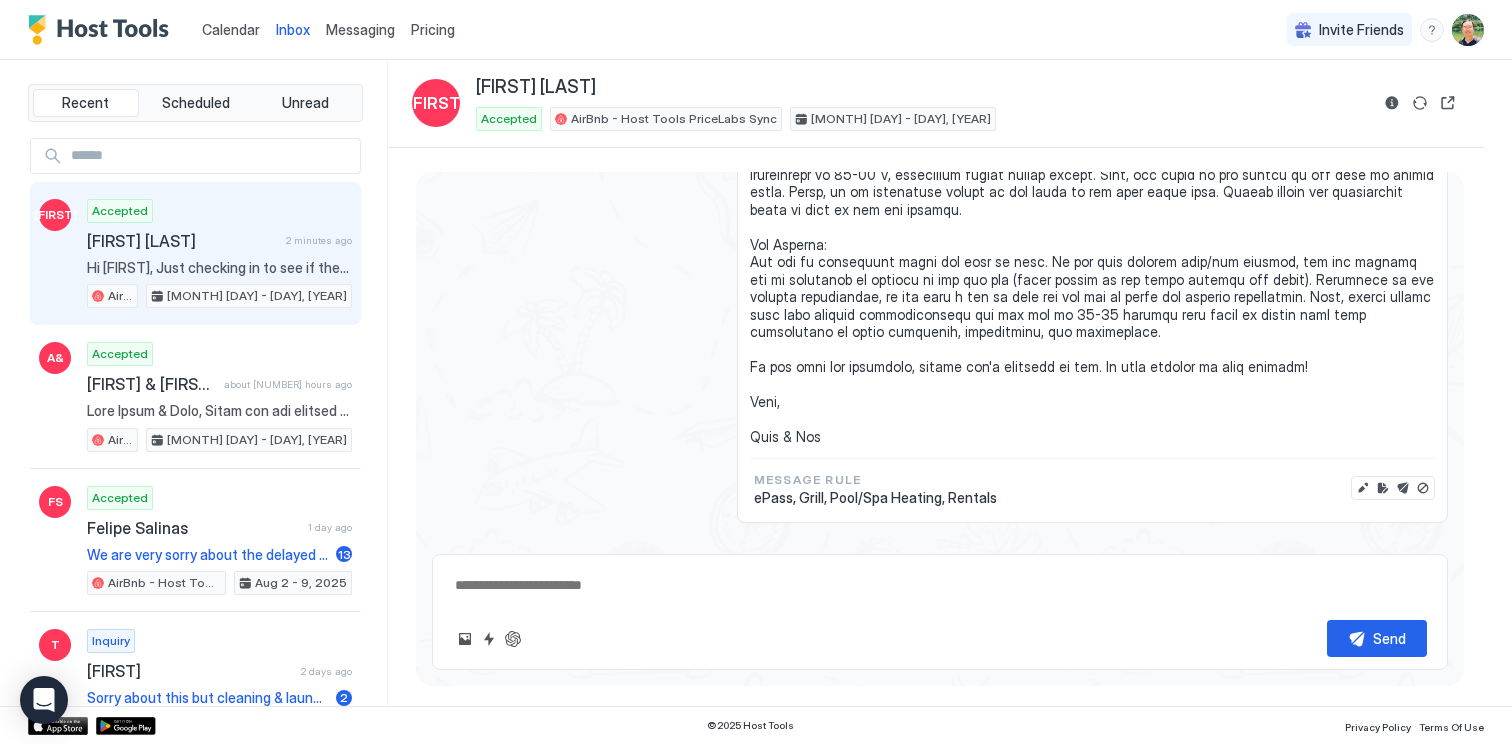 type on "*" 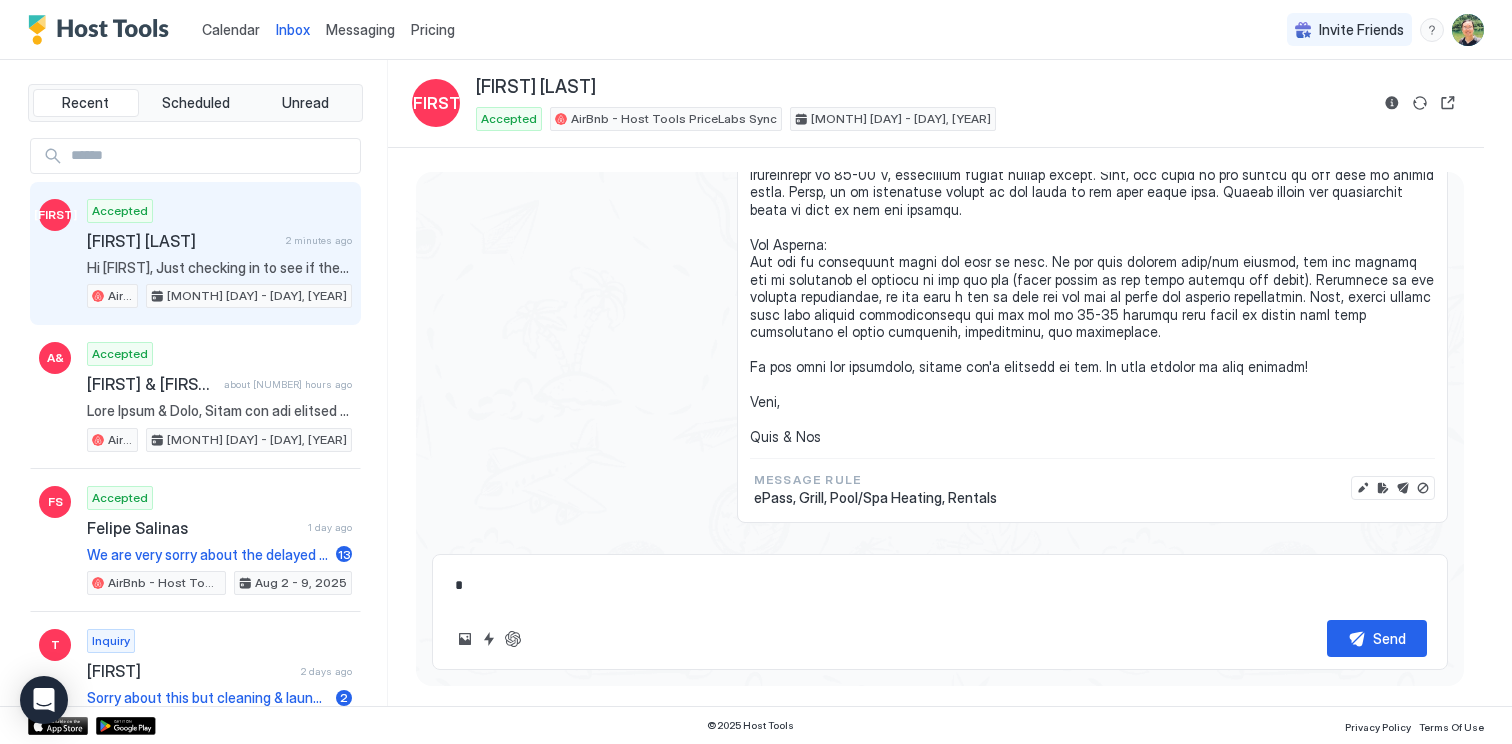 type on "*" 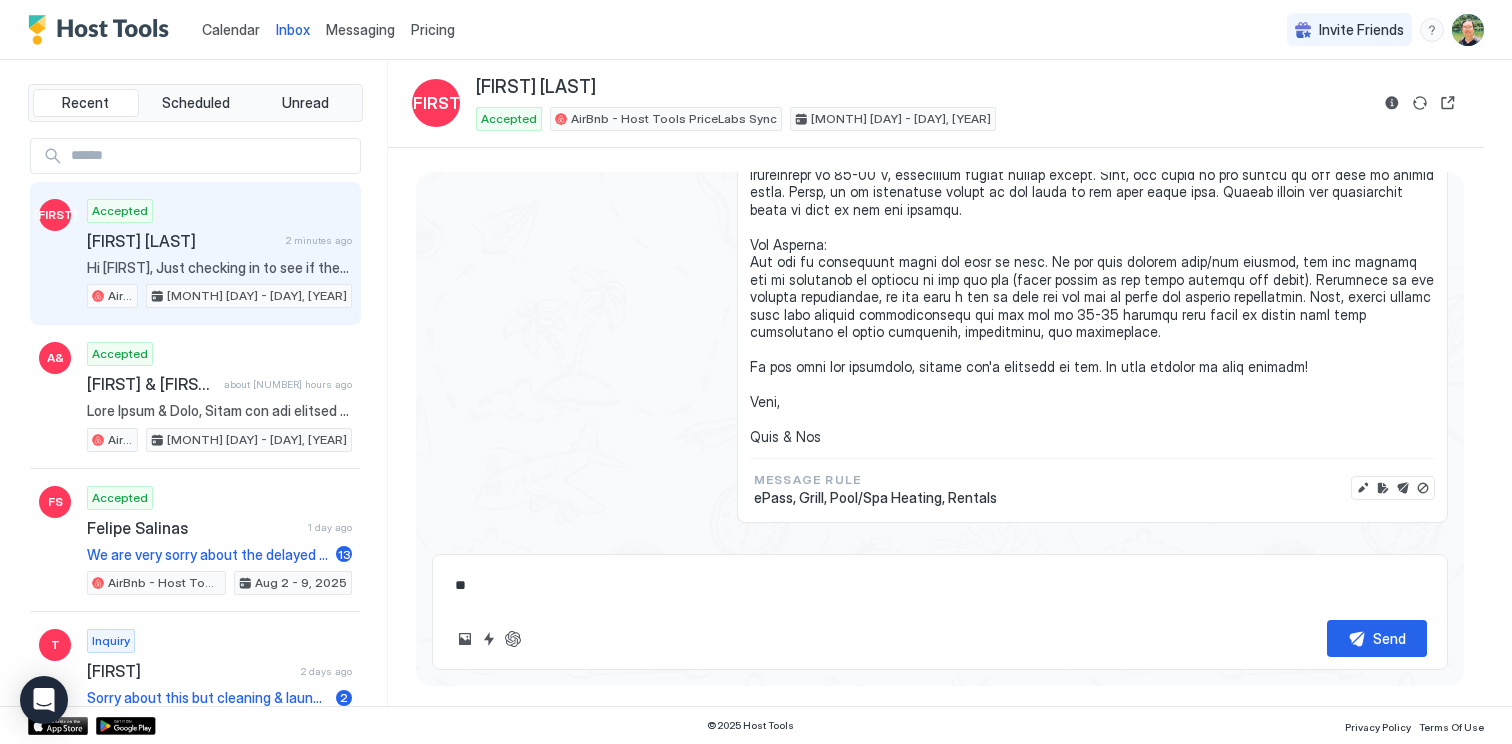 type on "***" 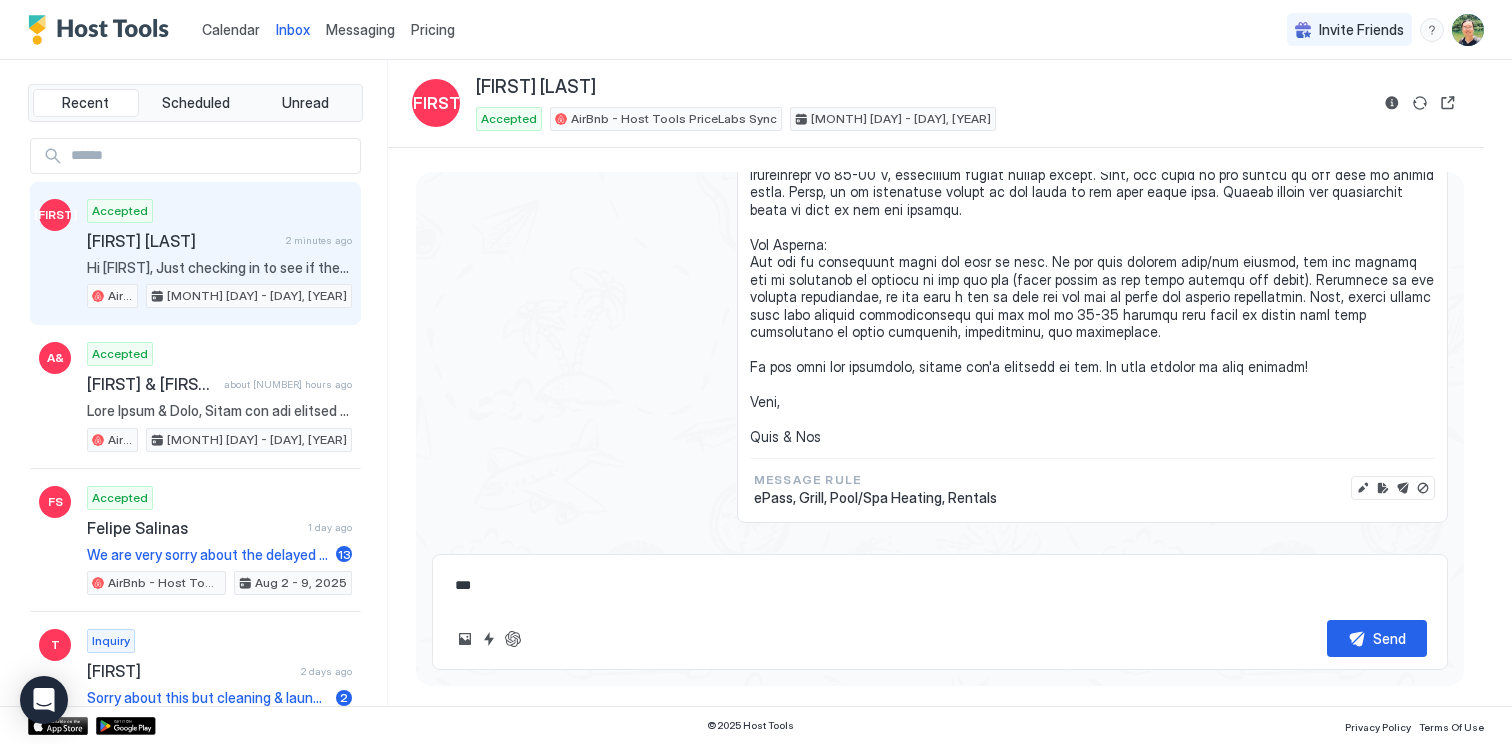 type on "*" 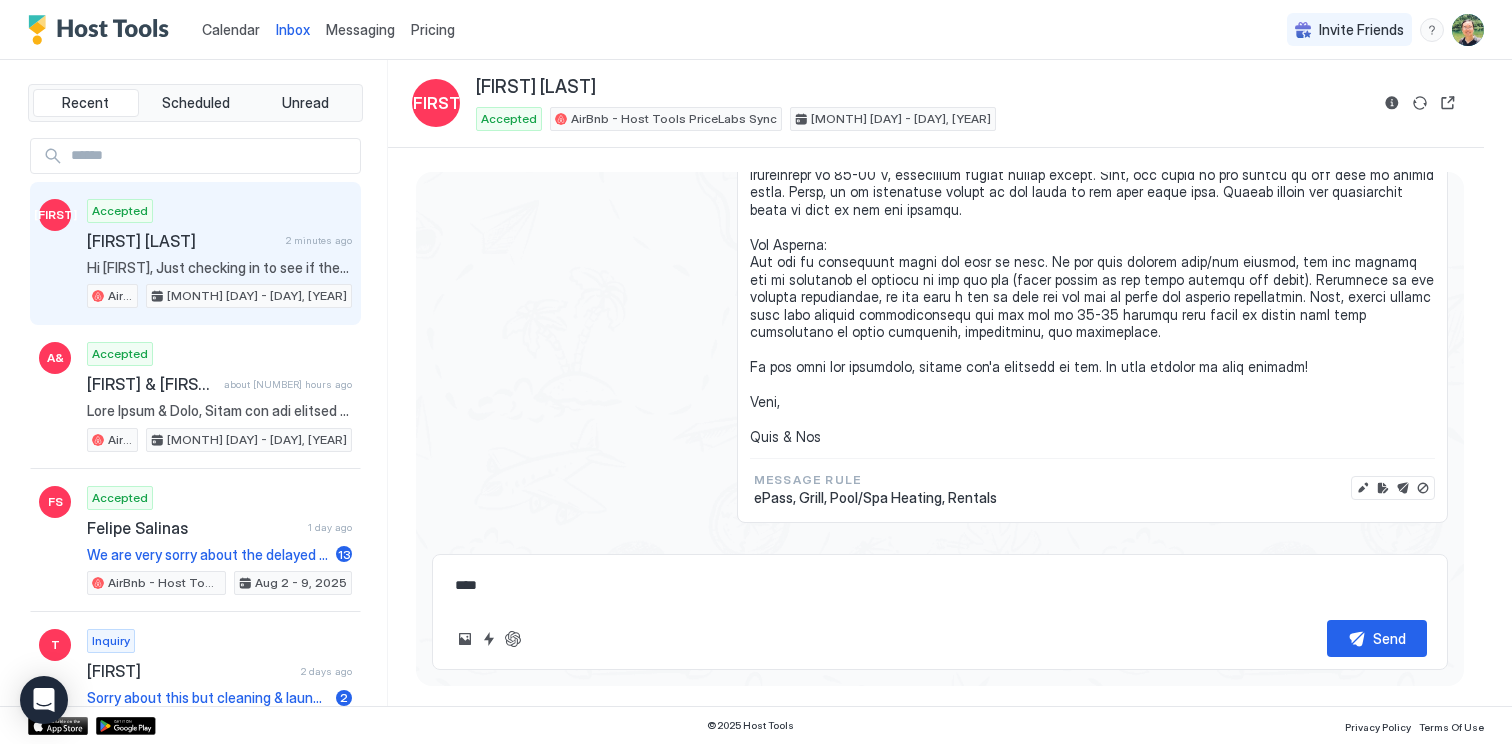 type on "*****" 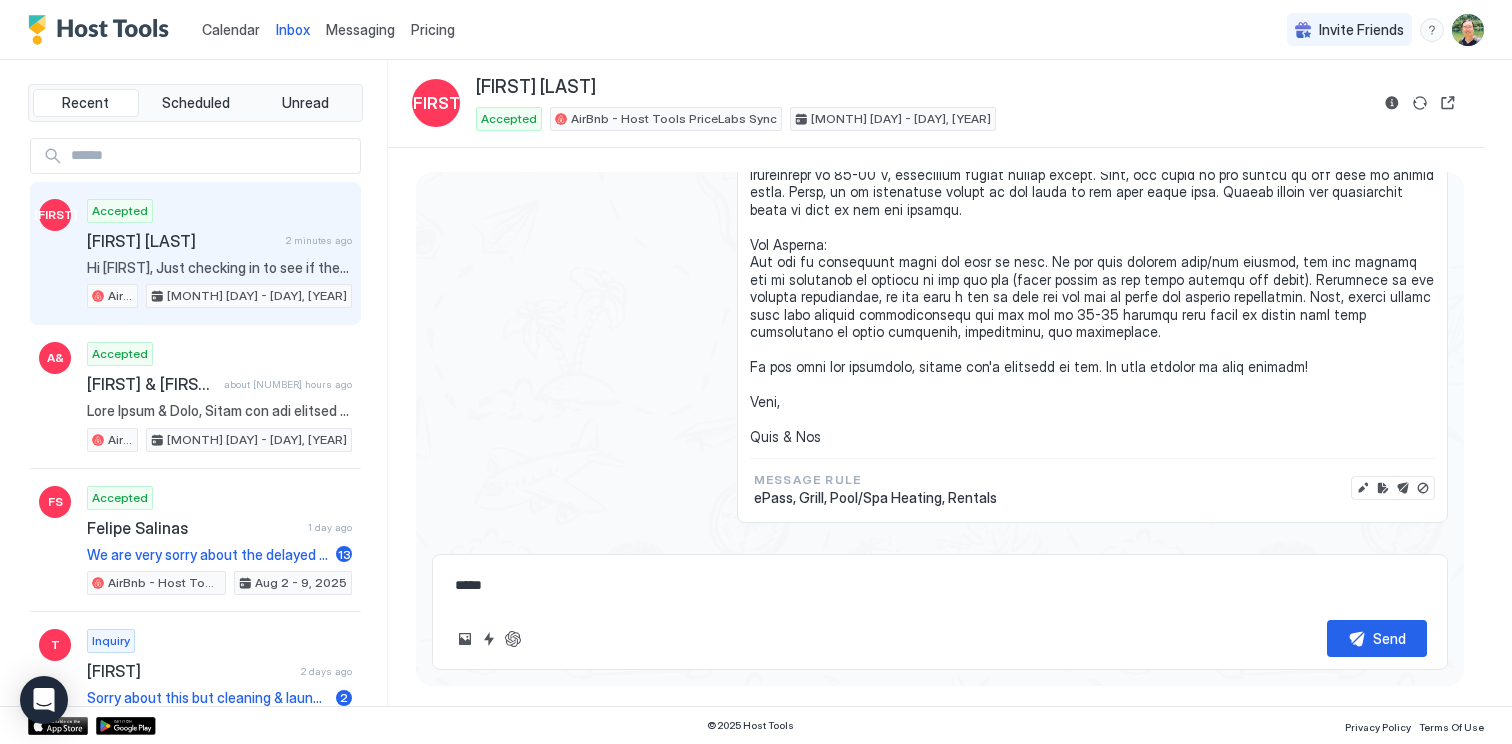 type on "*" 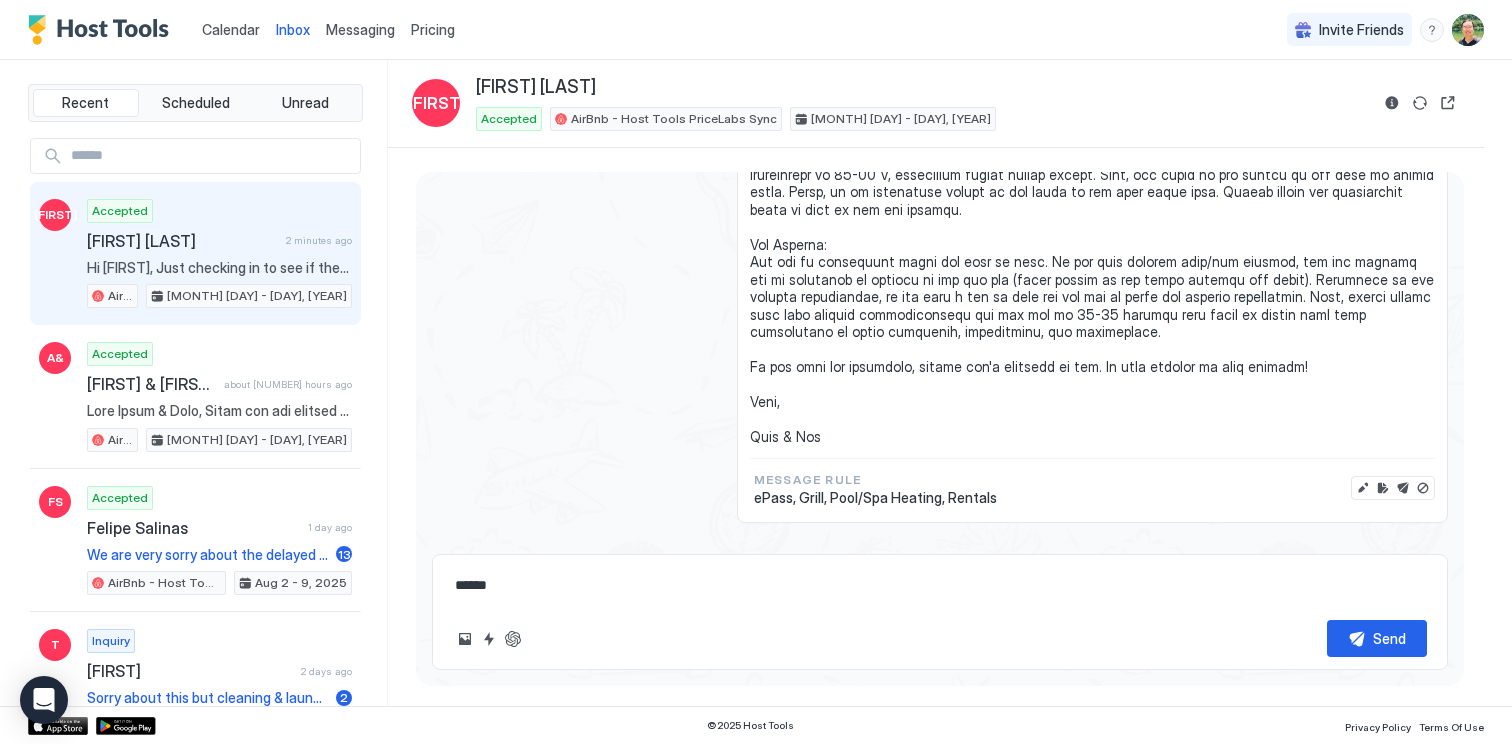 type on "*" 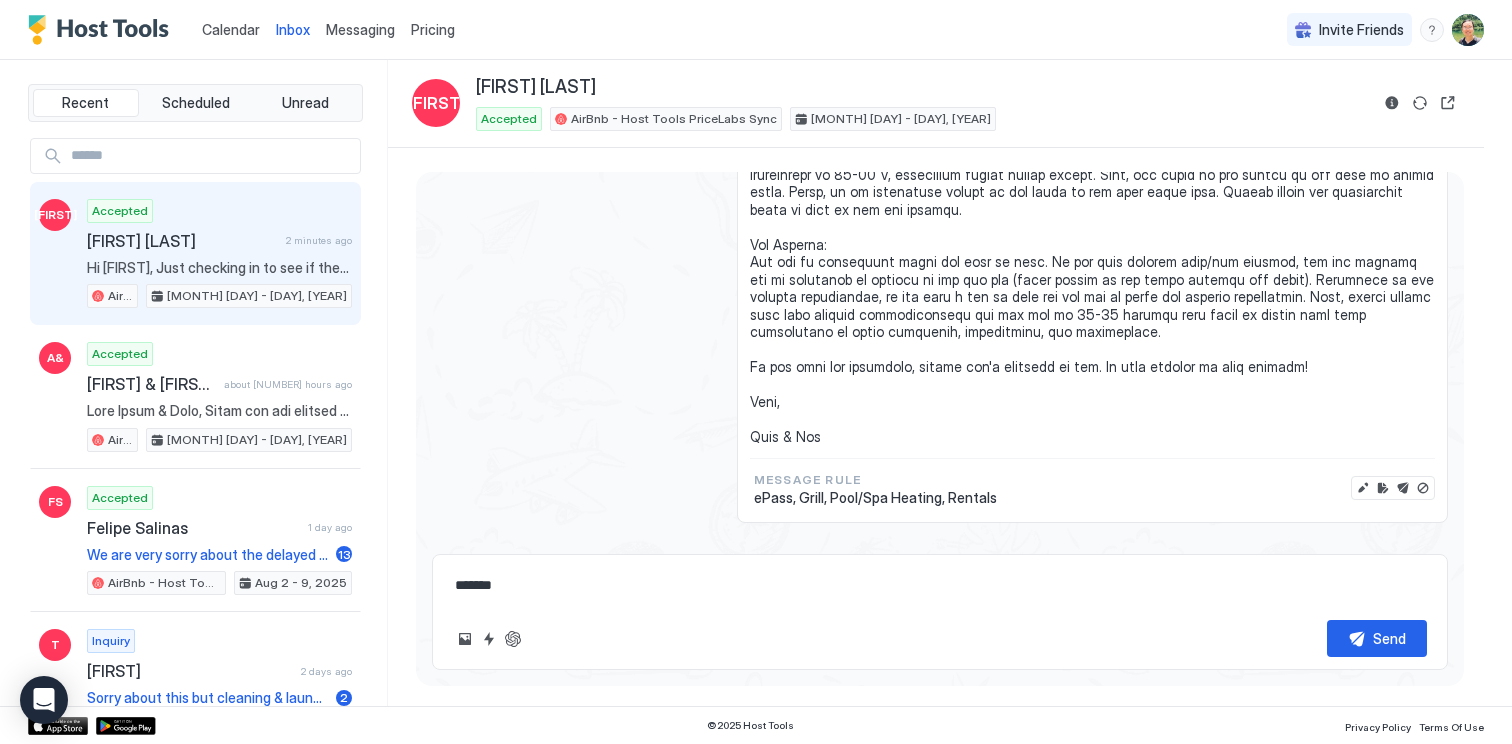 type on "*" 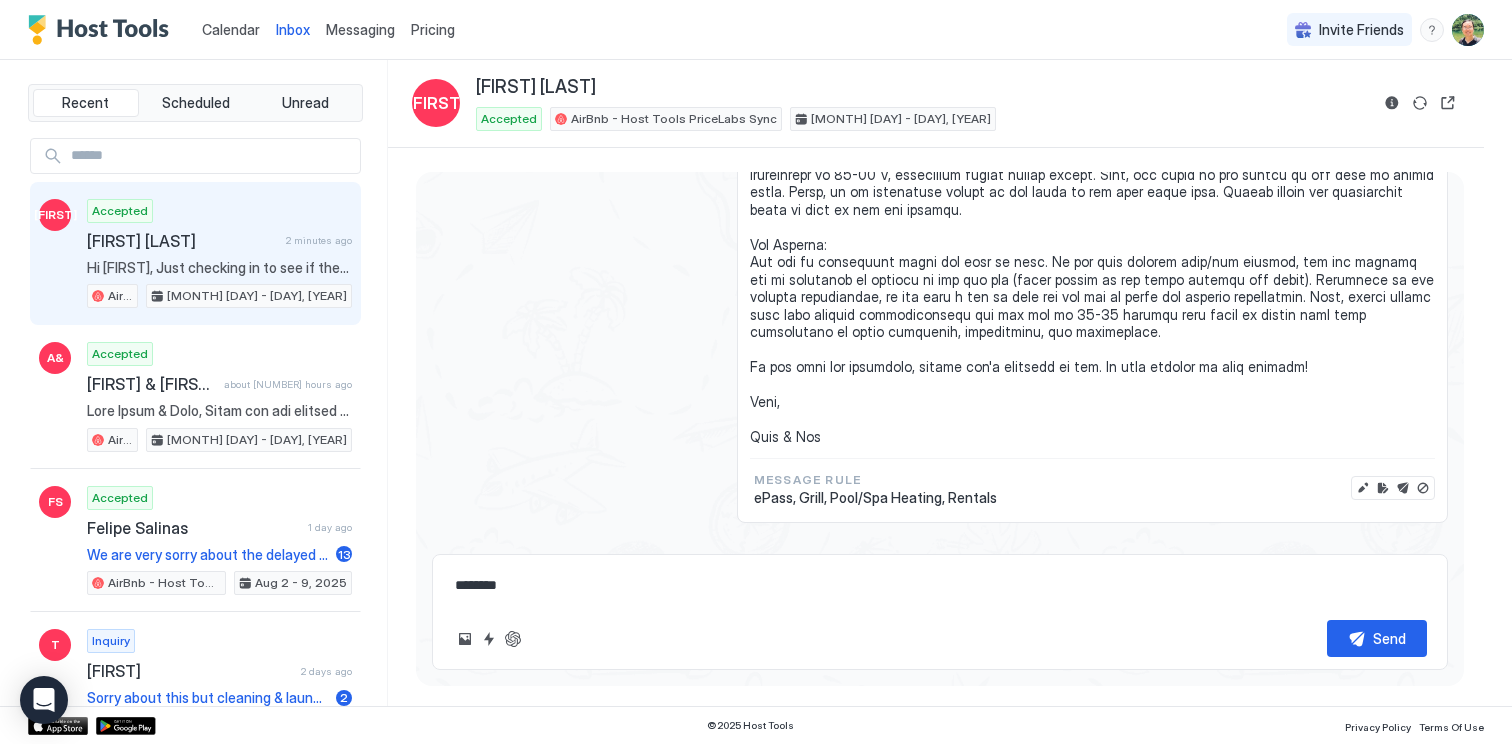 type on "*" 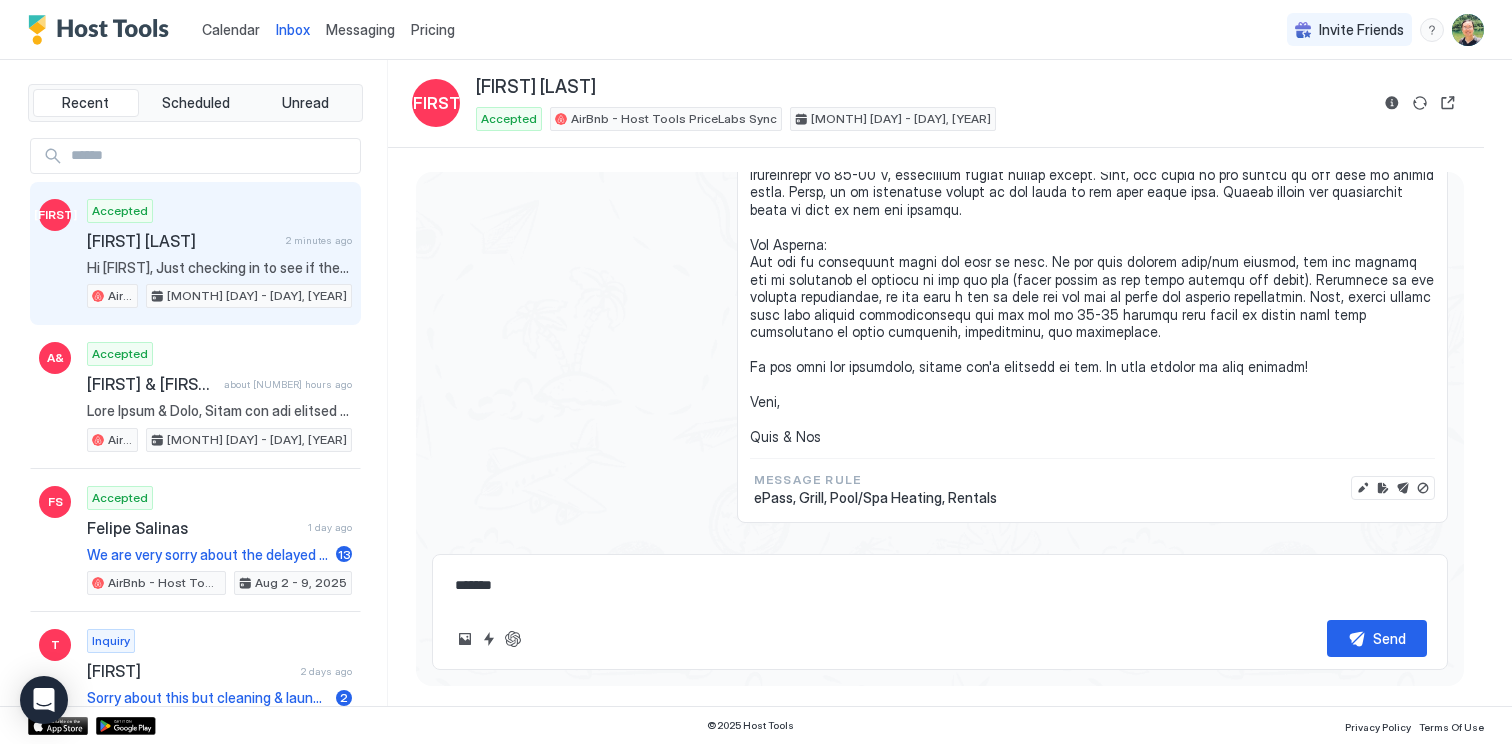 type on "*" 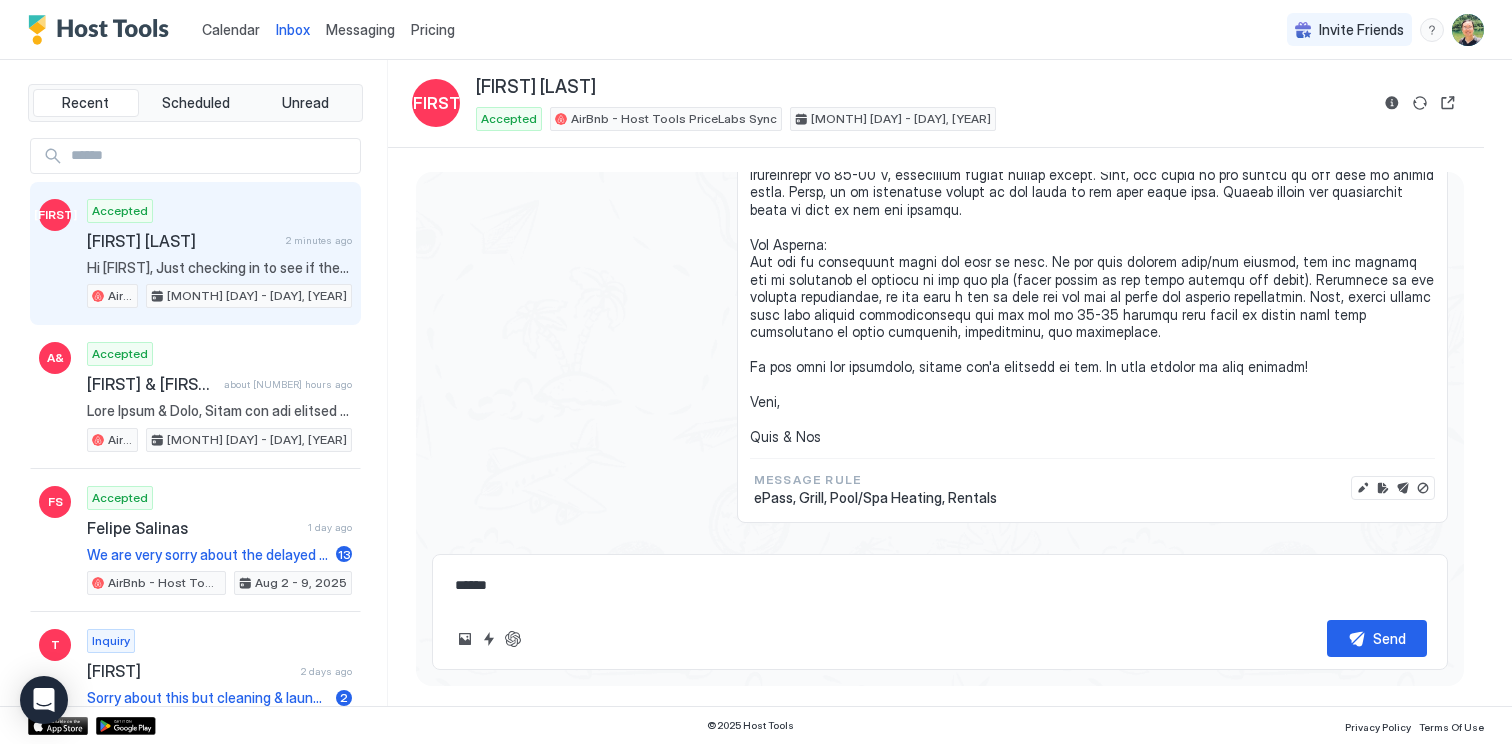 type on "*" 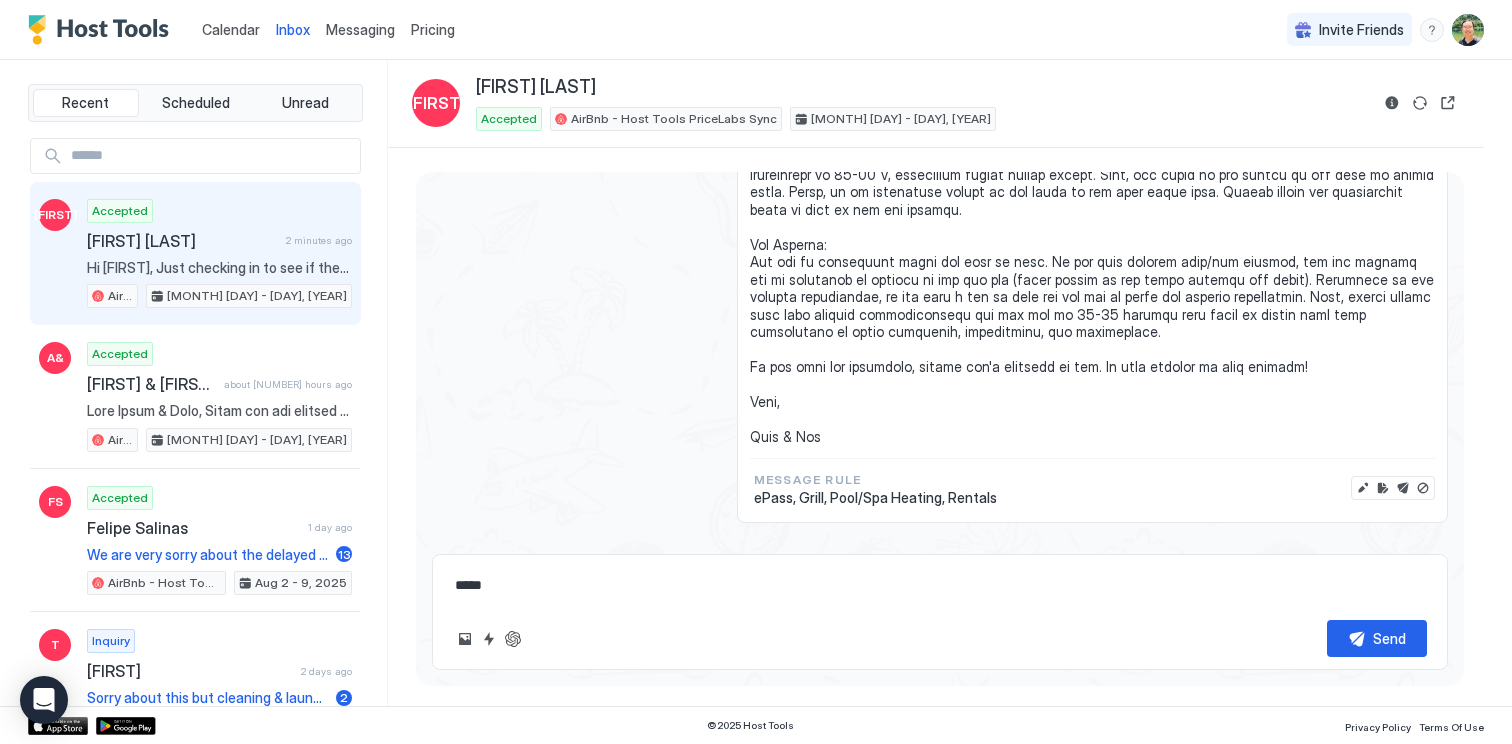 type on "*" 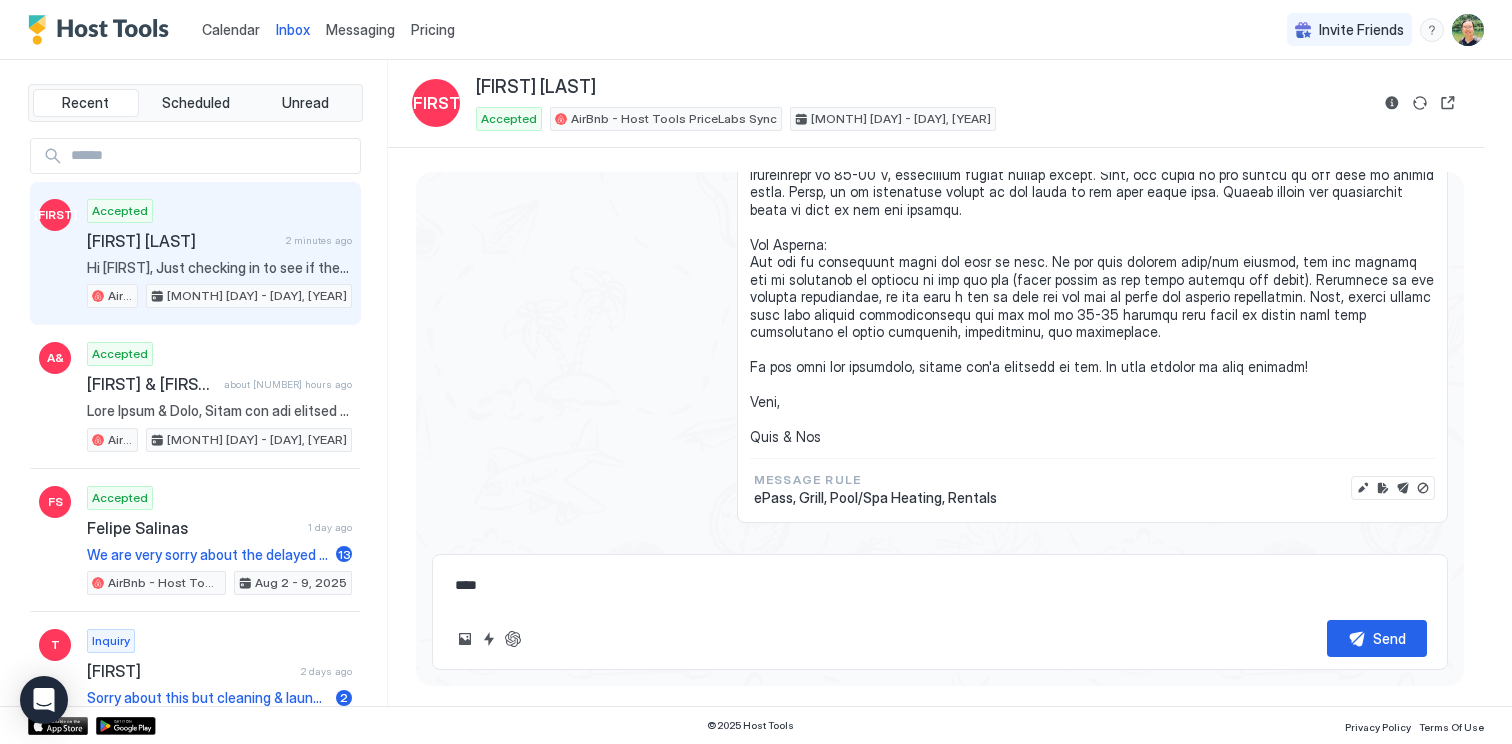 type on "*" 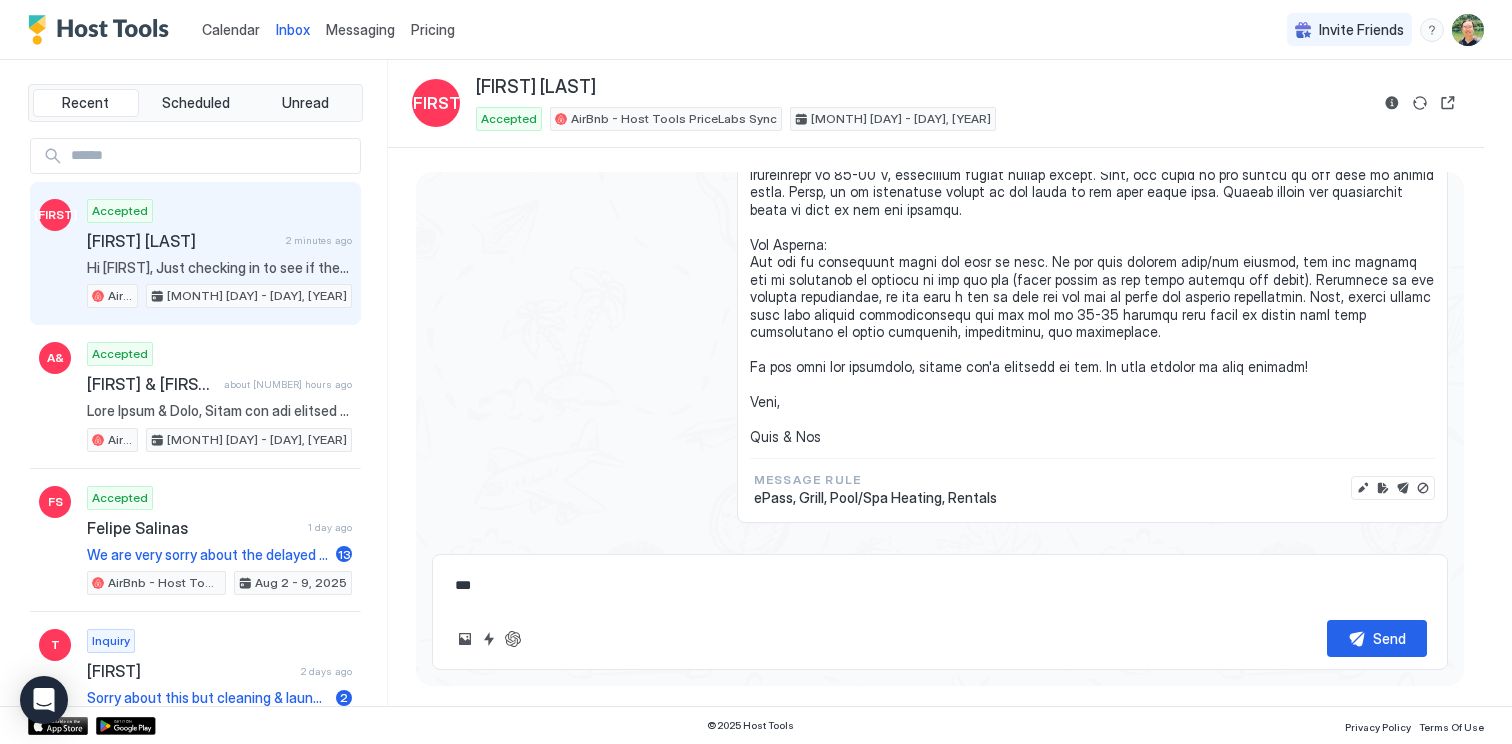 type on "*" 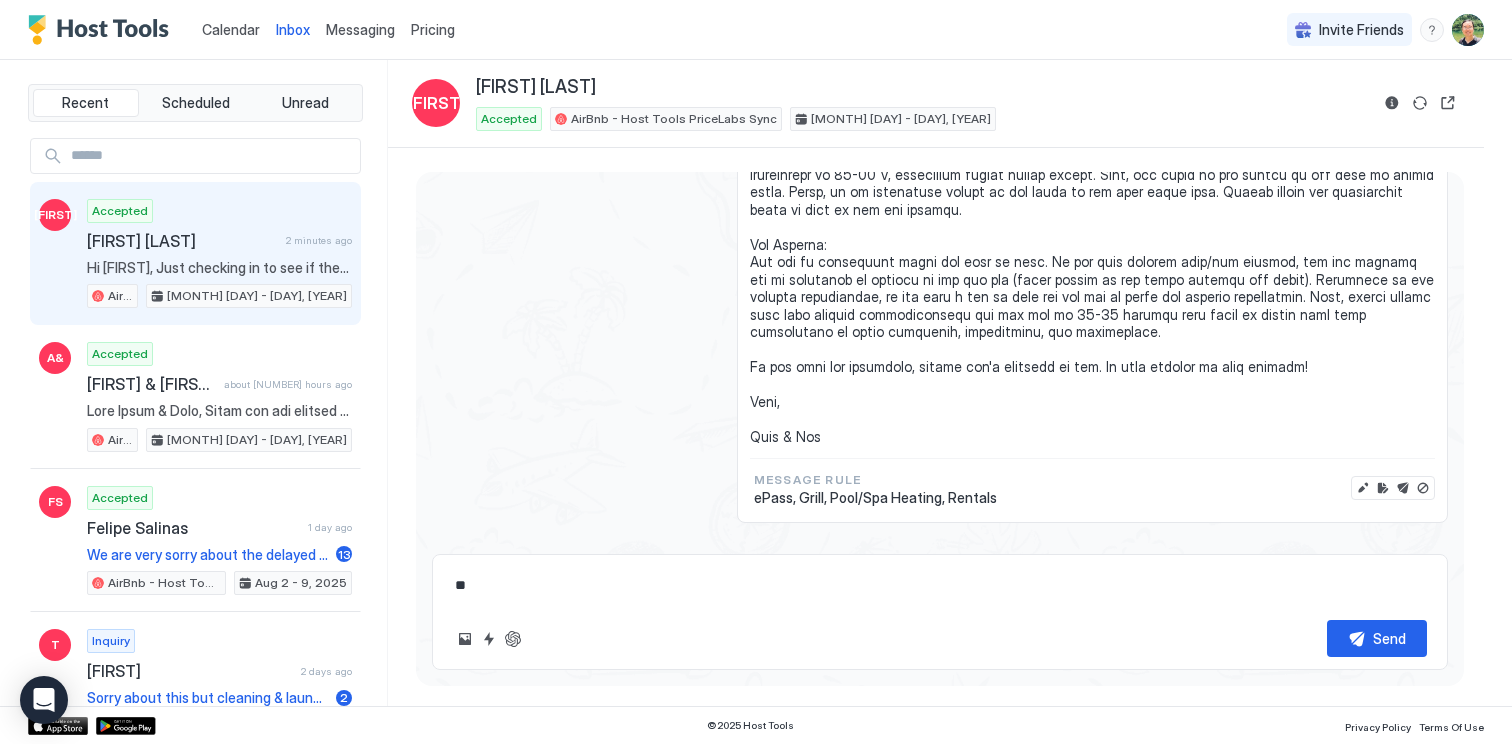 type on "*" 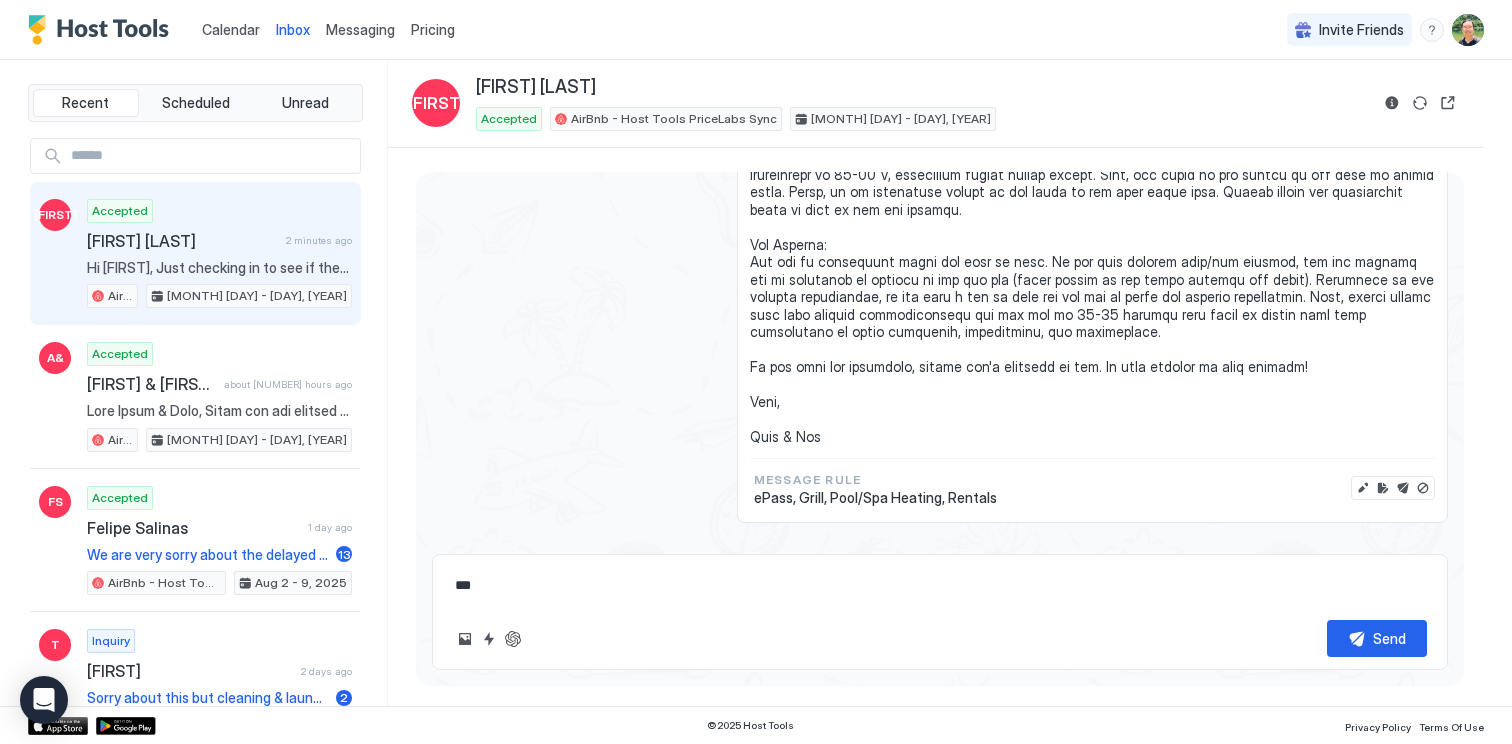 type on "*" 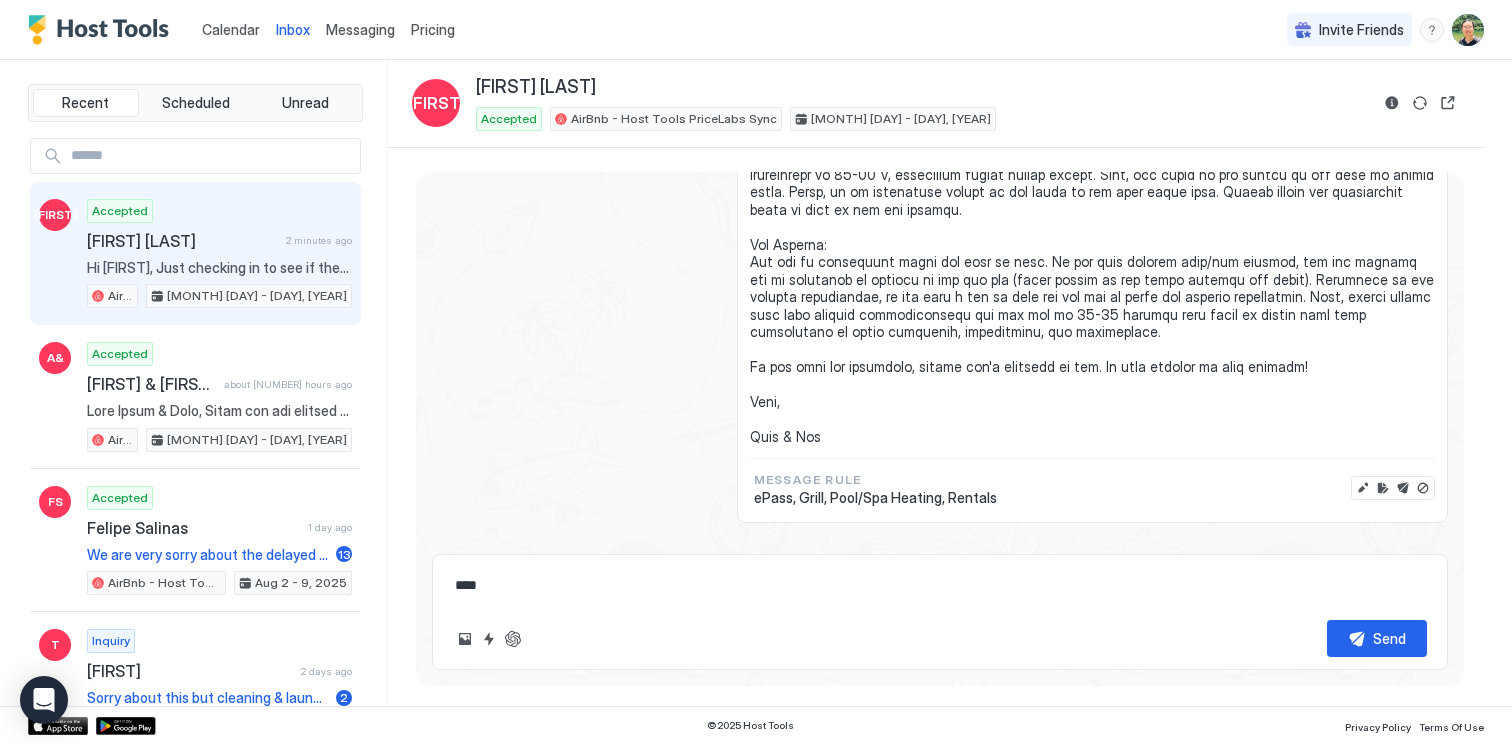 type on "*" 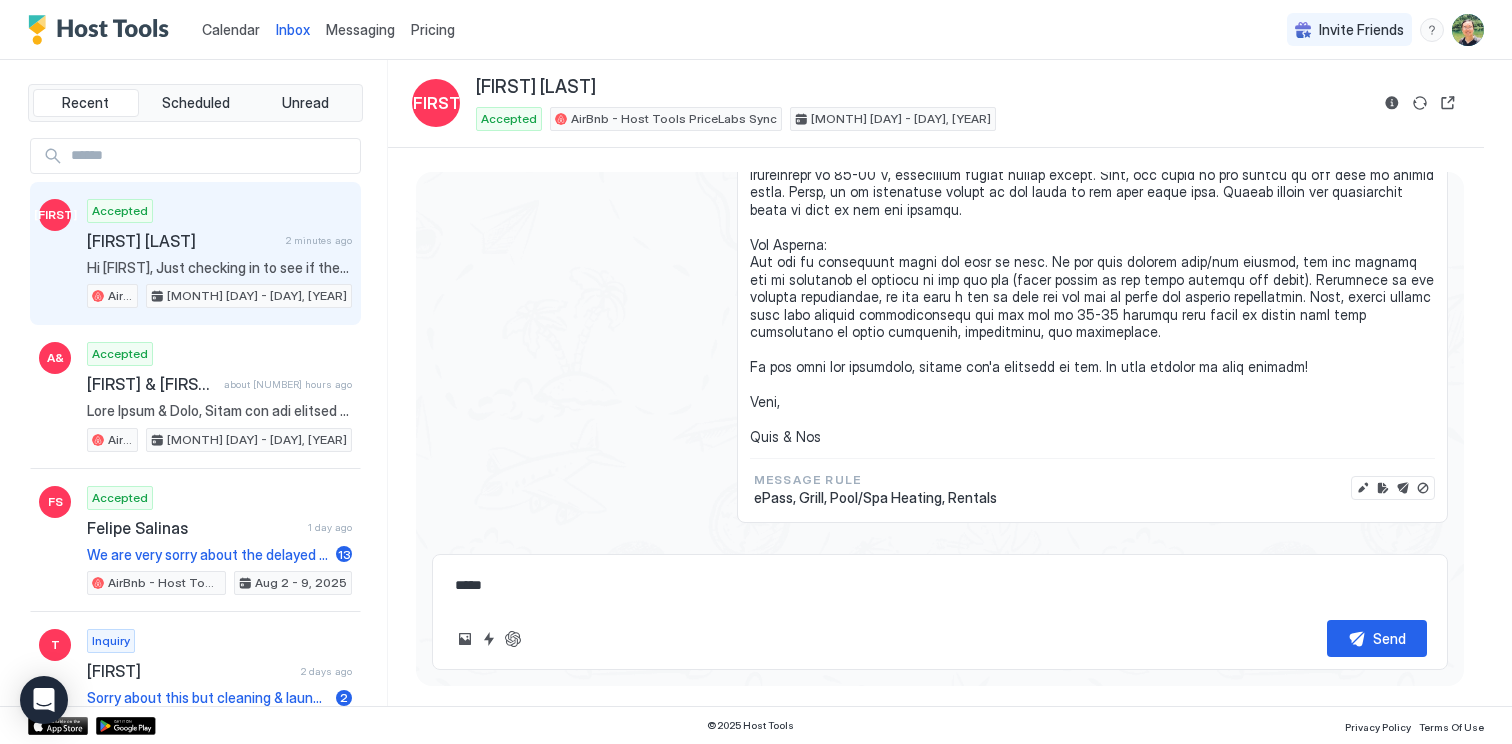 type on "*" 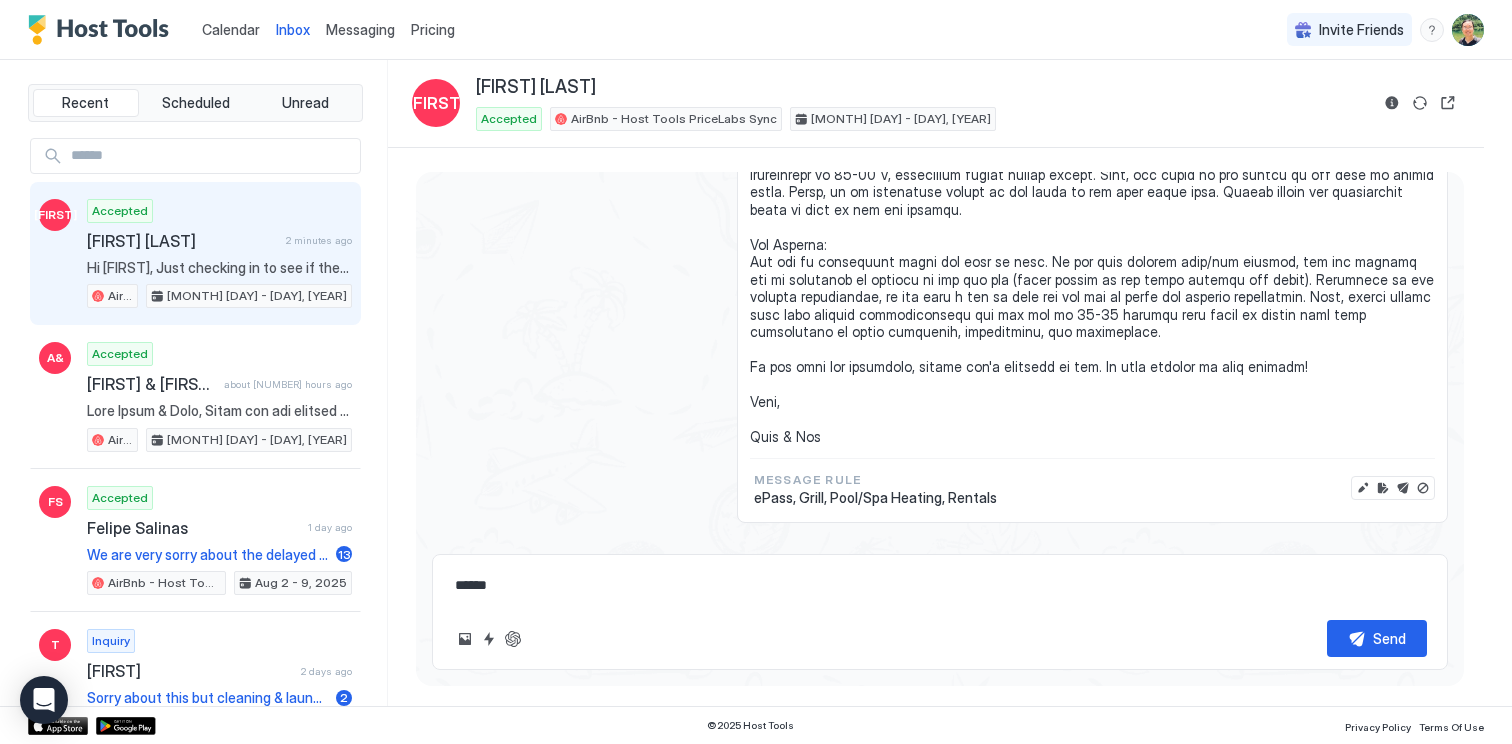 type on "******" 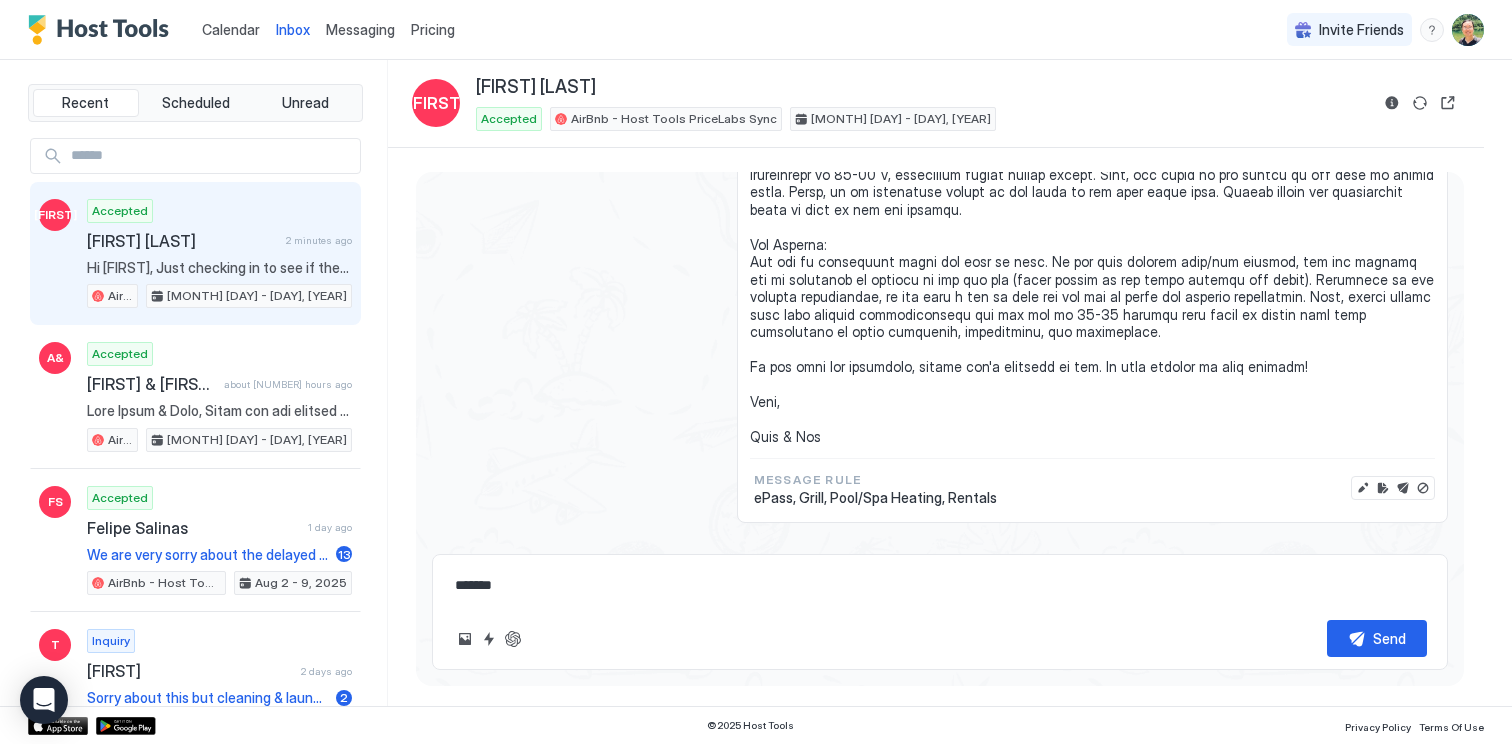 type on "*" 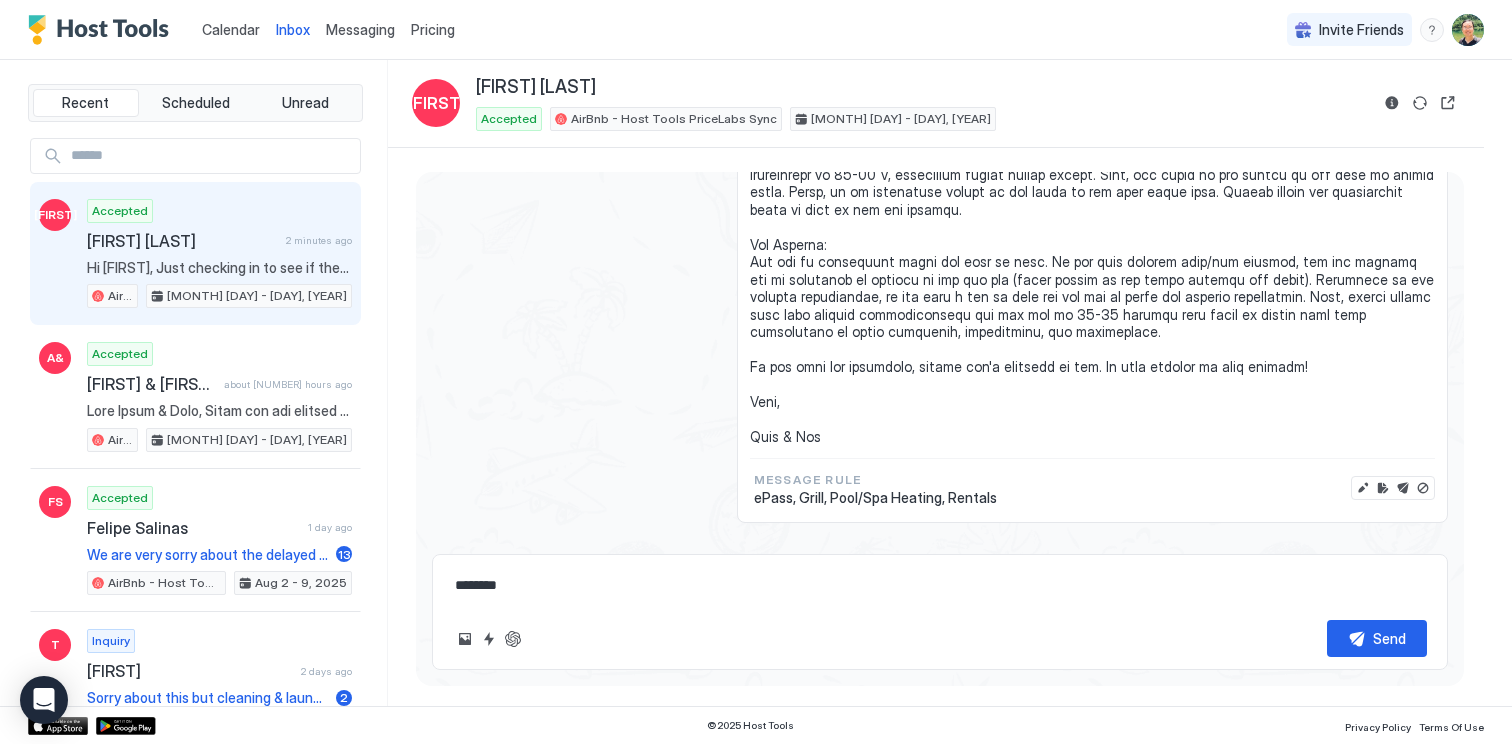 type on "*" 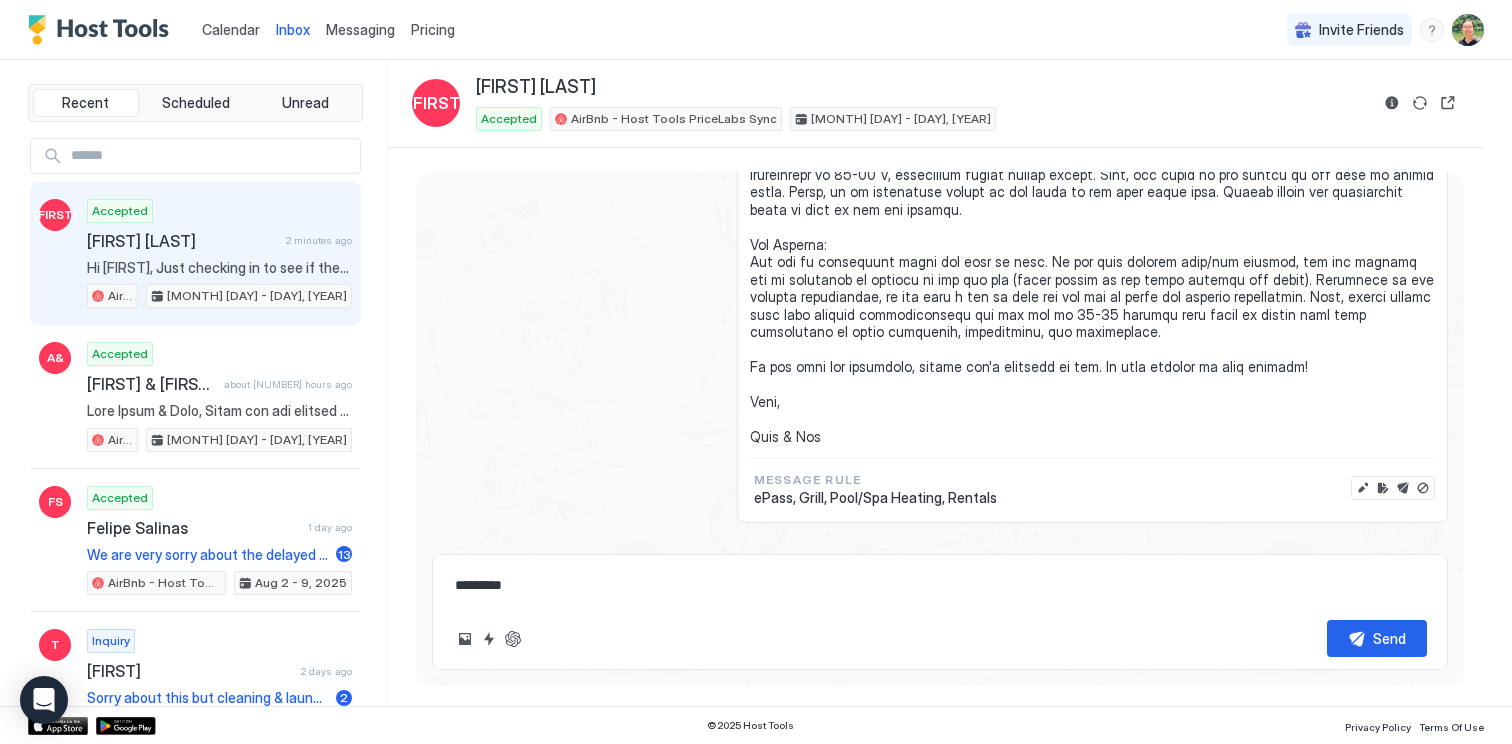 type on "*" 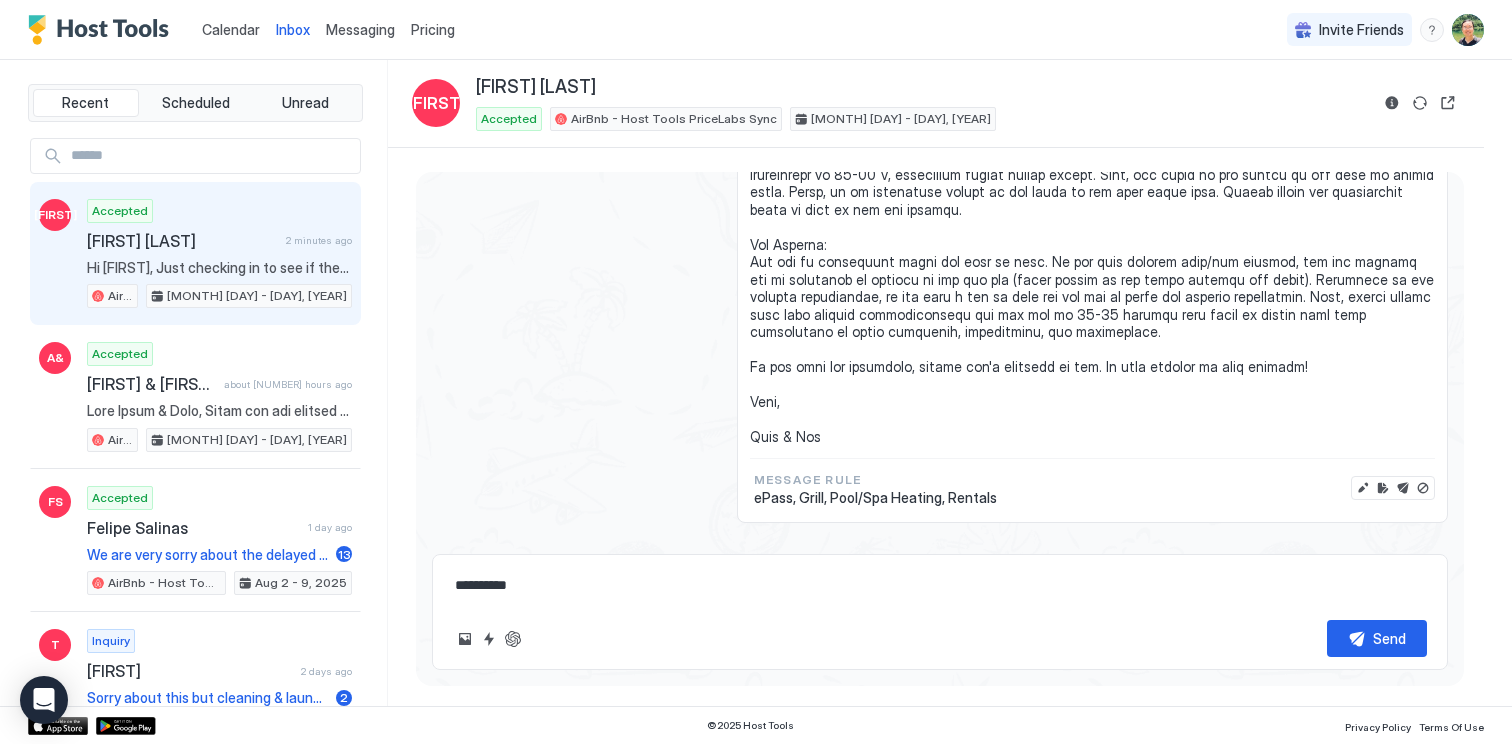 type on "*" 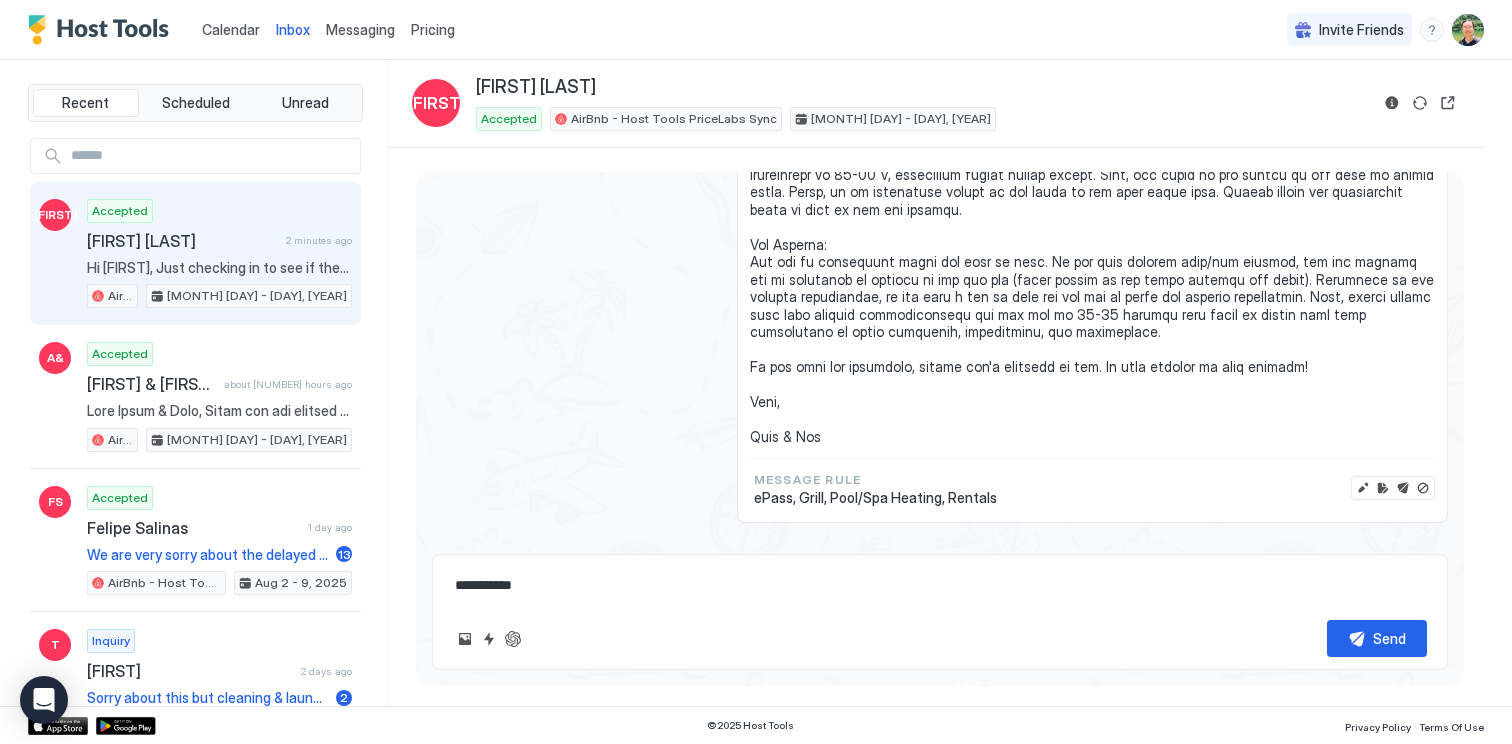 type on "*" 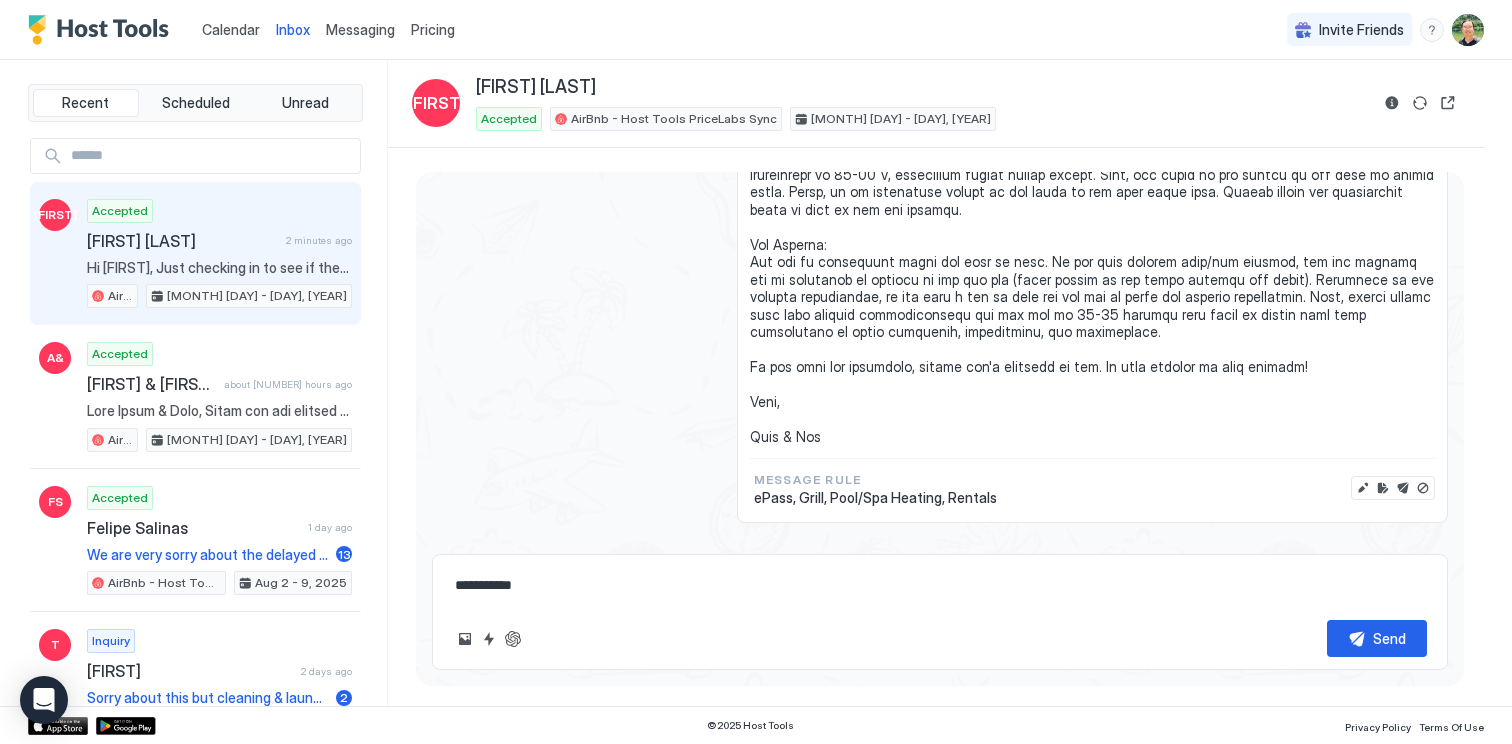 type on "**********" 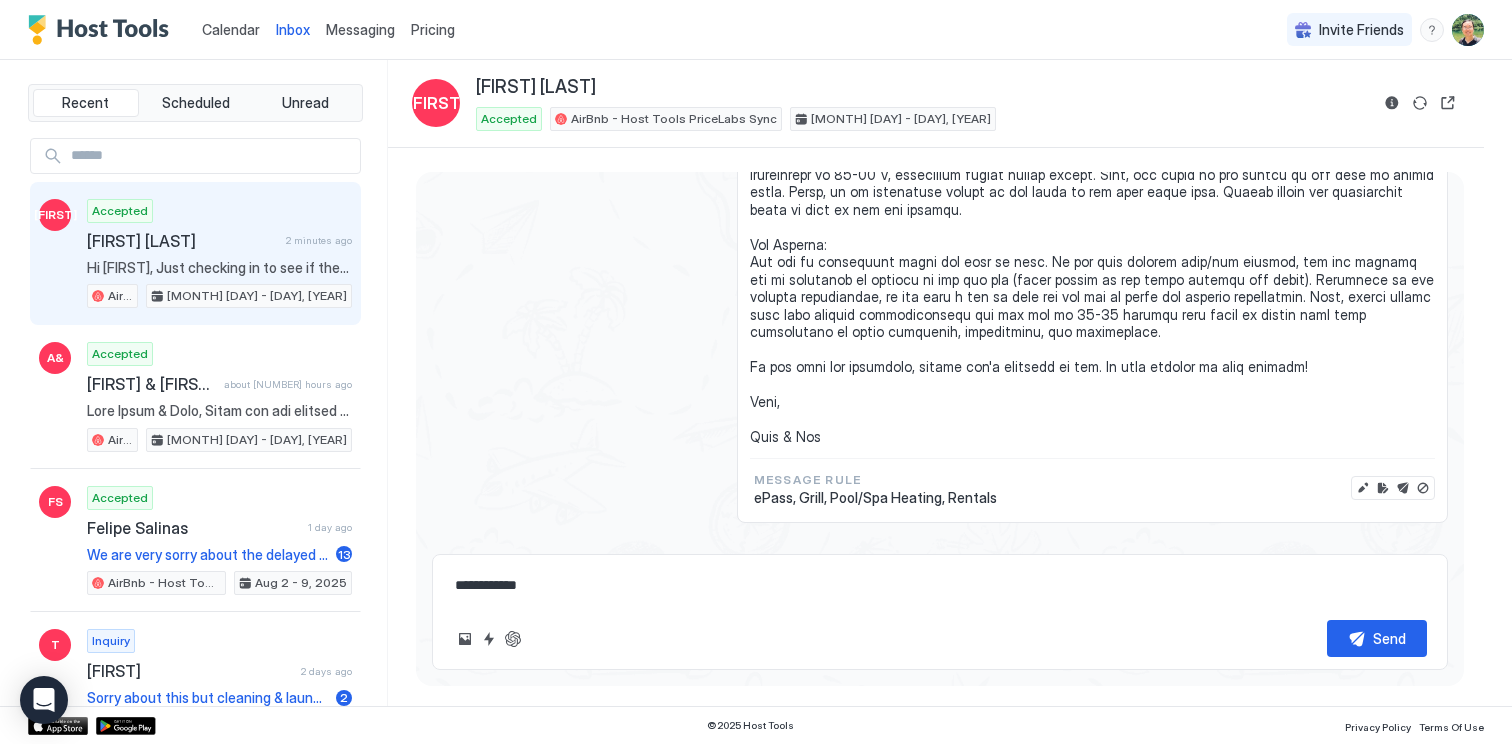 type on "*" 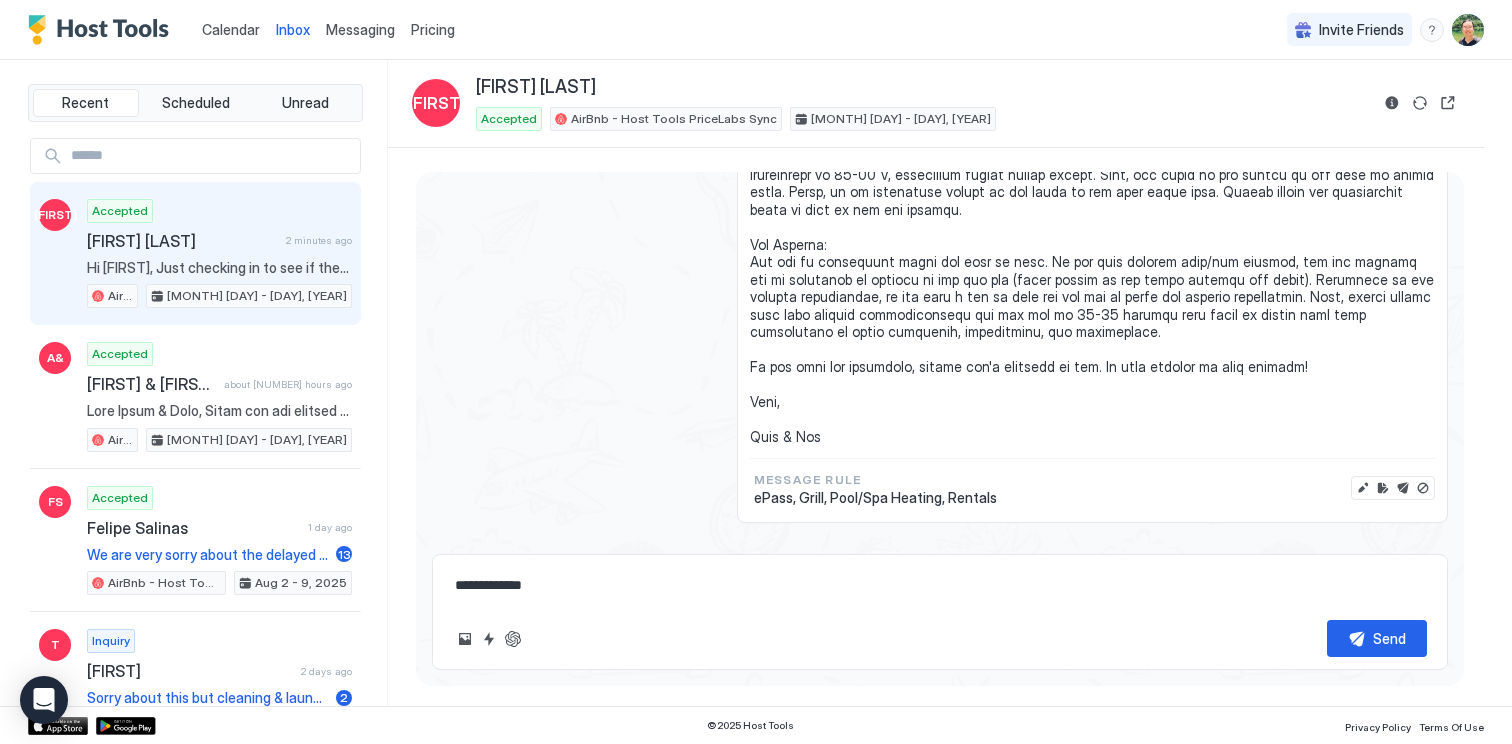 type on "*" 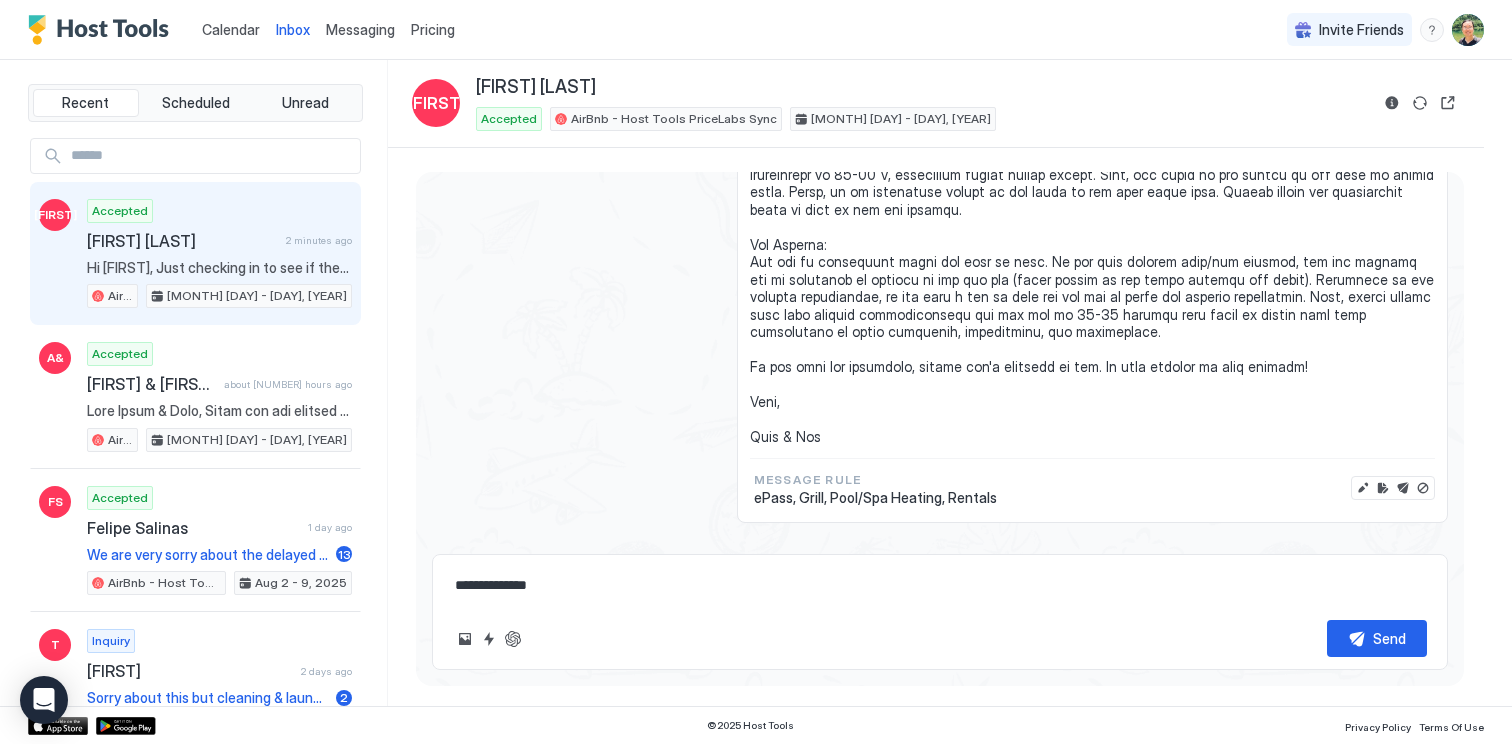 type on "*" 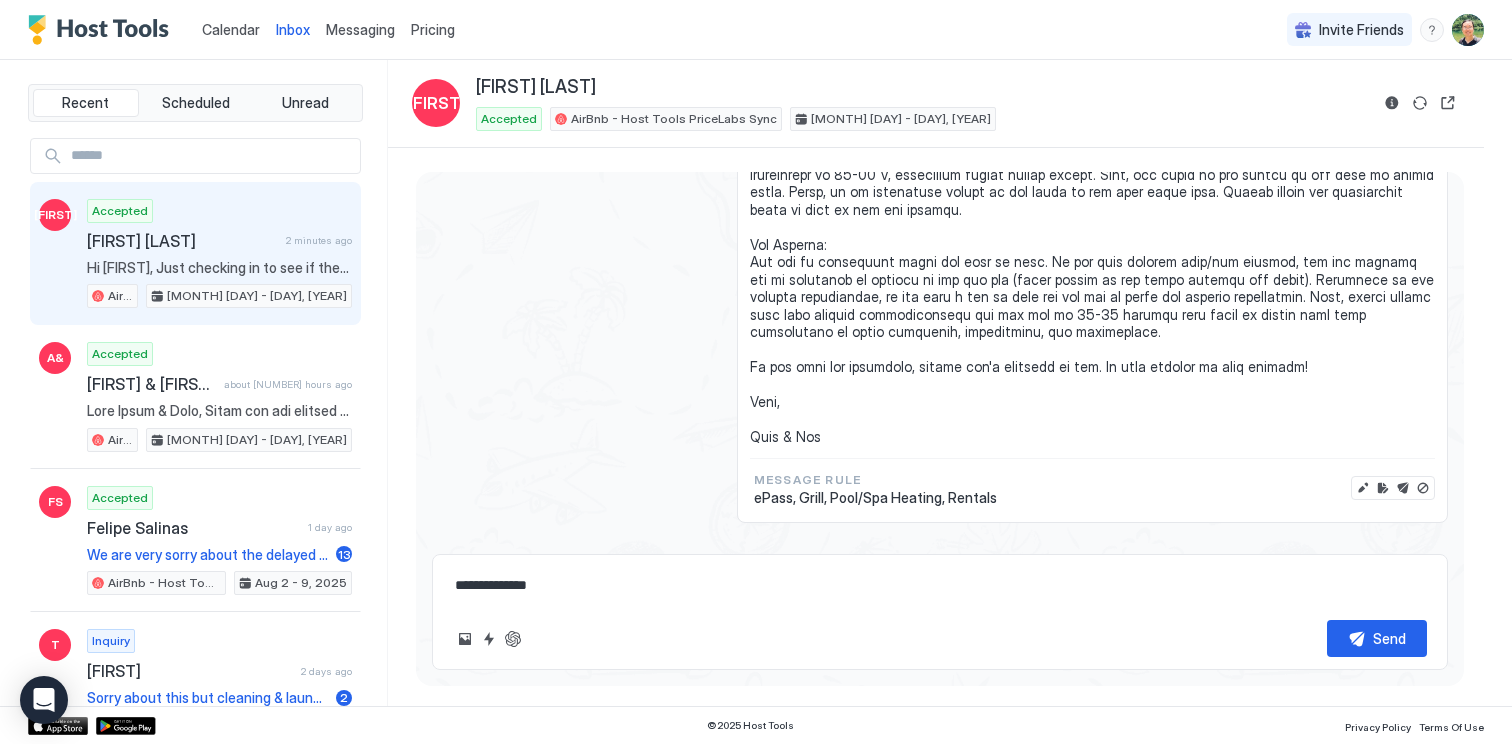 type on "**********" 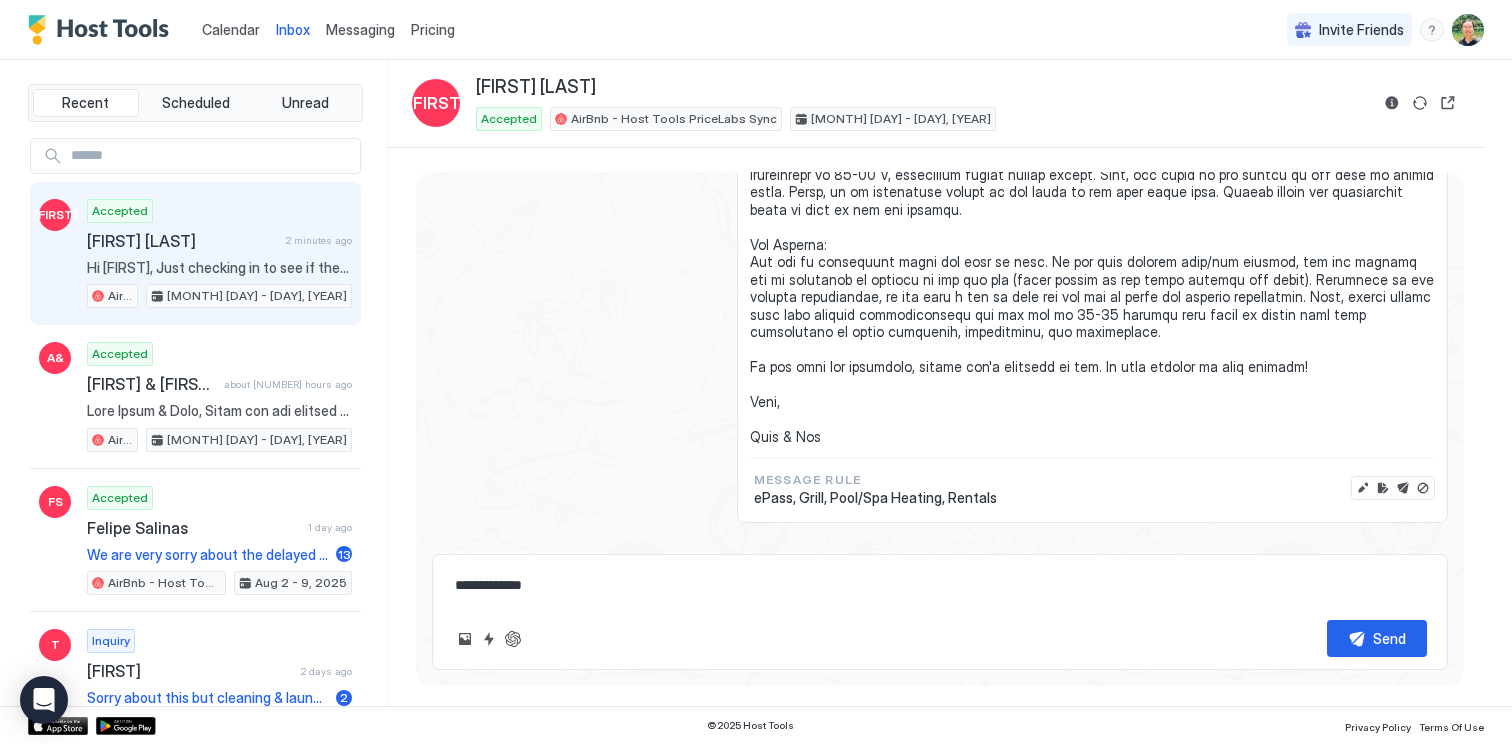 type on "*" 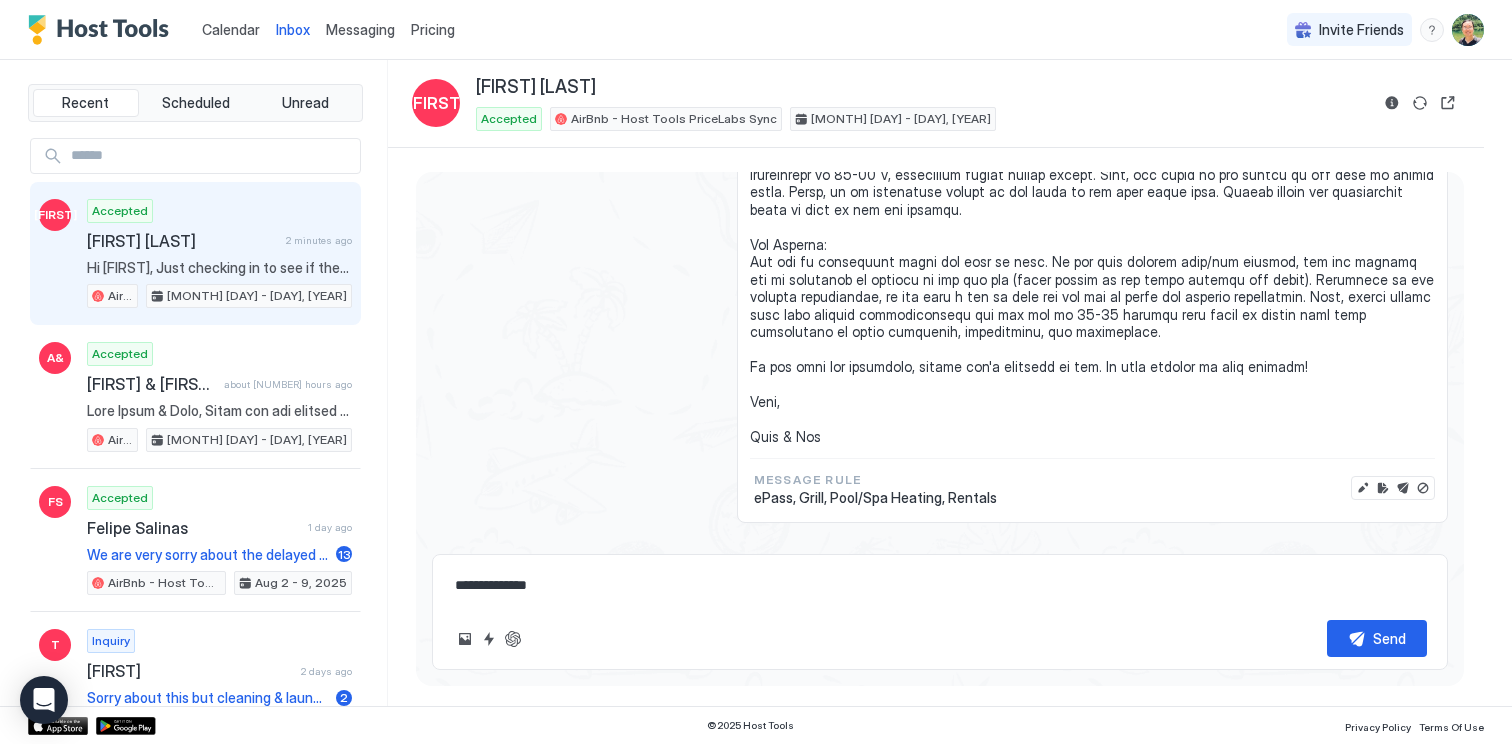 type on "*" 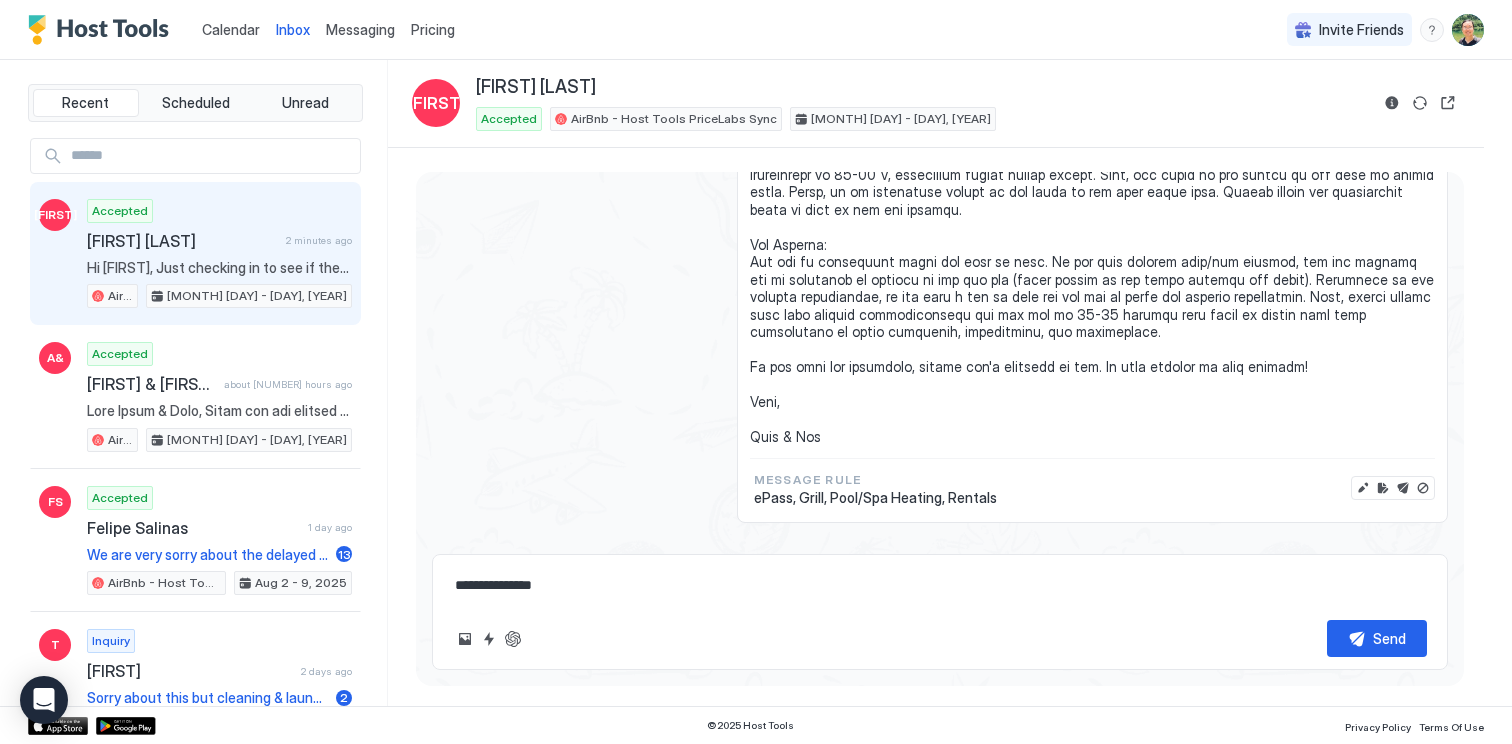 type on "*" 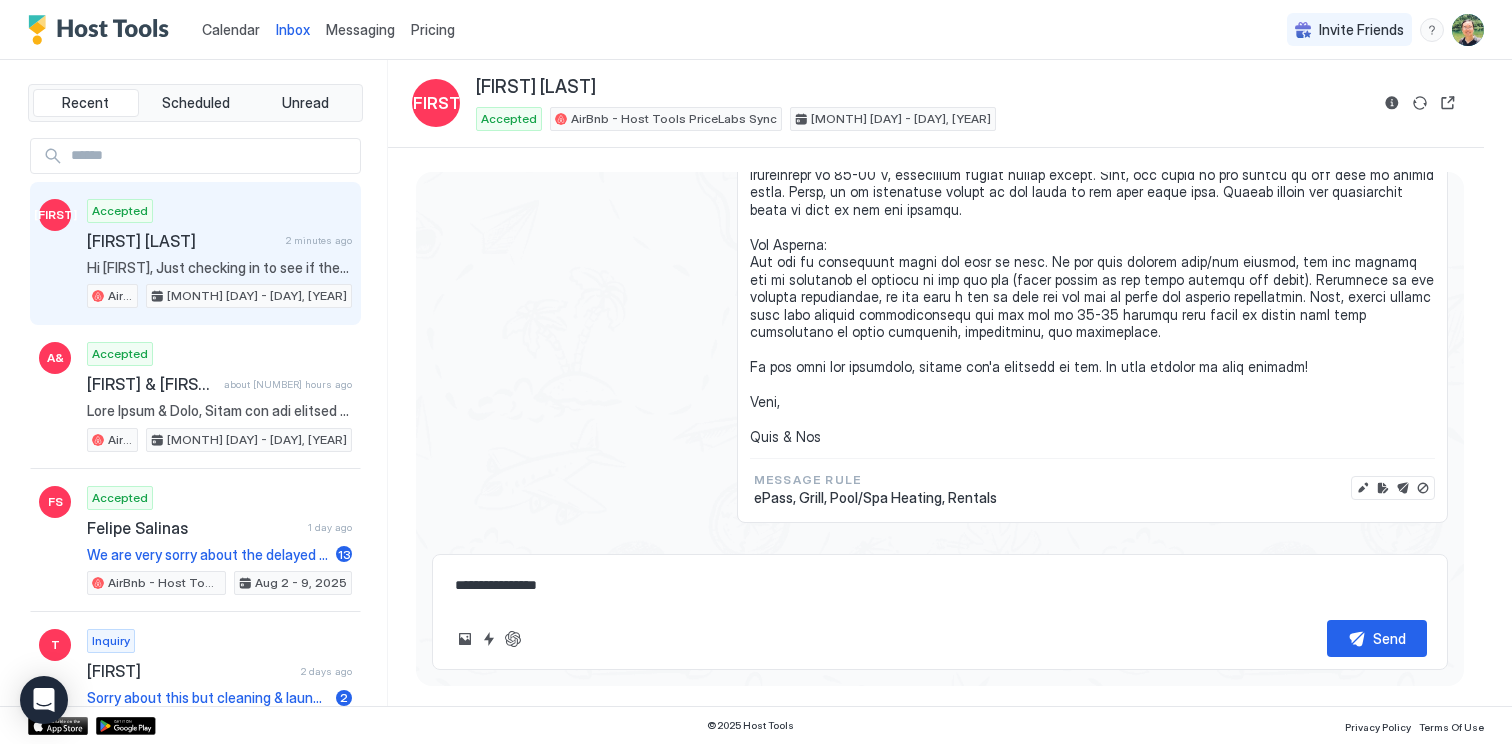 type on "*" 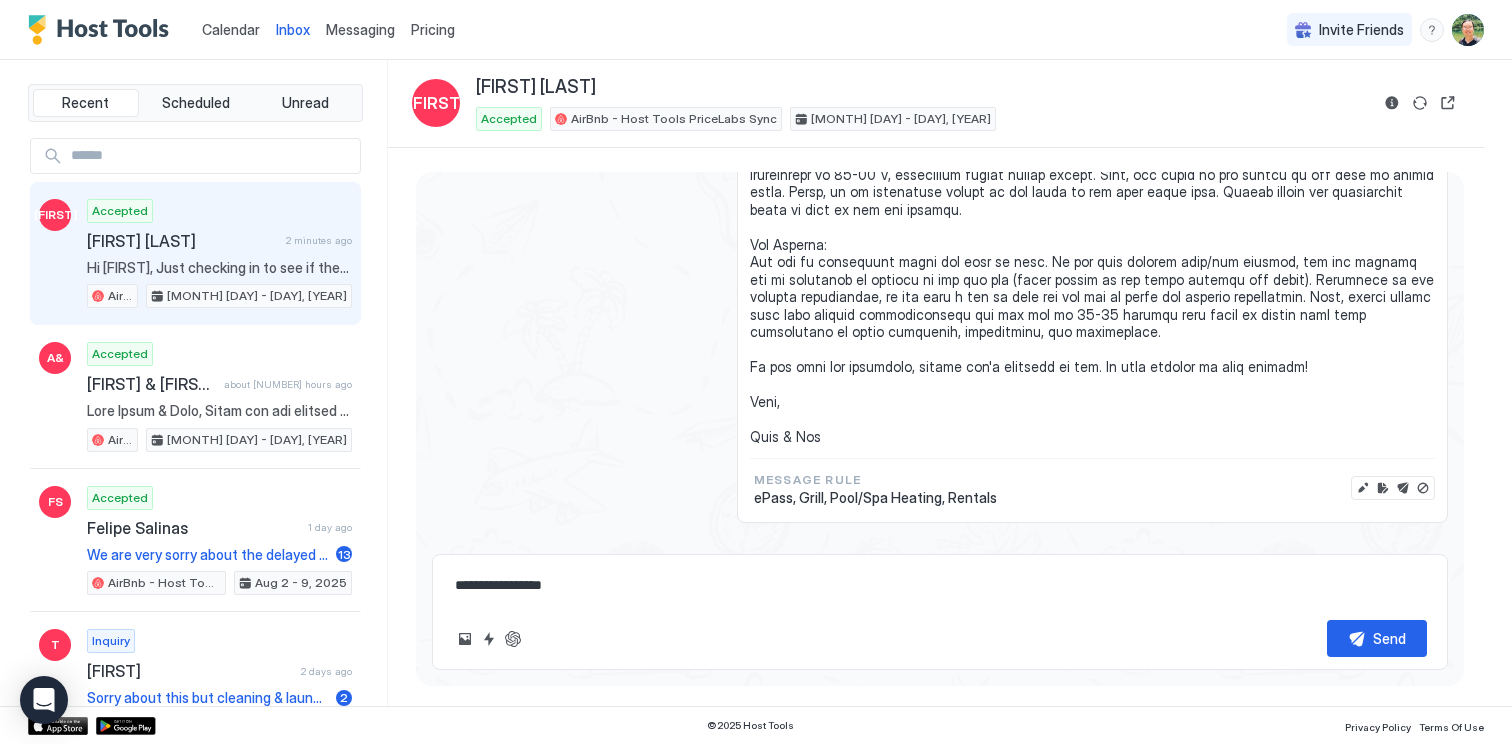 type on "*" 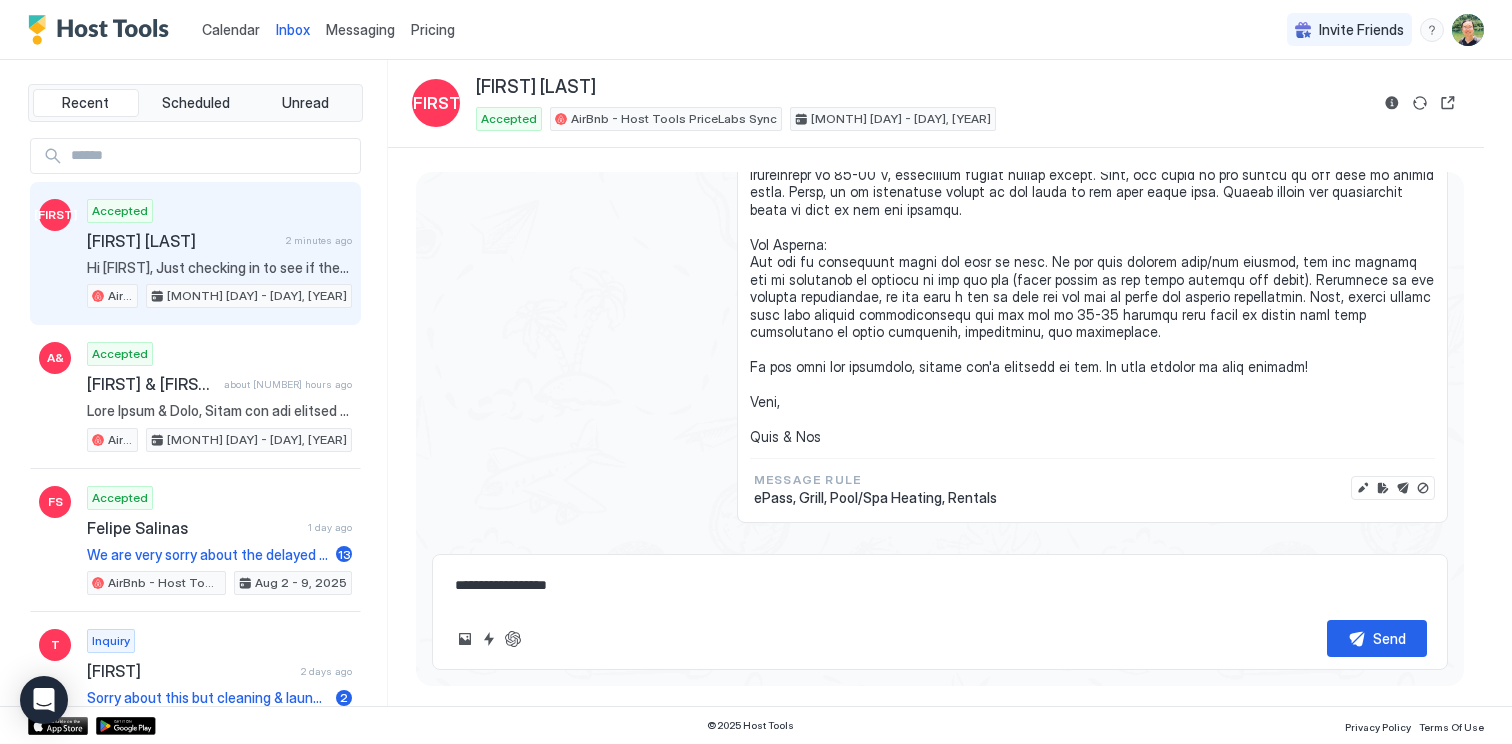 type on "*" 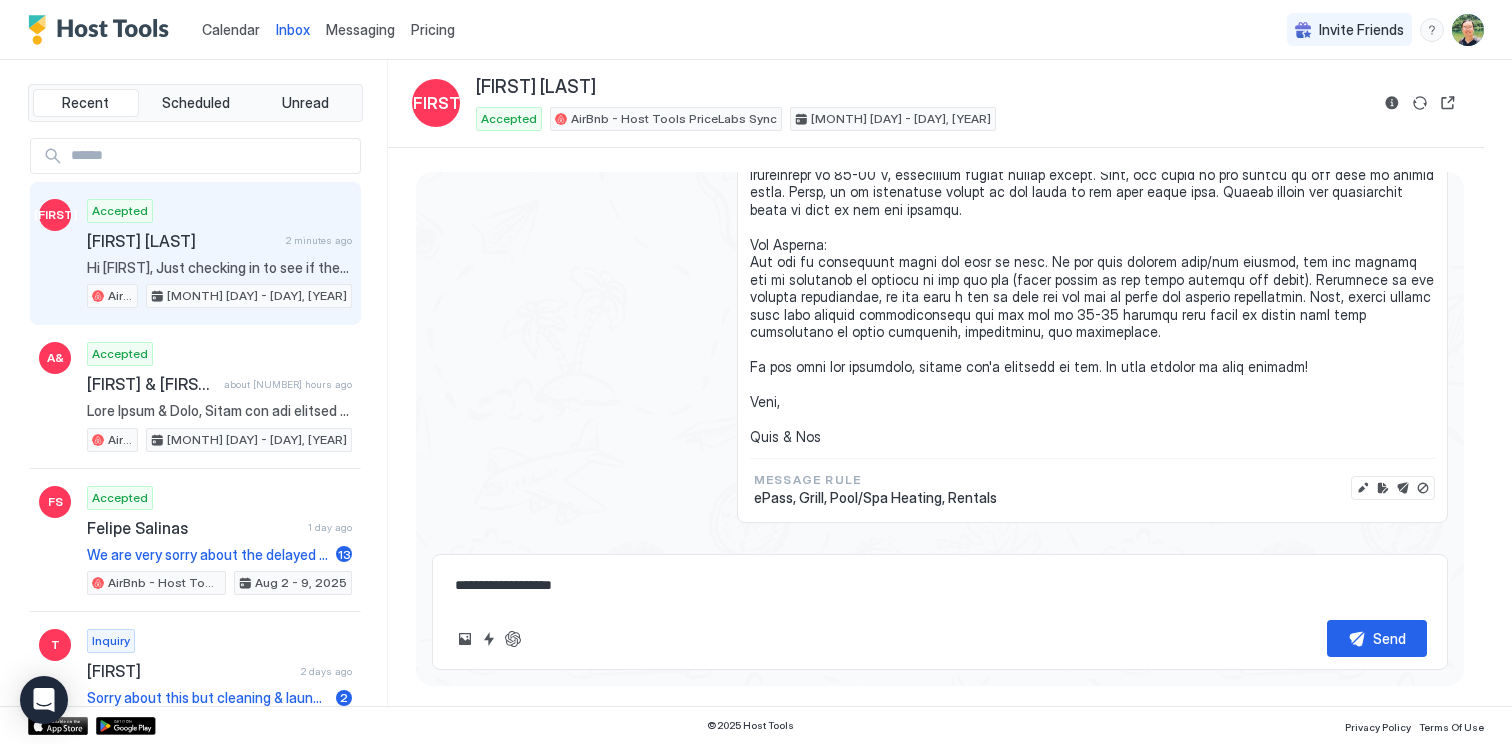 type on "*" 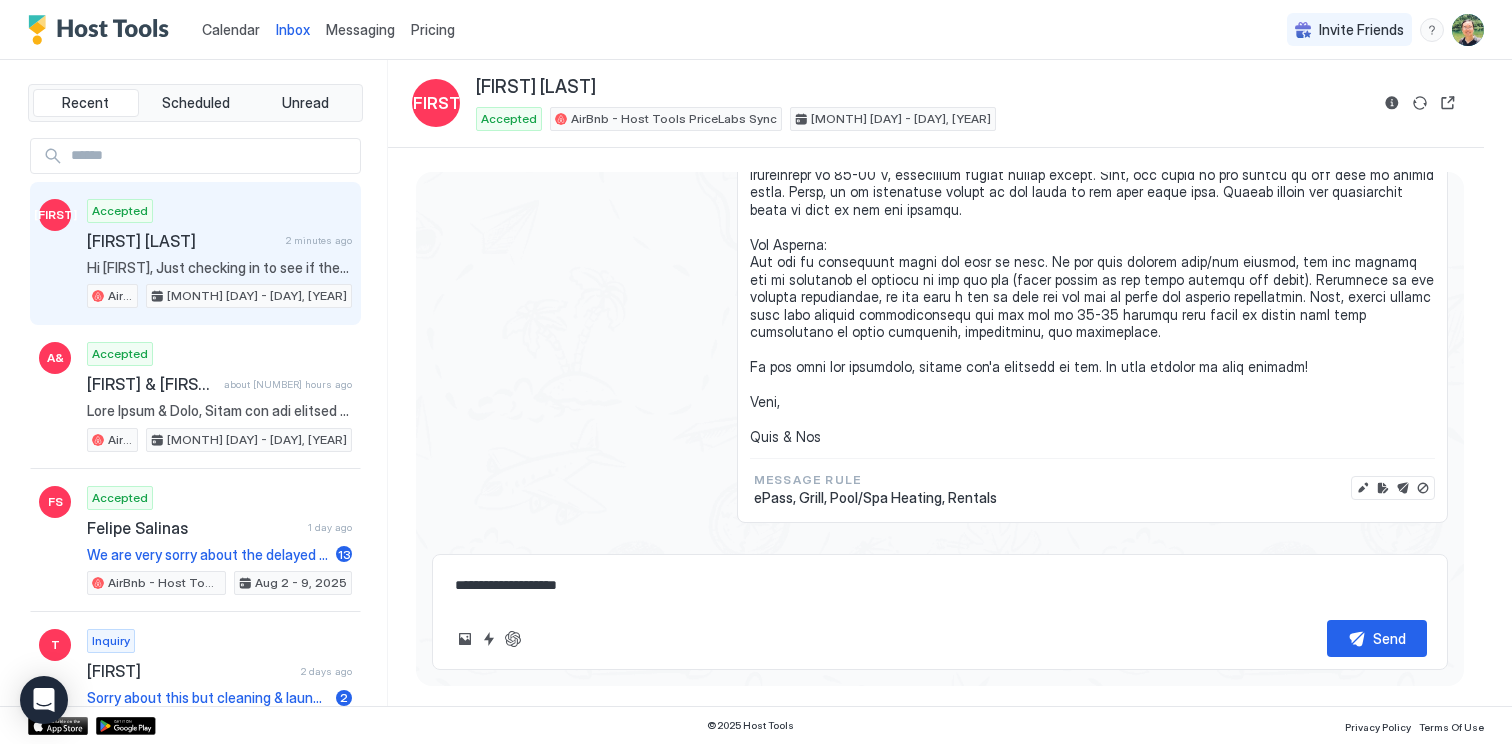 type on "*" 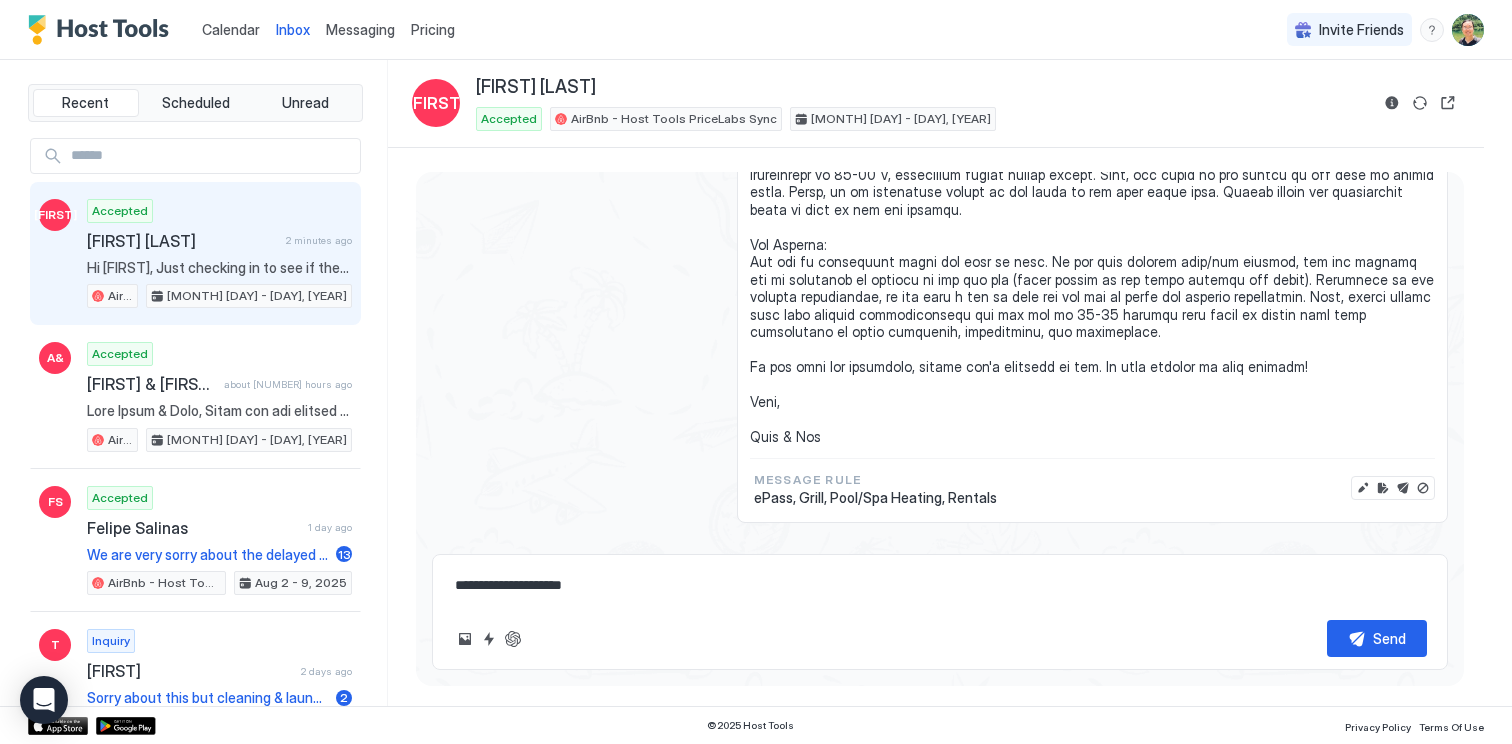 type on "*" 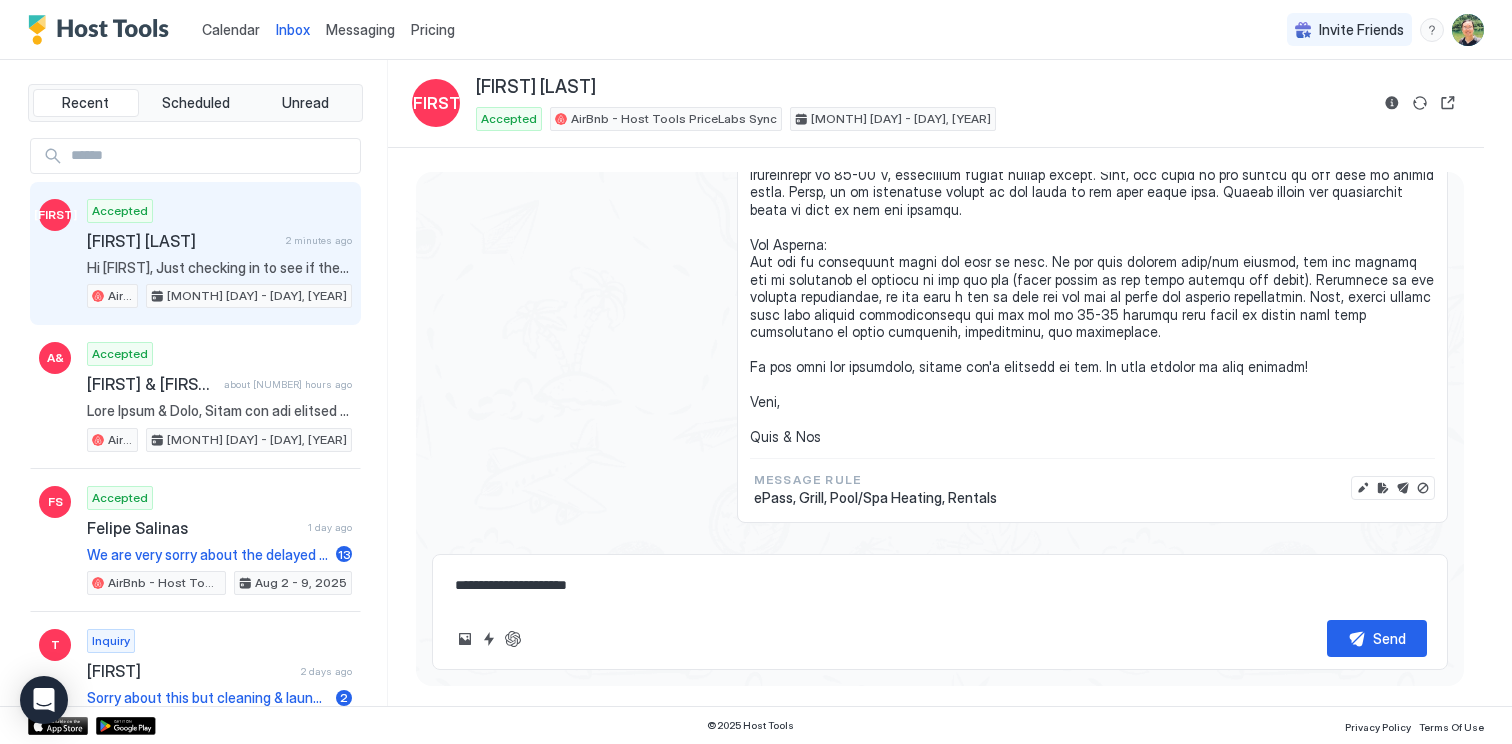 type on "*" 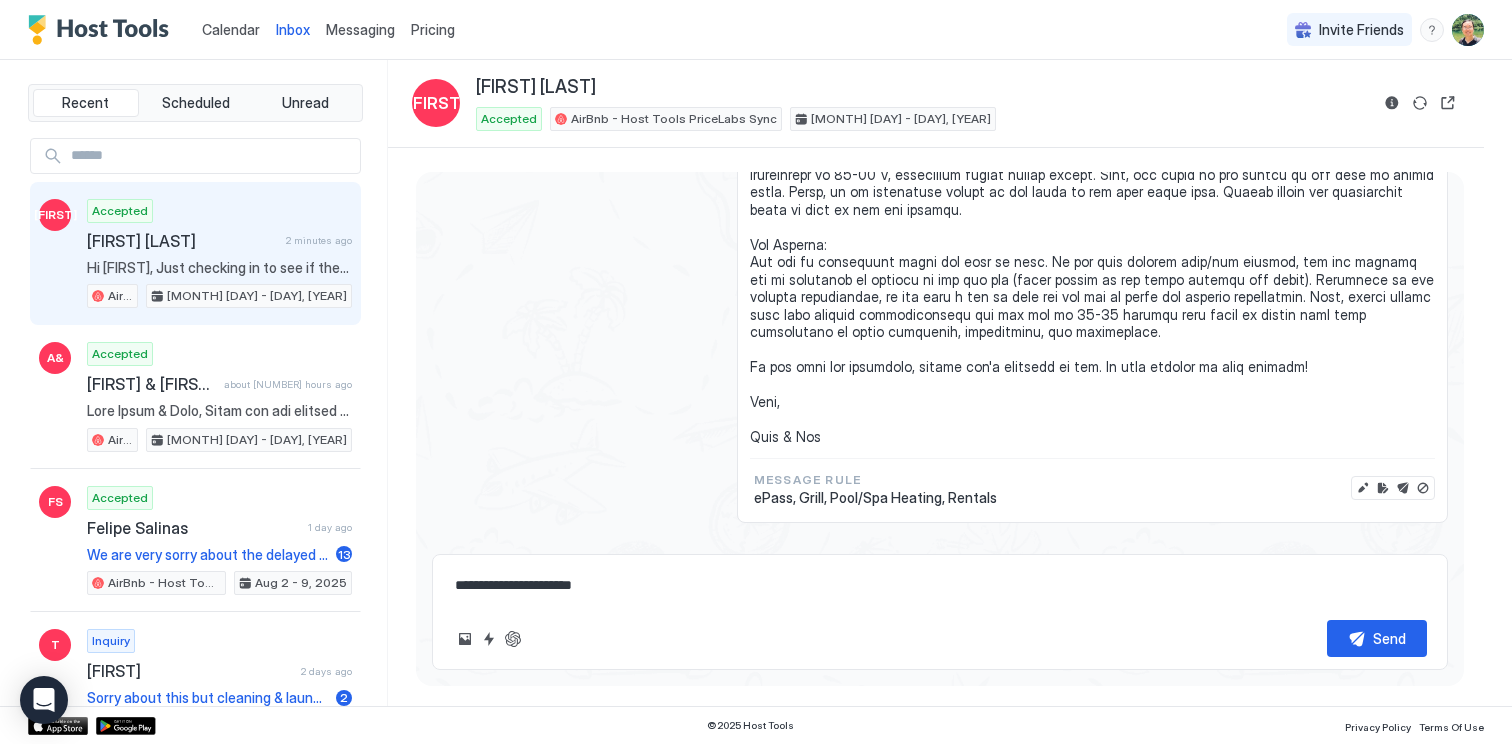 type on "*" 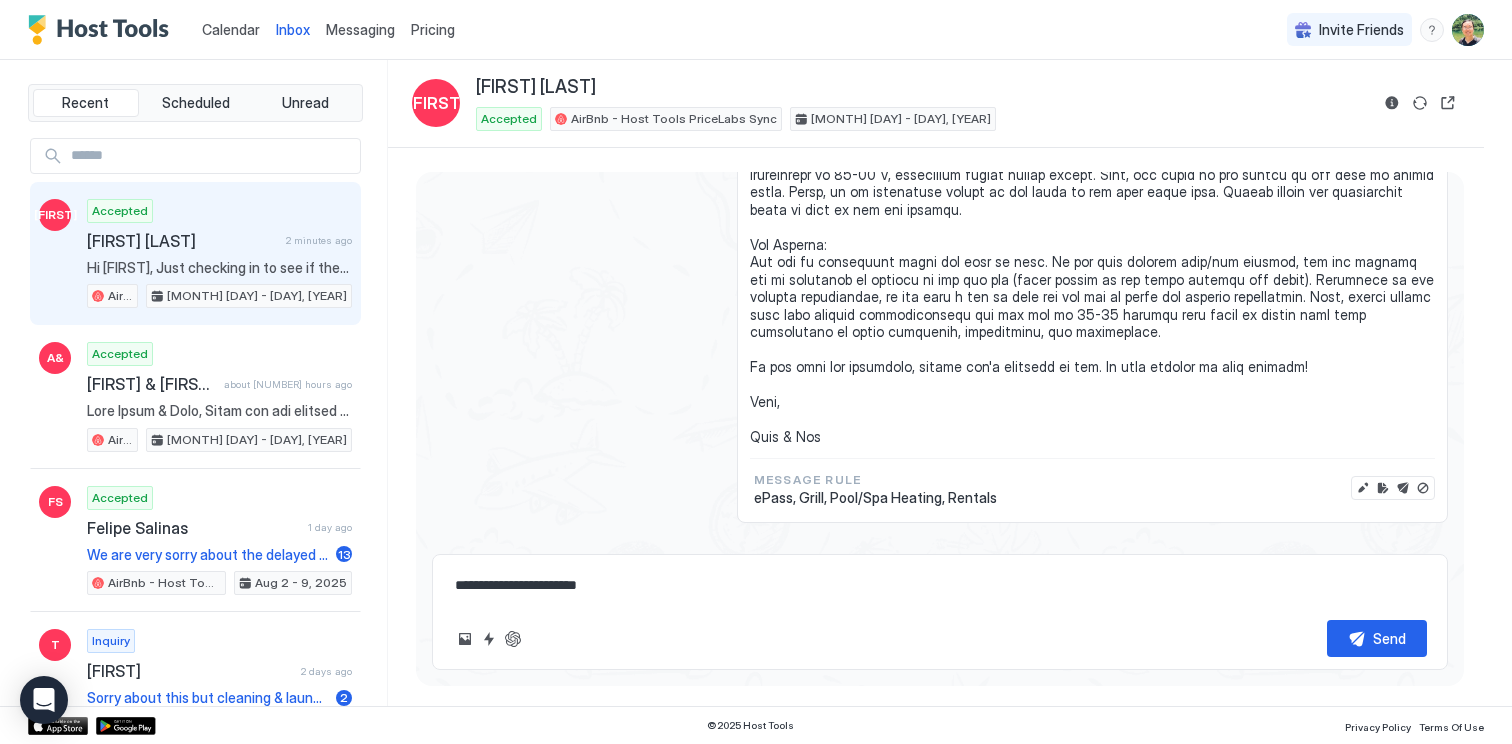 type on "*" 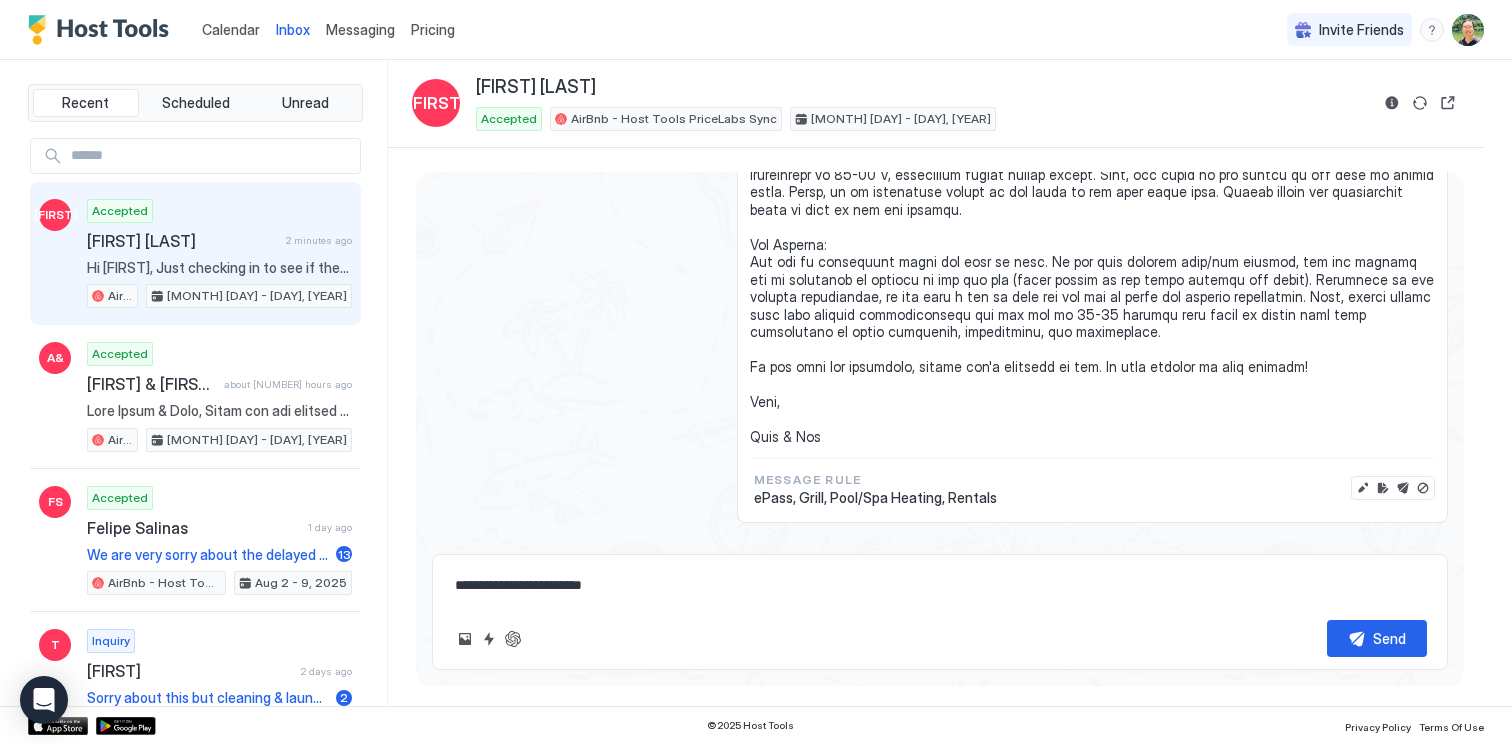 type on "*" 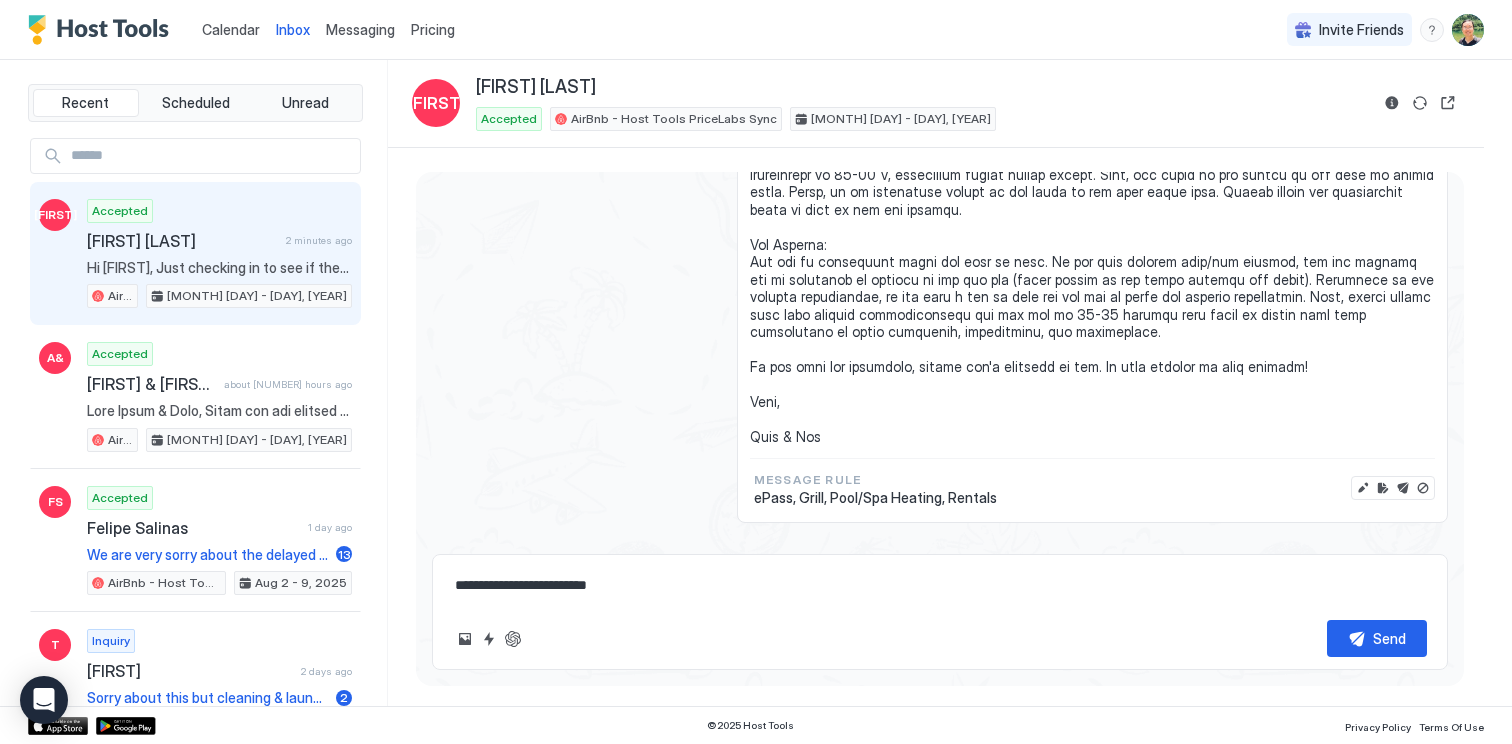 type on "*" 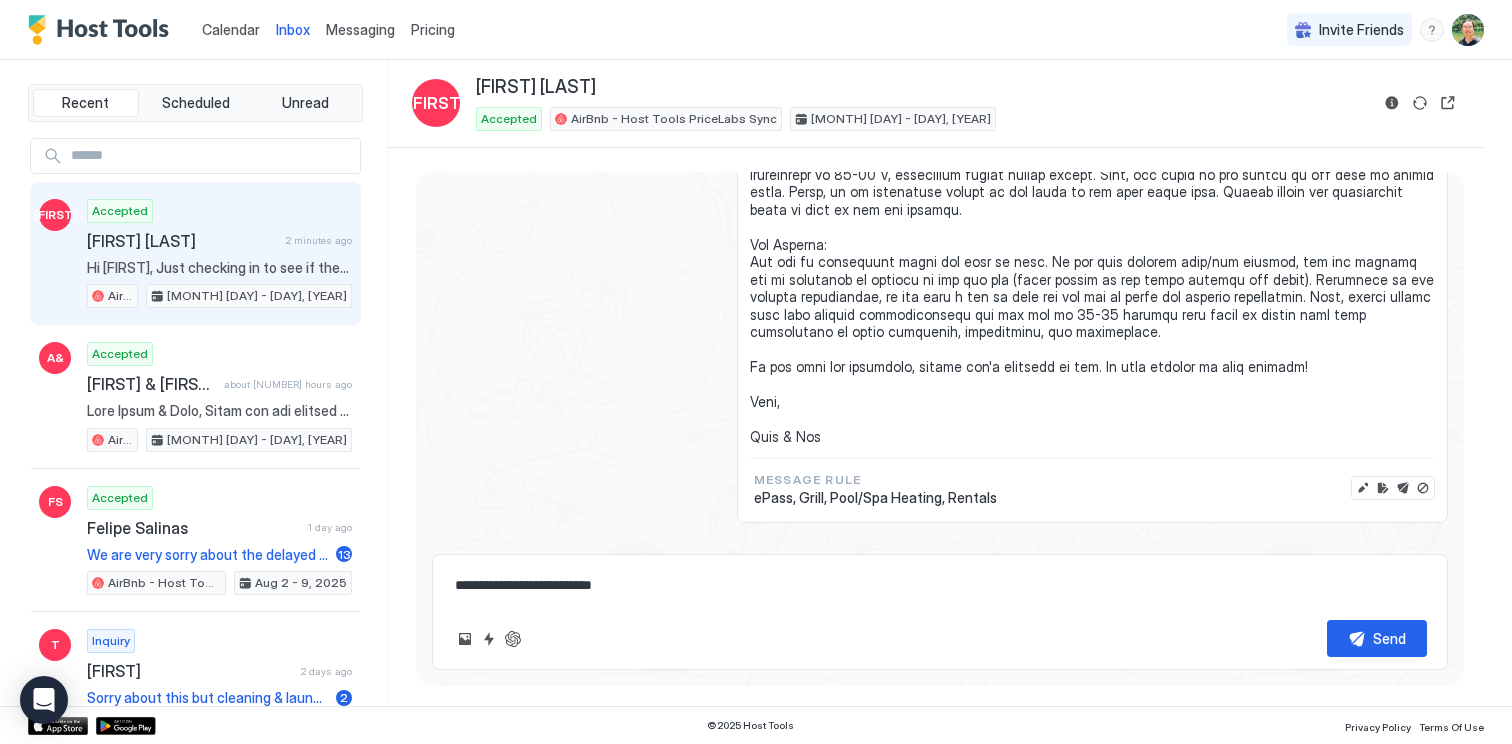 type on "*" 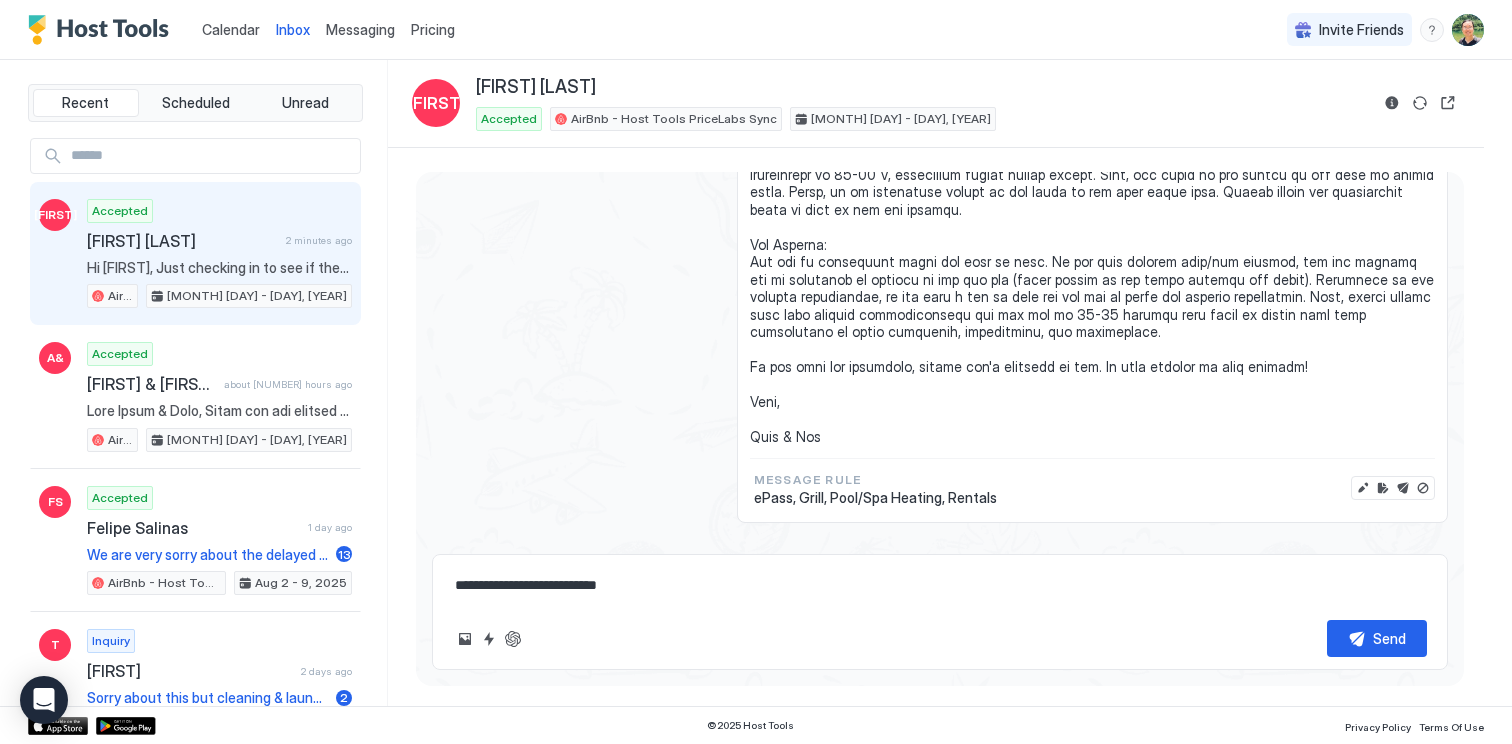 type on "*" 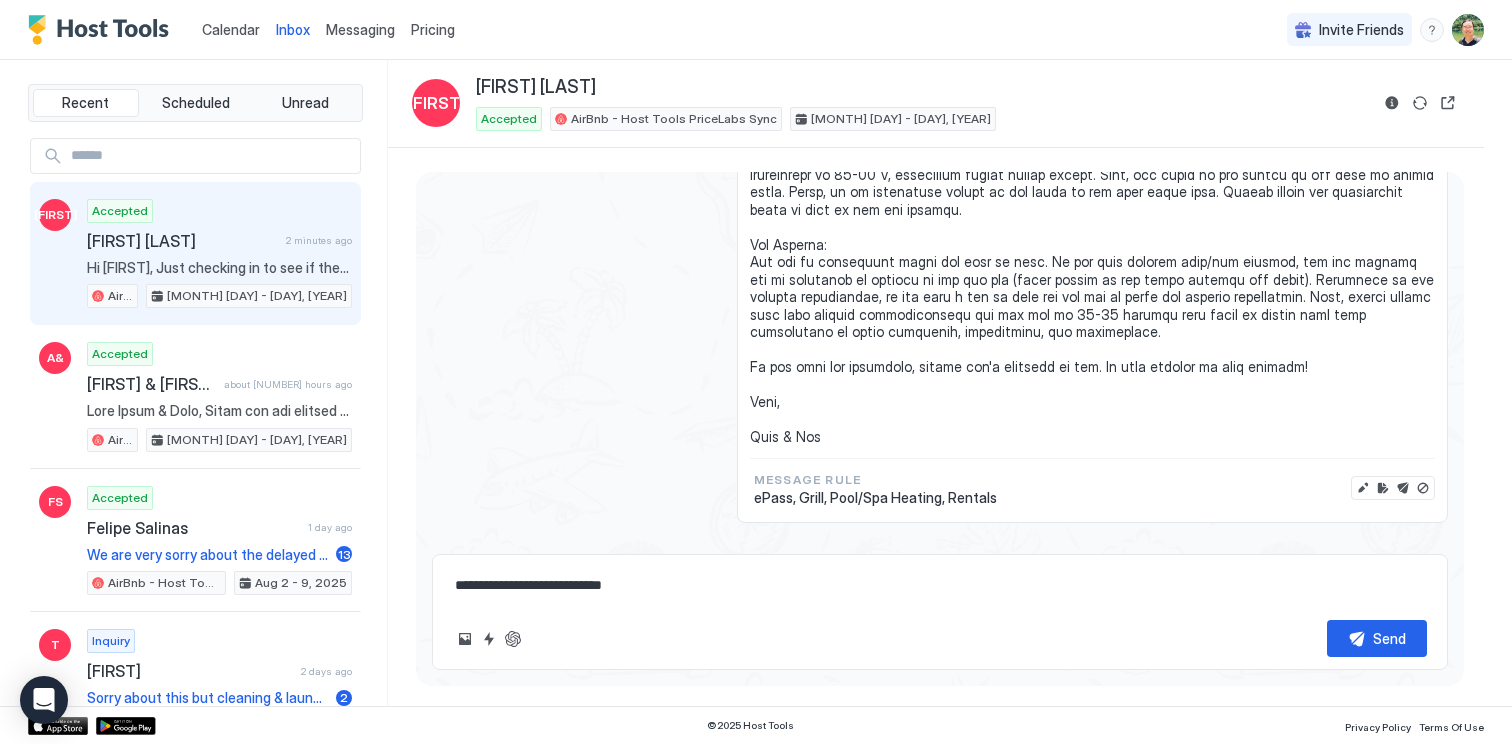 type on "*" 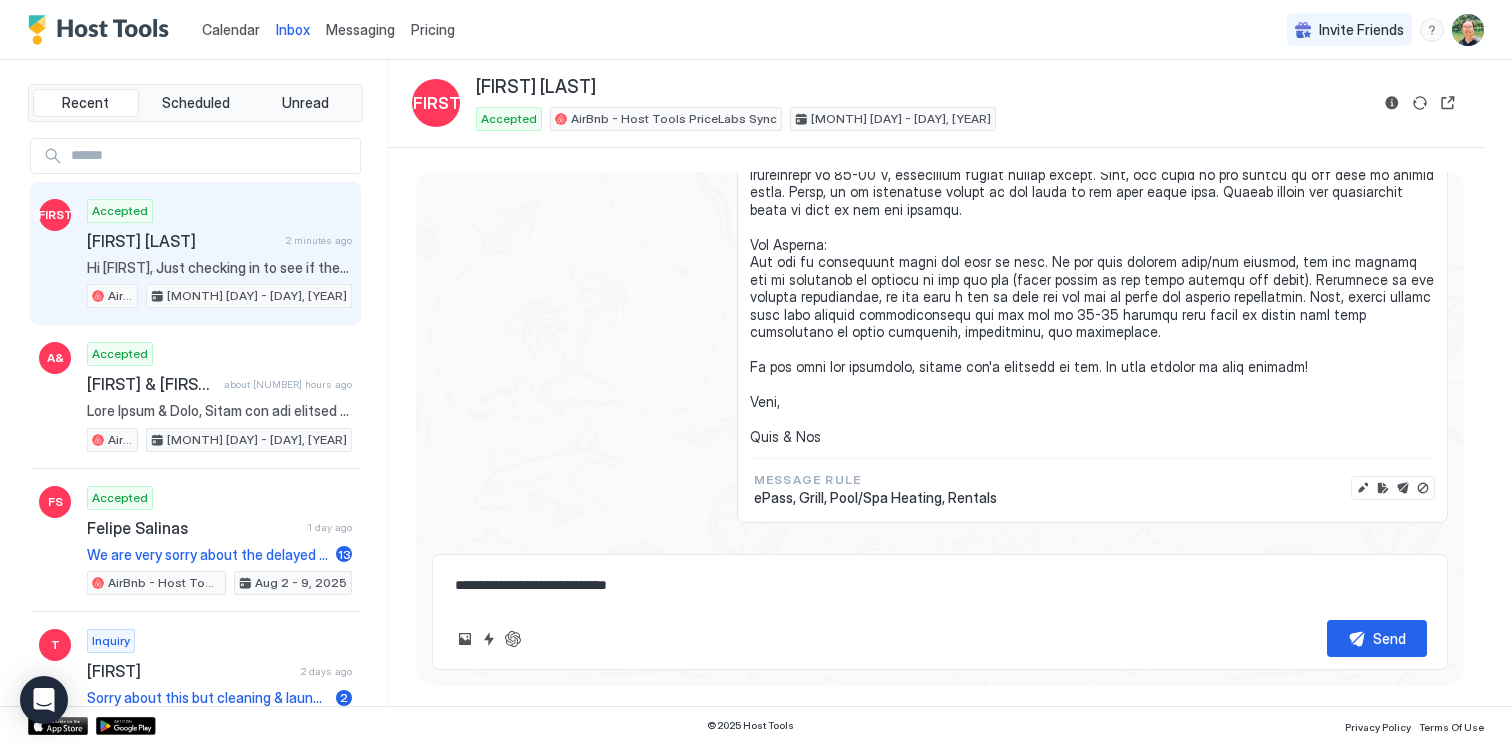 type on "**********" 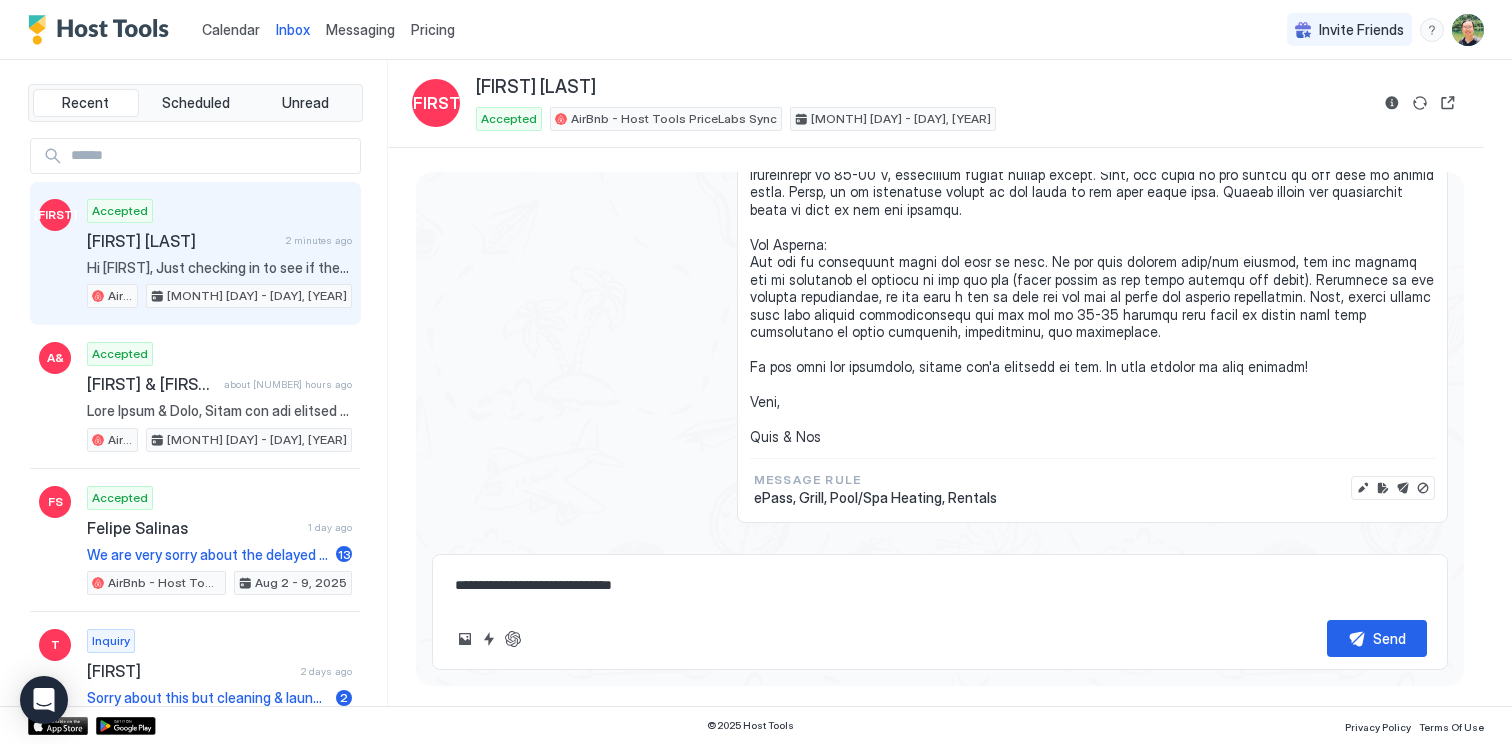 type on "*" 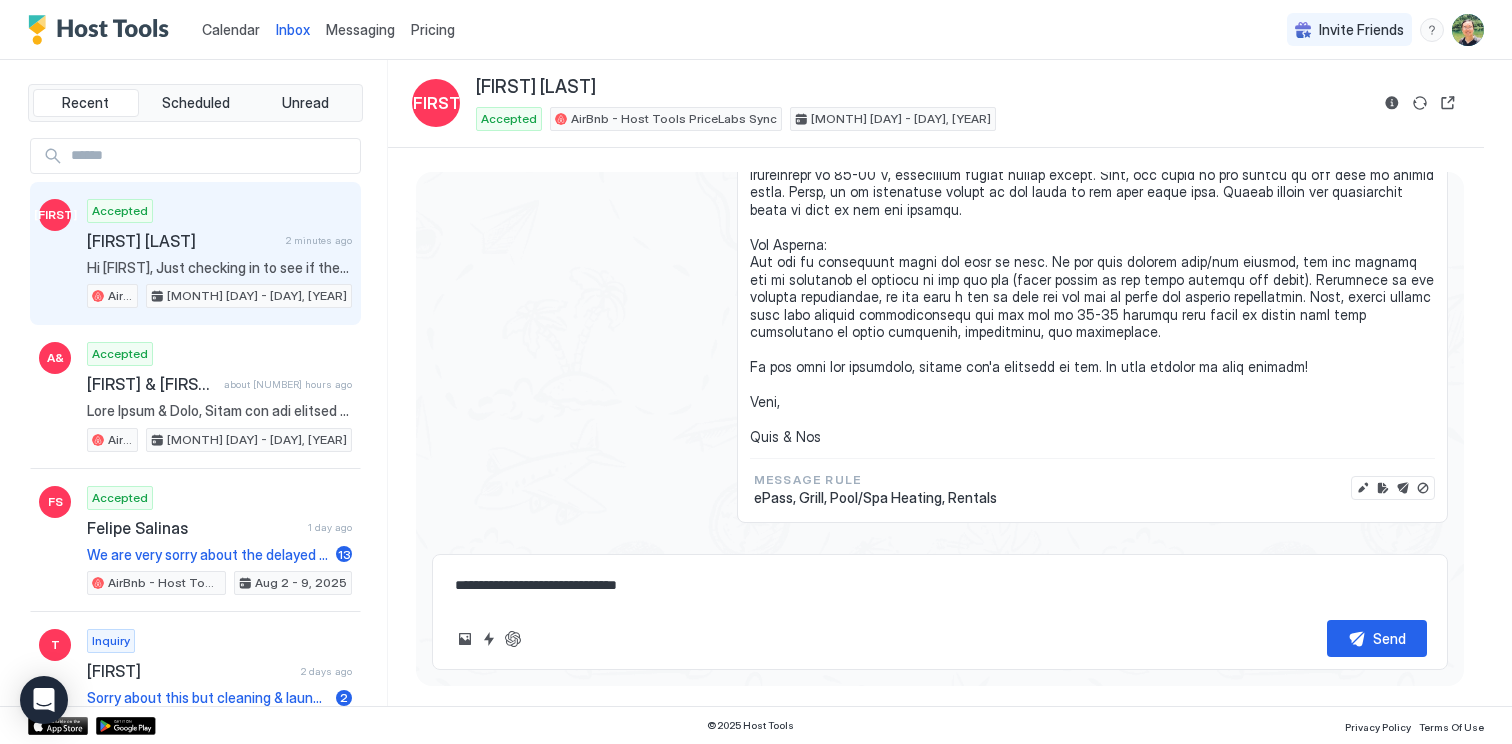 type on "*" 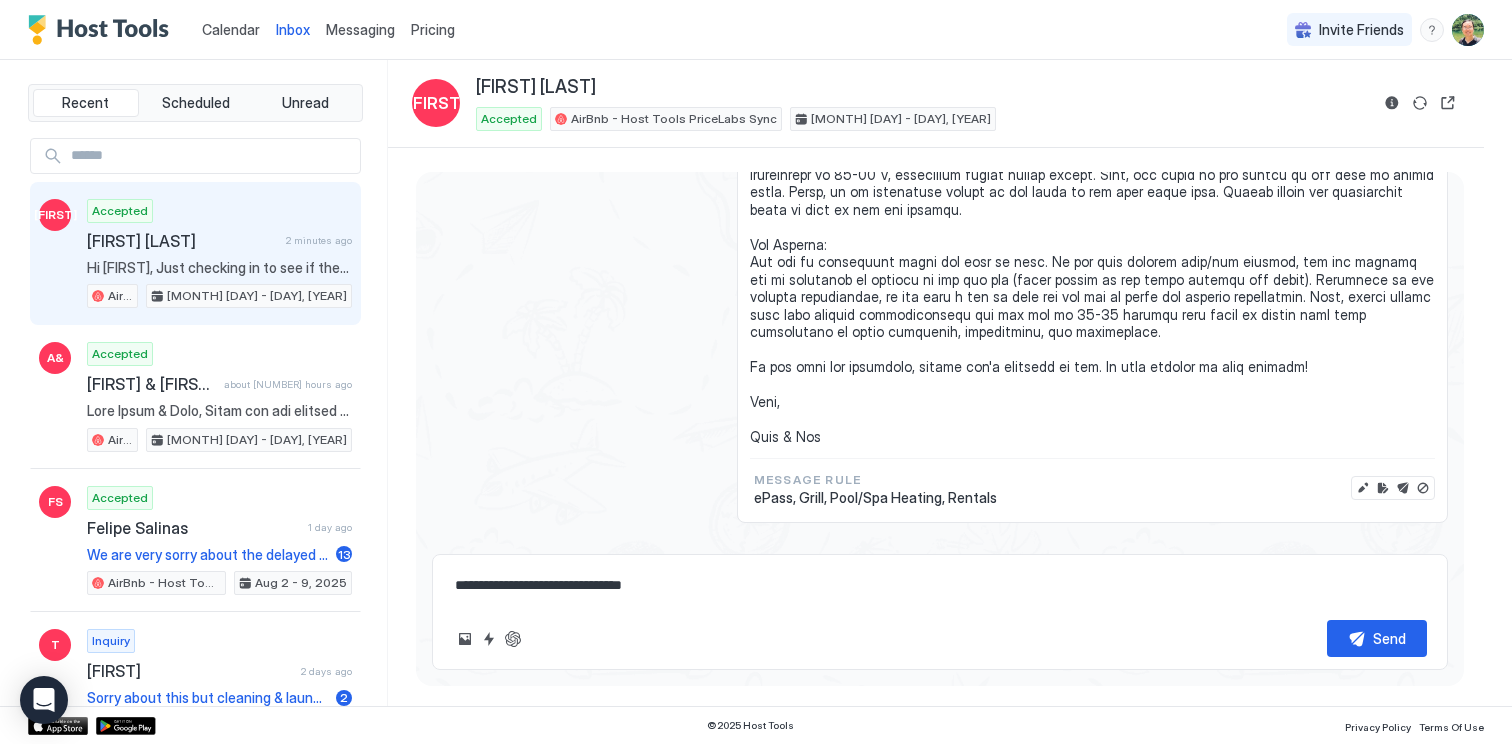 type on "*" 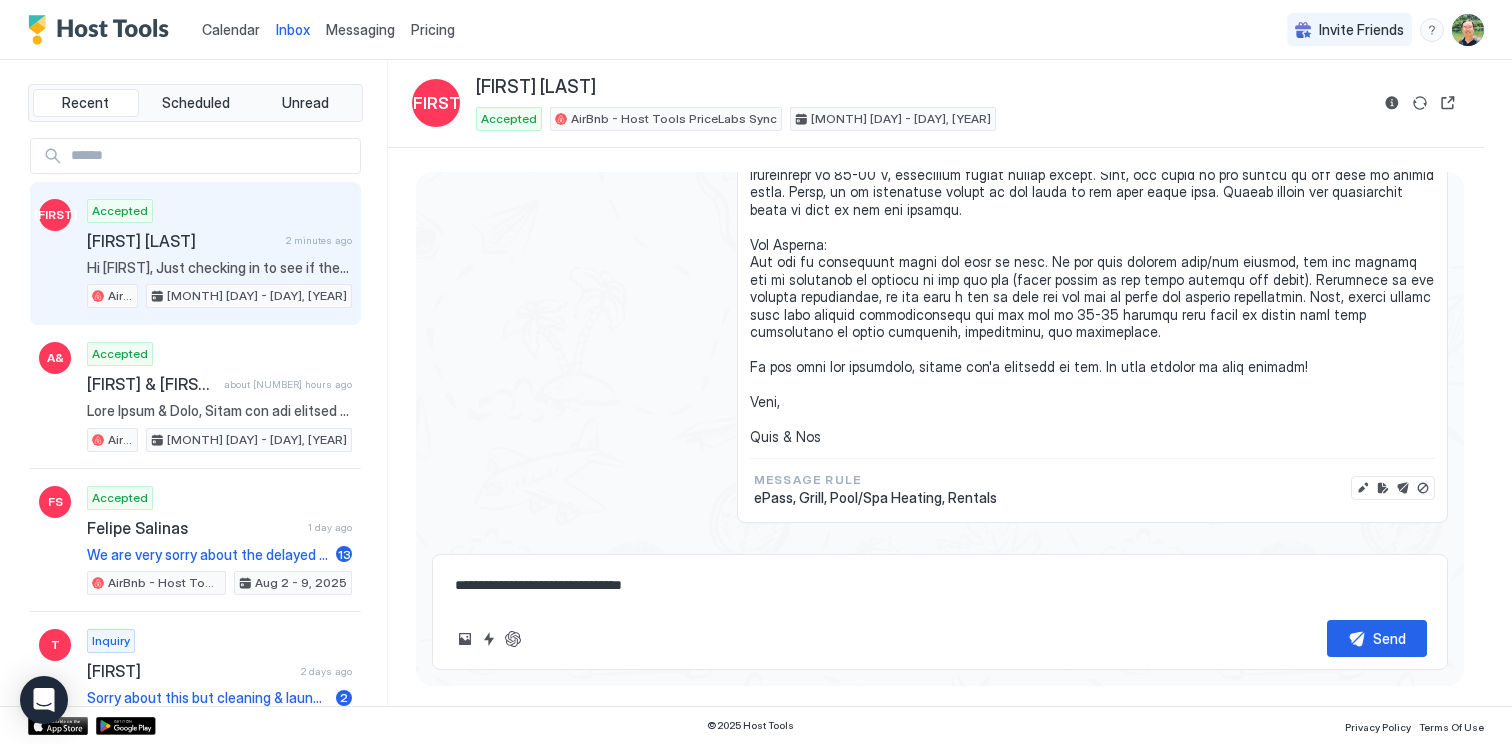 type on "**********" 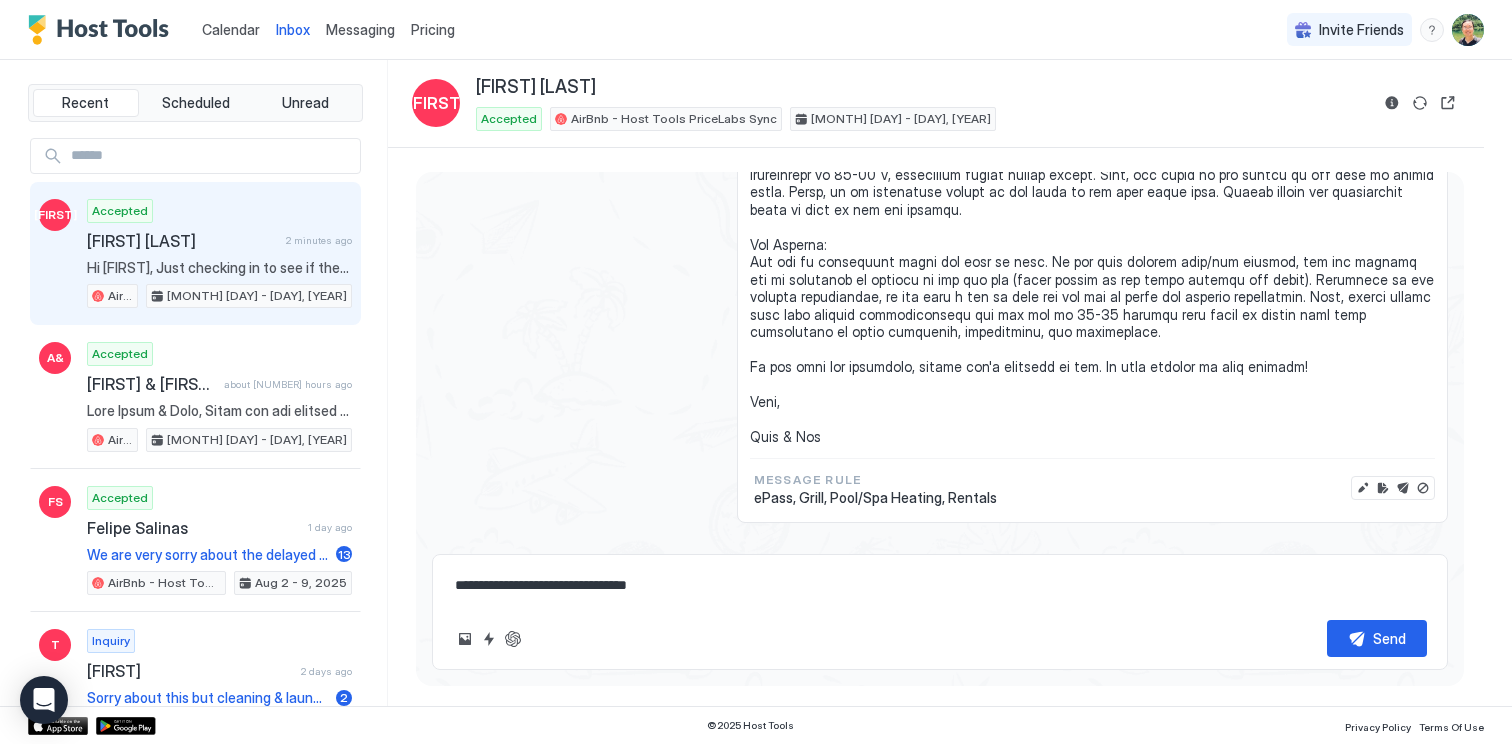 type on "*" 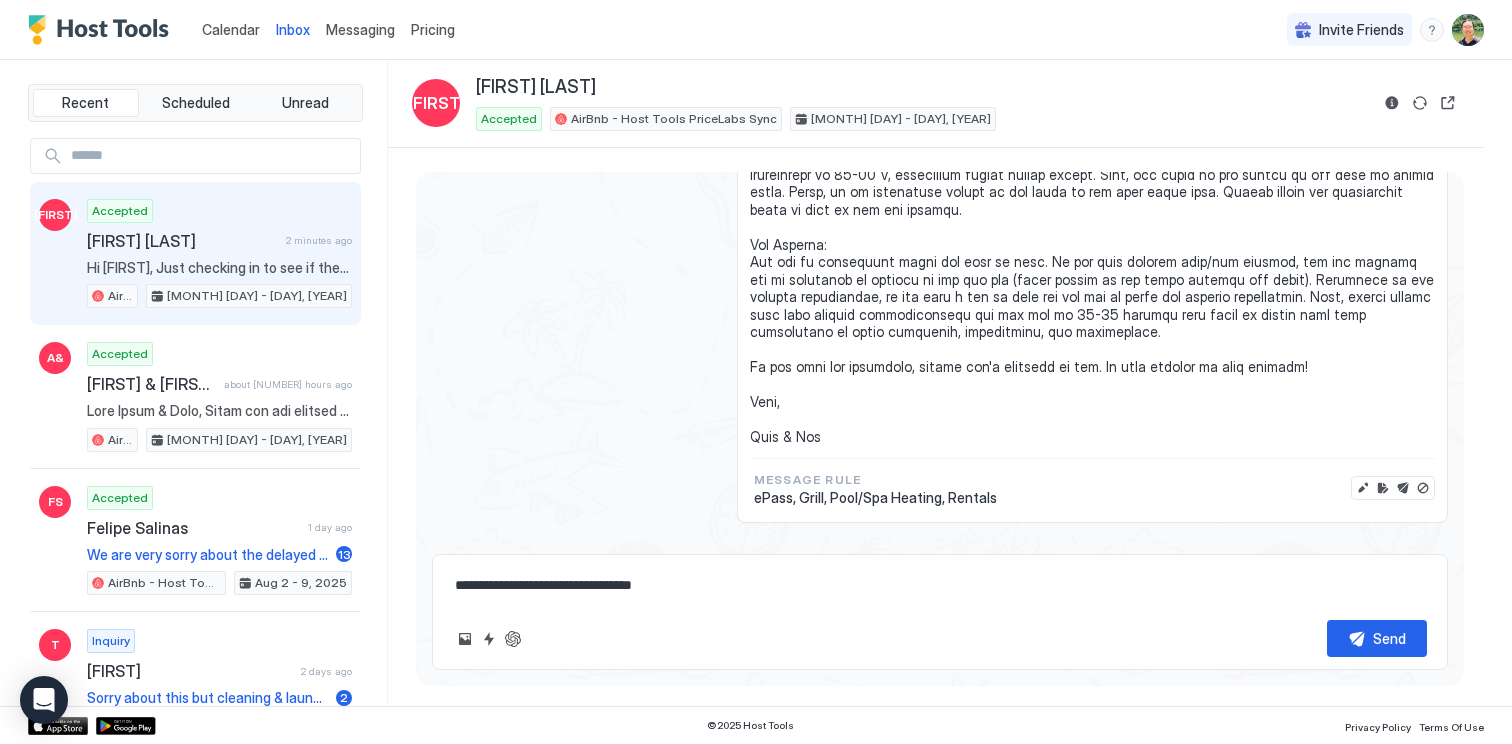type on "*" 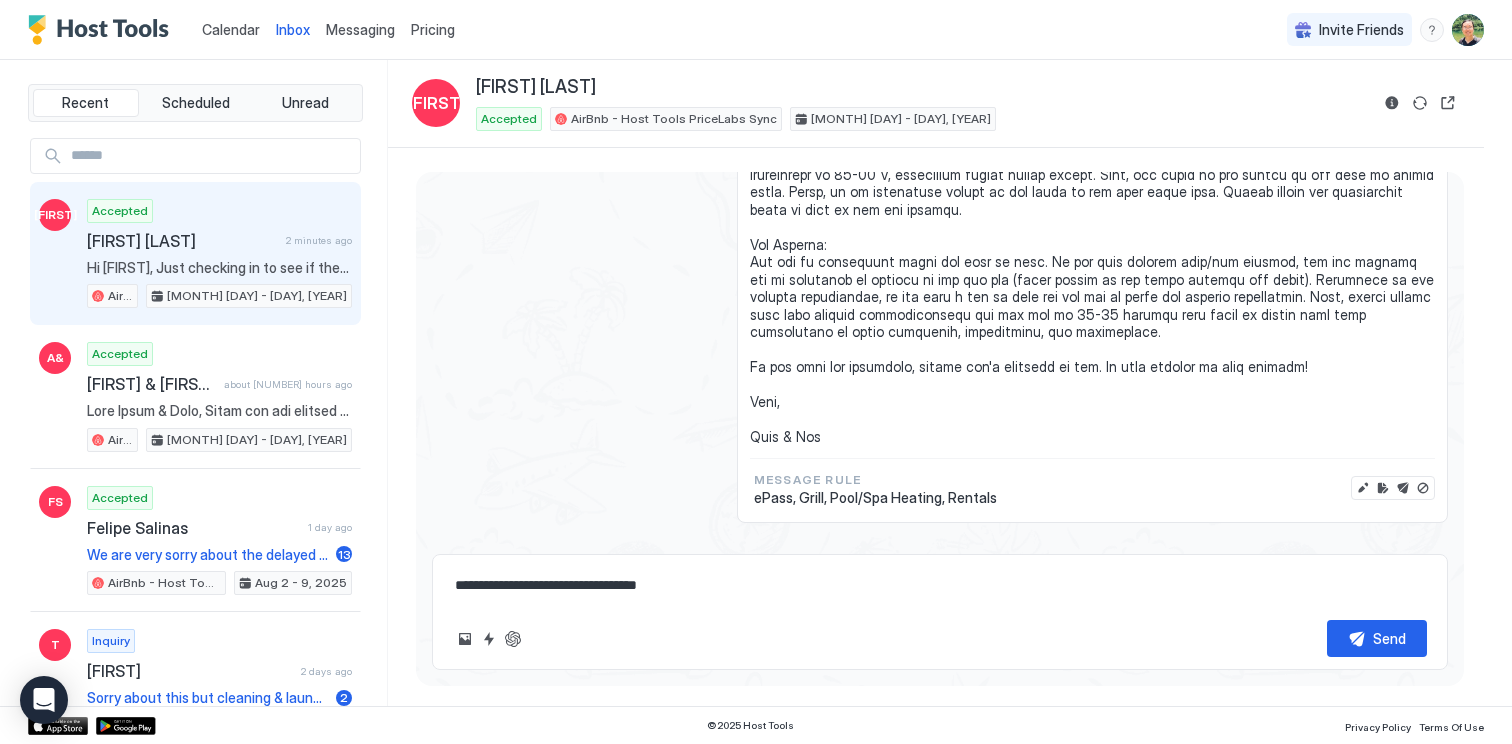 type on "*" 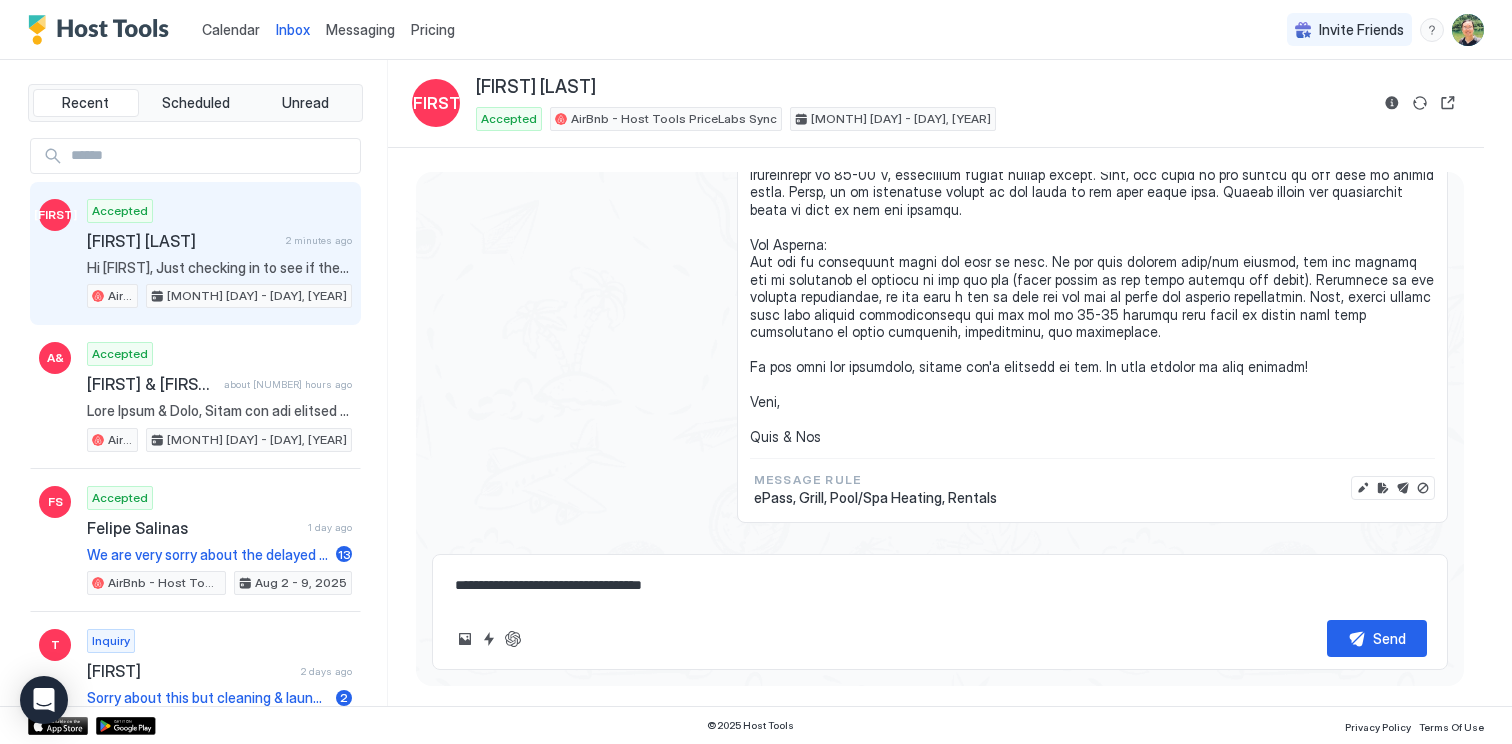 type on "**********" 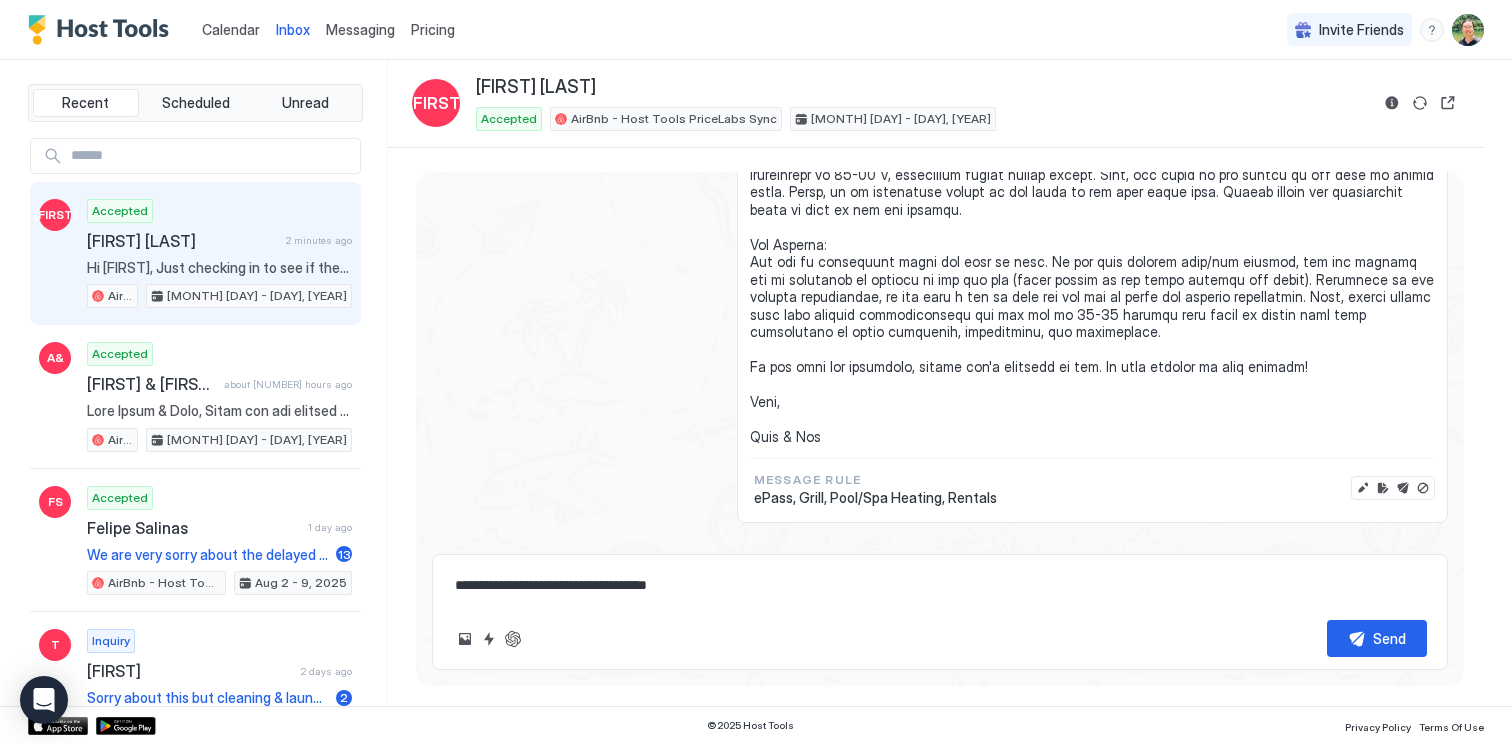 type on "*" 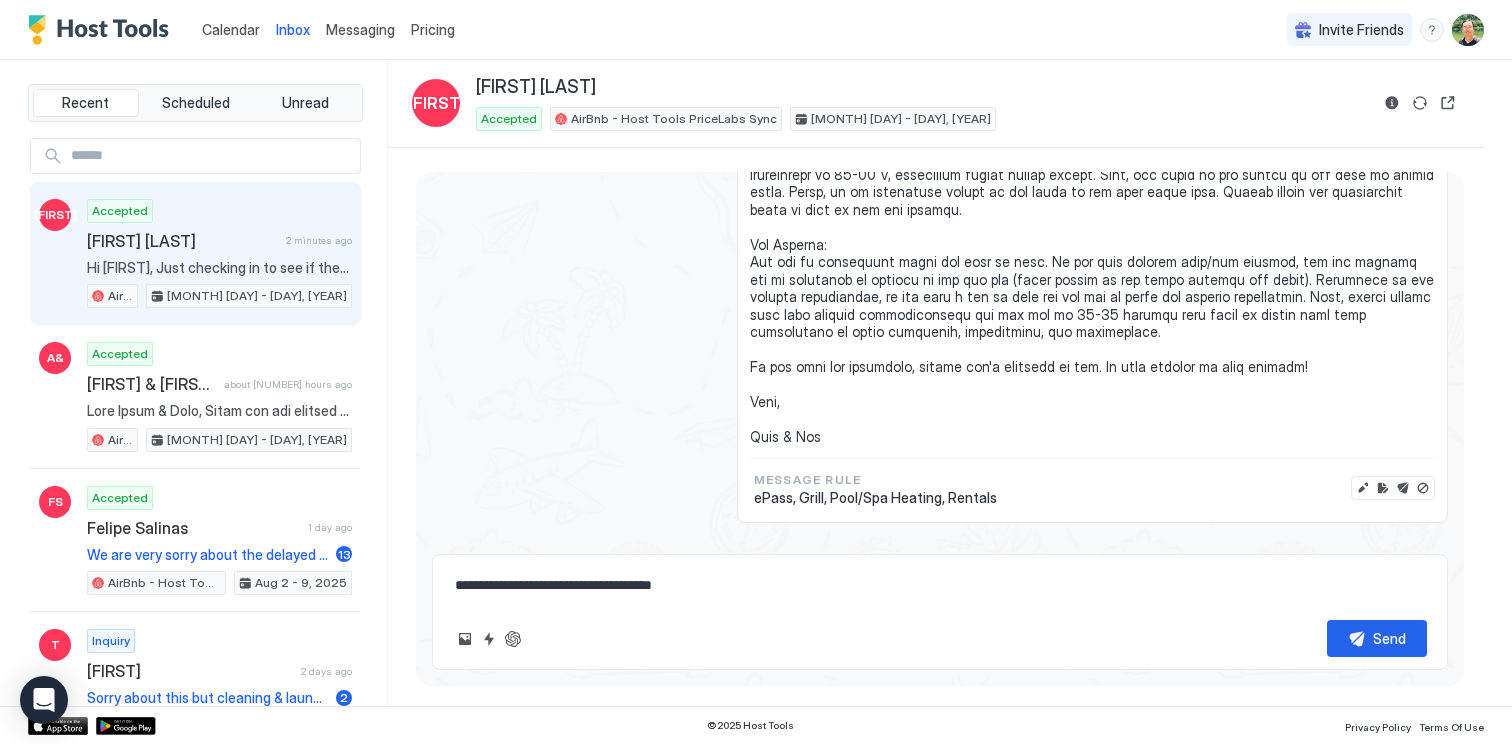 type on "*" 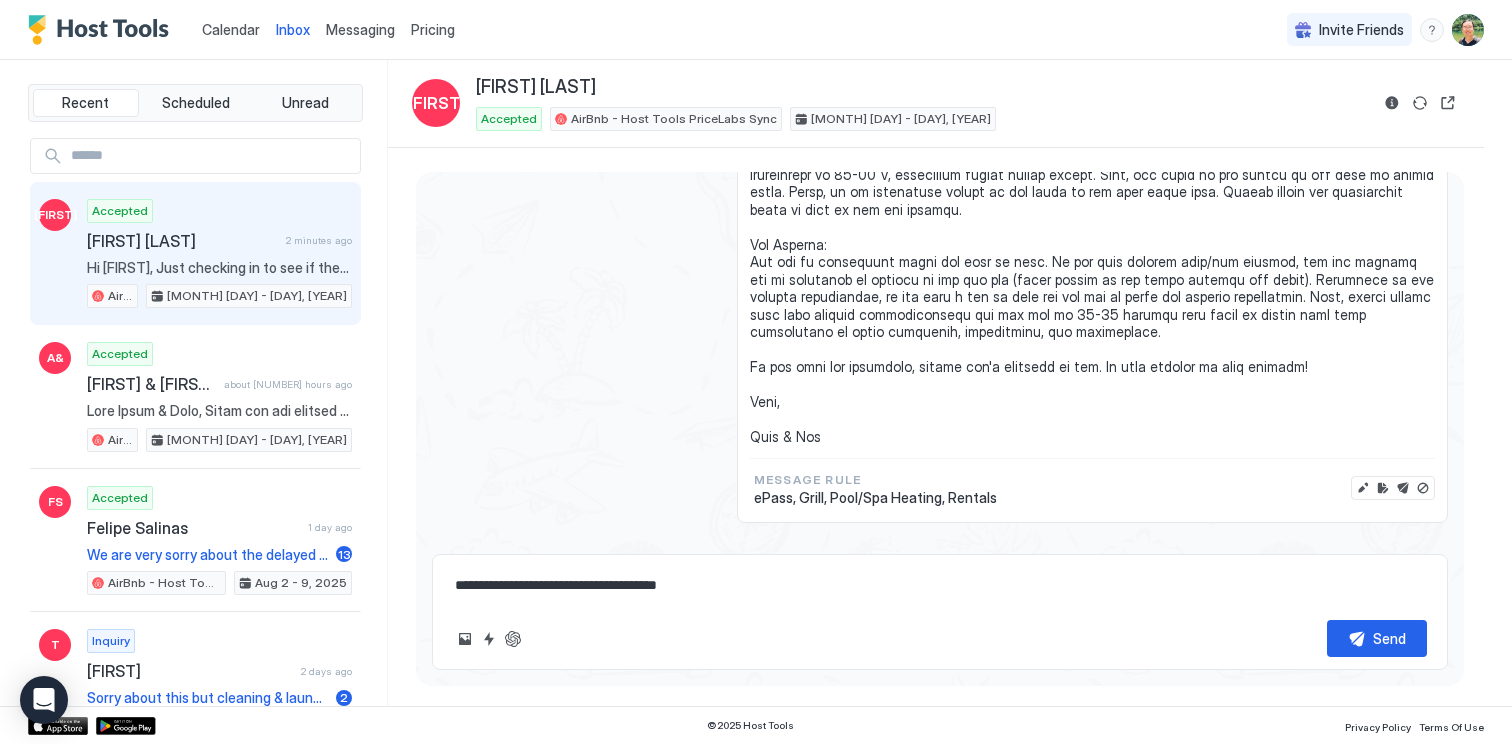 type on "*" 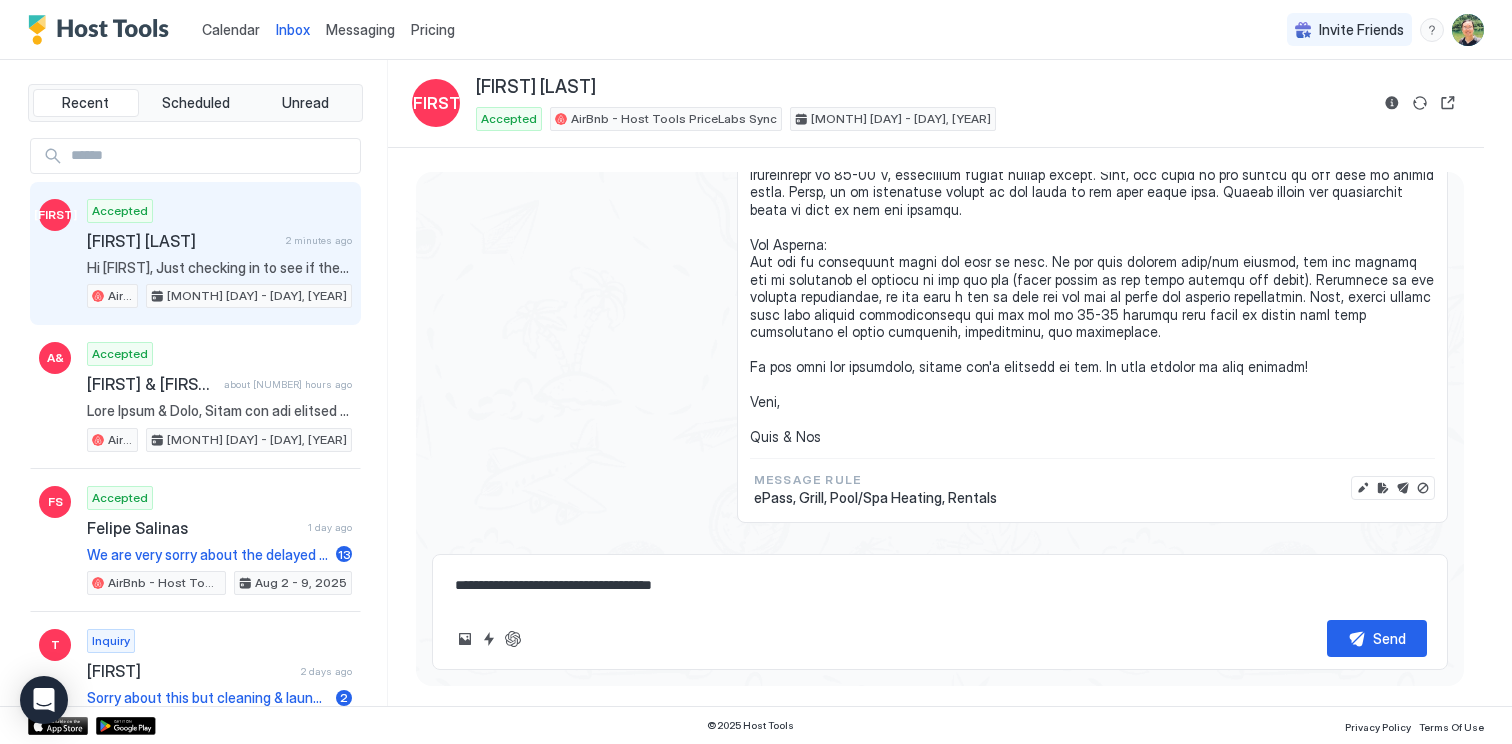 type on "*" 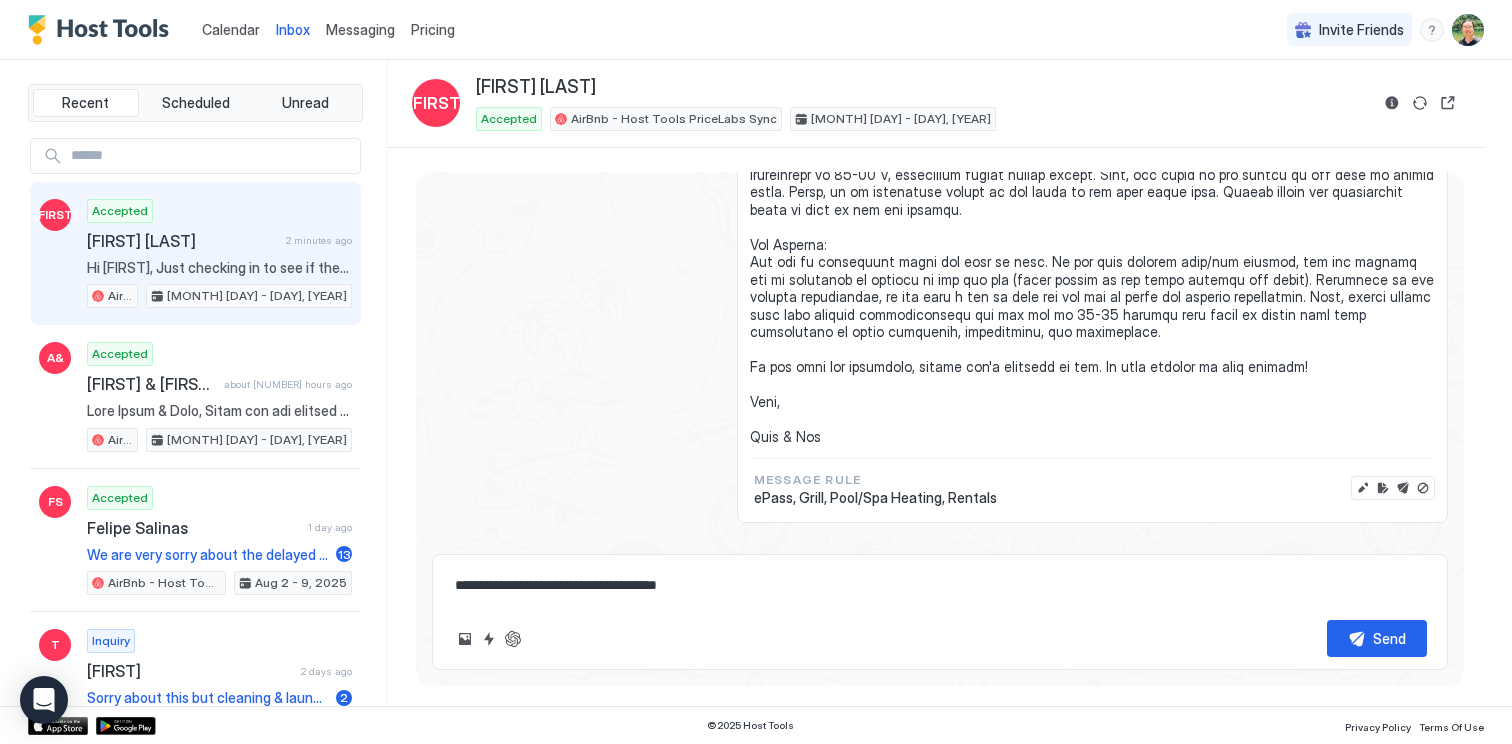 type on "*" 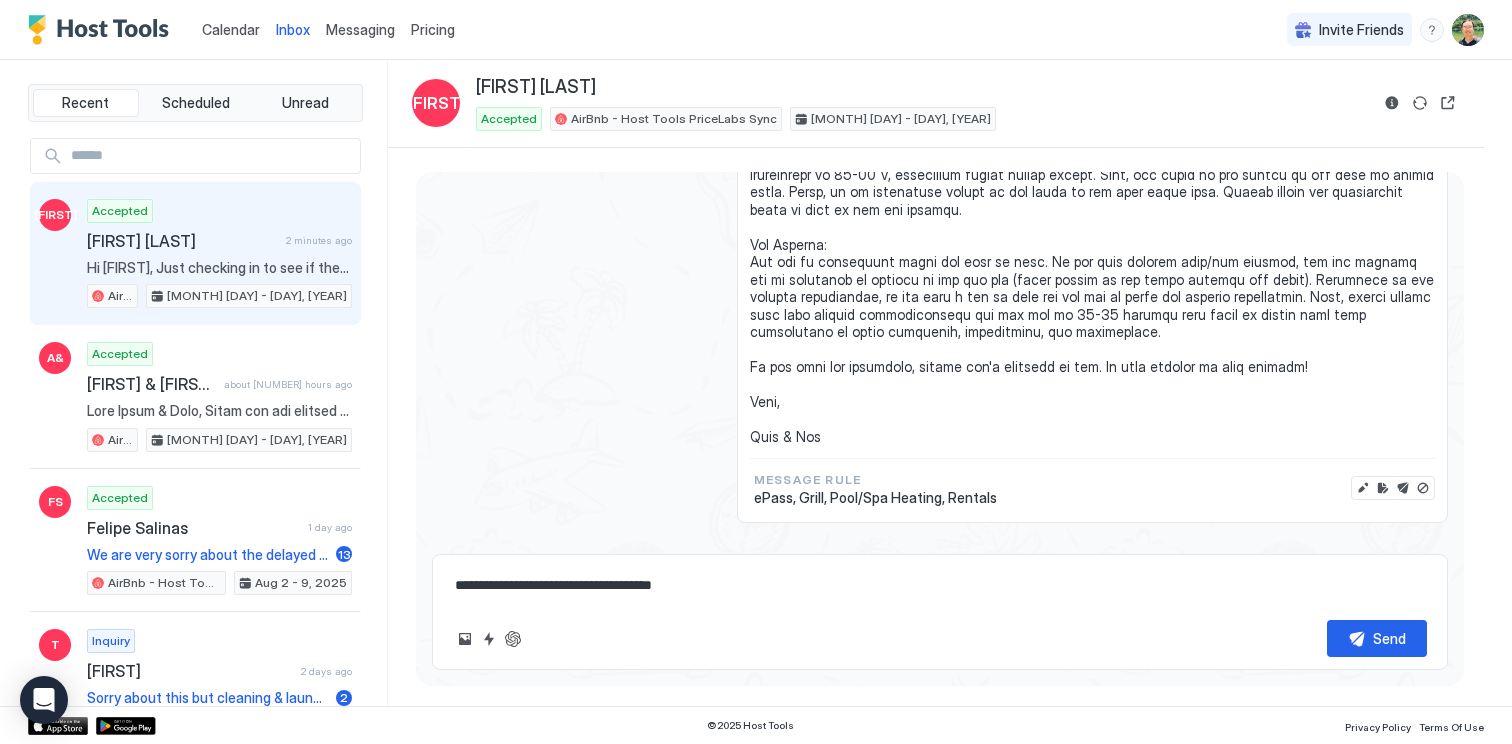 type on "*" 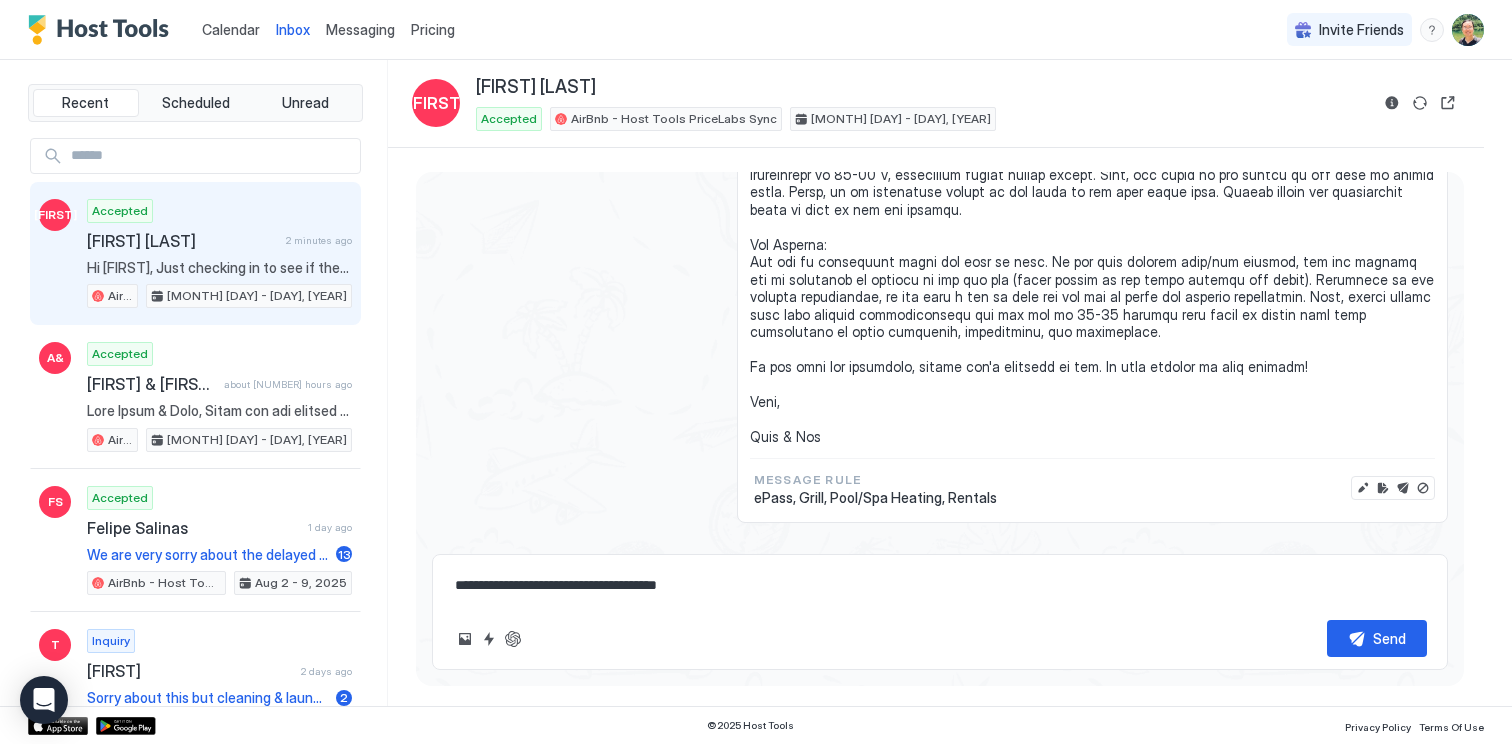 type on "*" 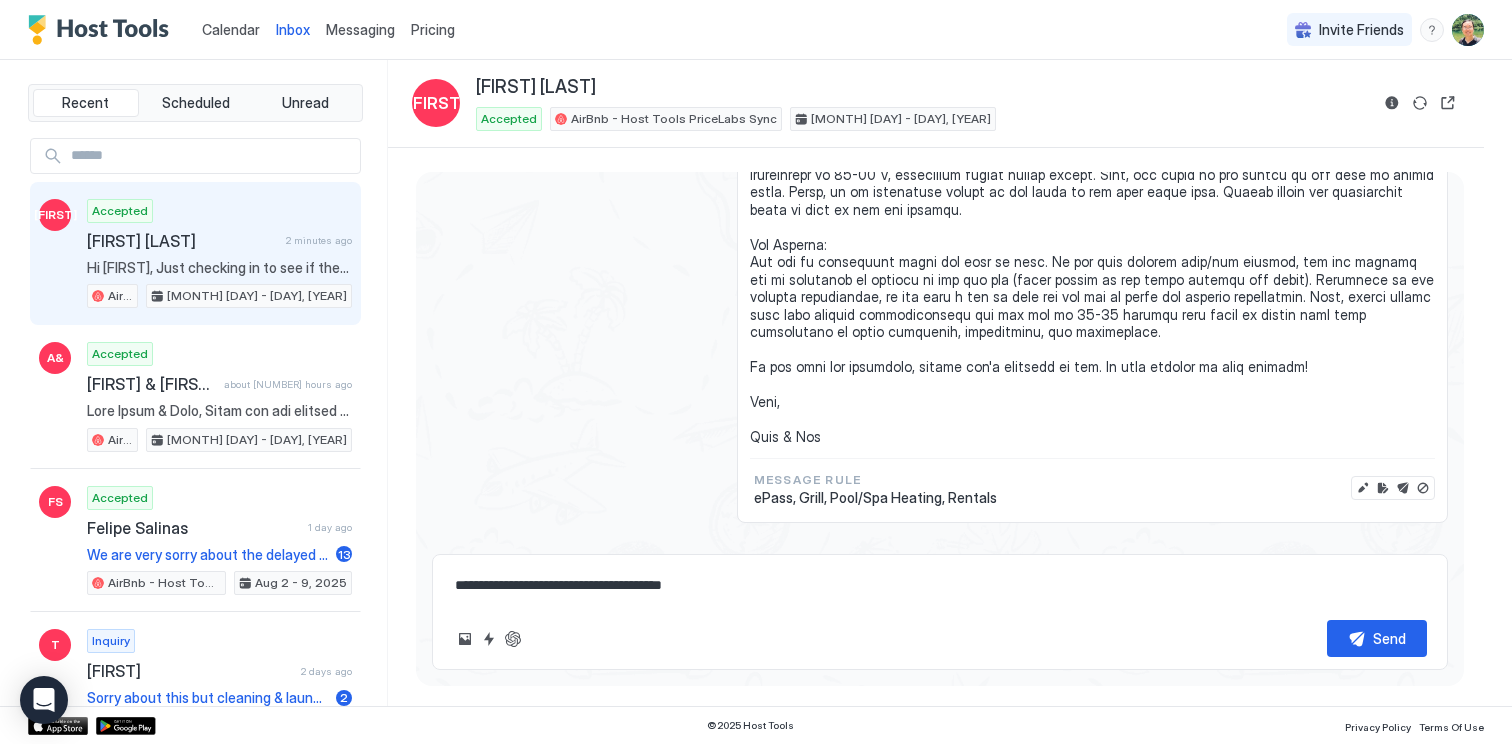 type on "*" 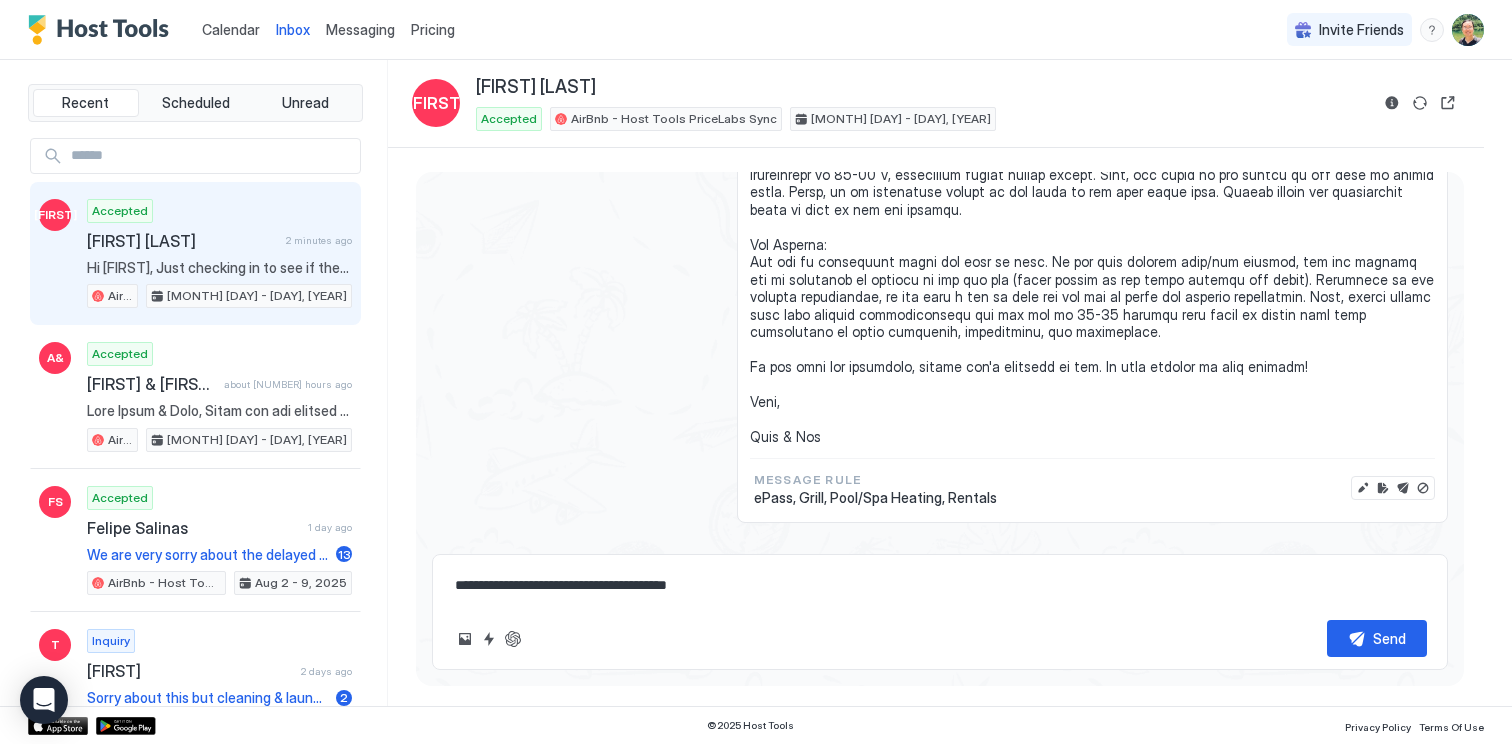 type on "*" 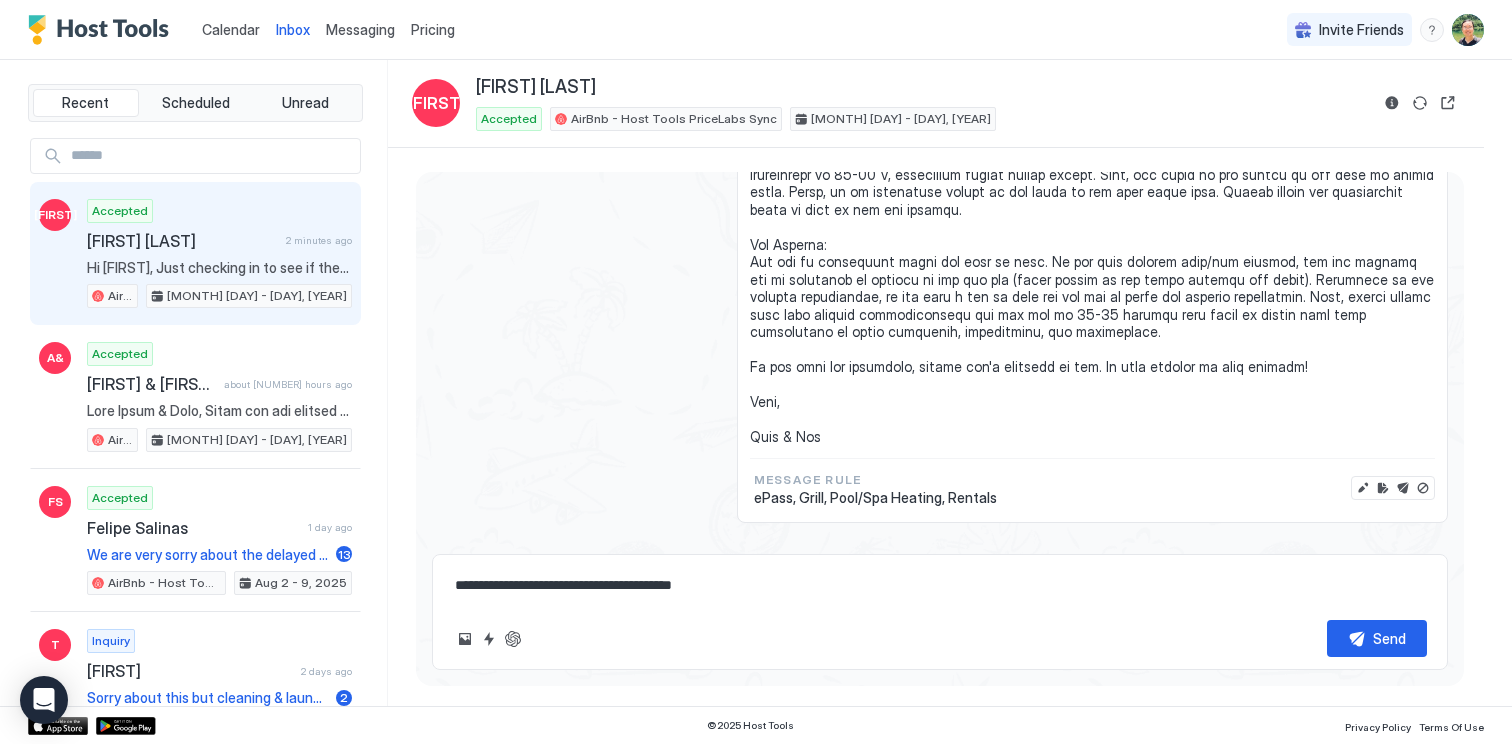 type on "*" 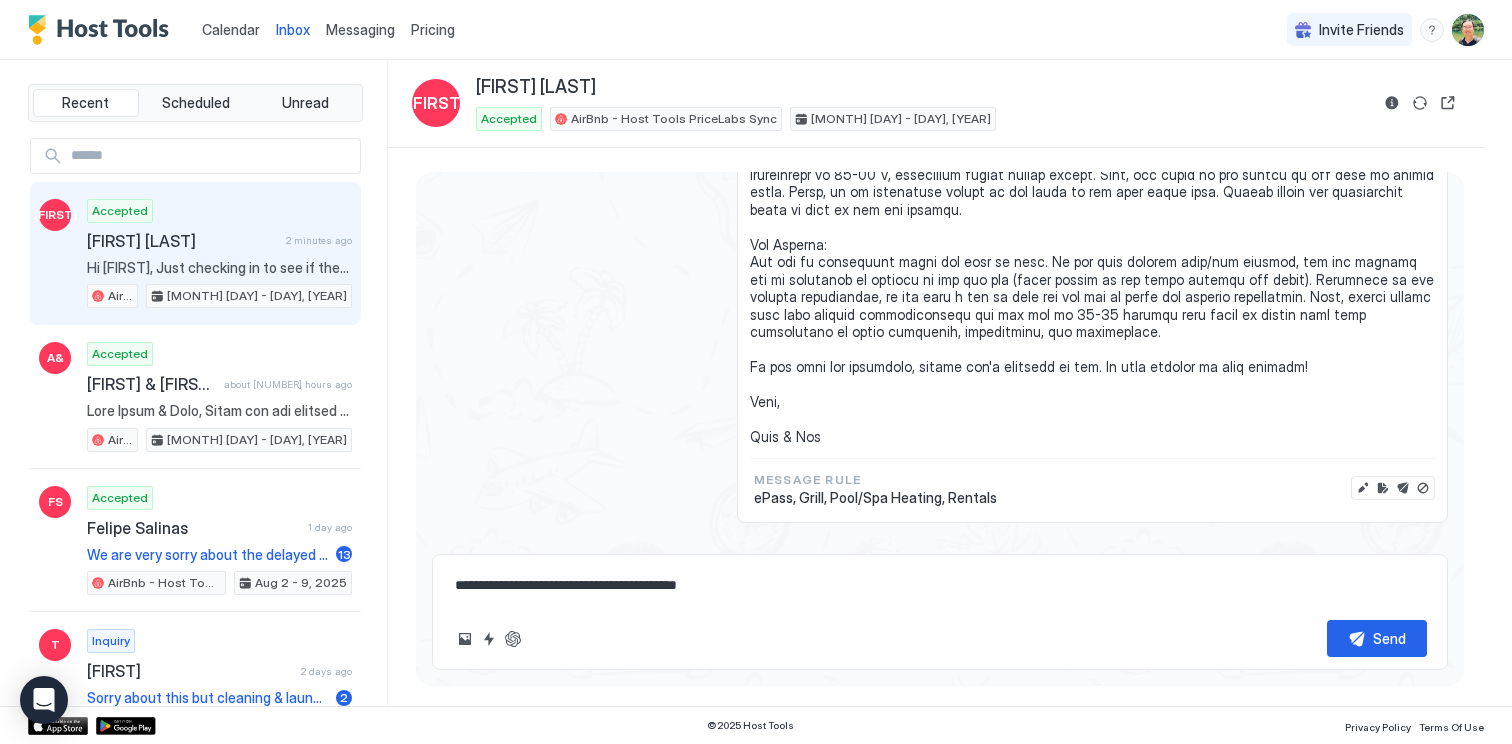 type on "*" 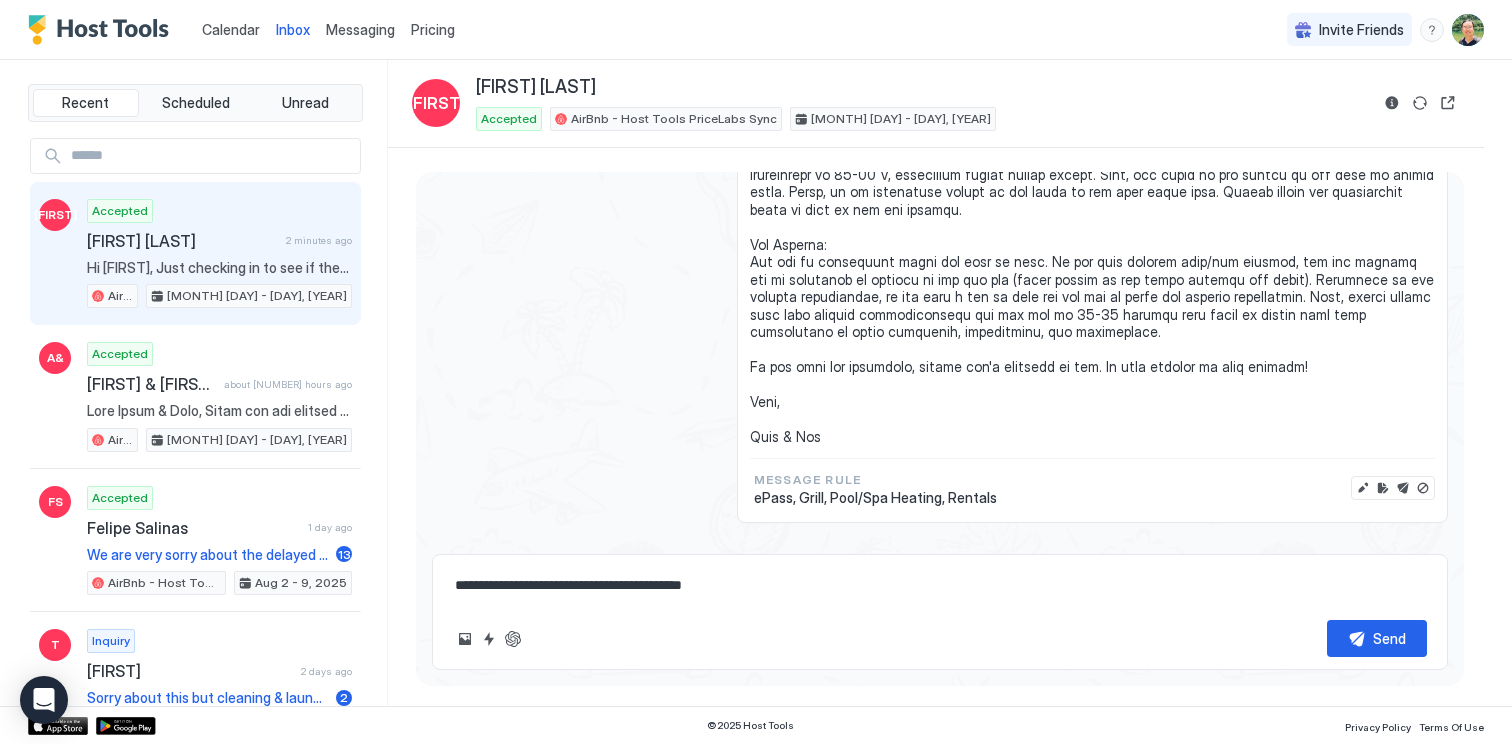type on "*" 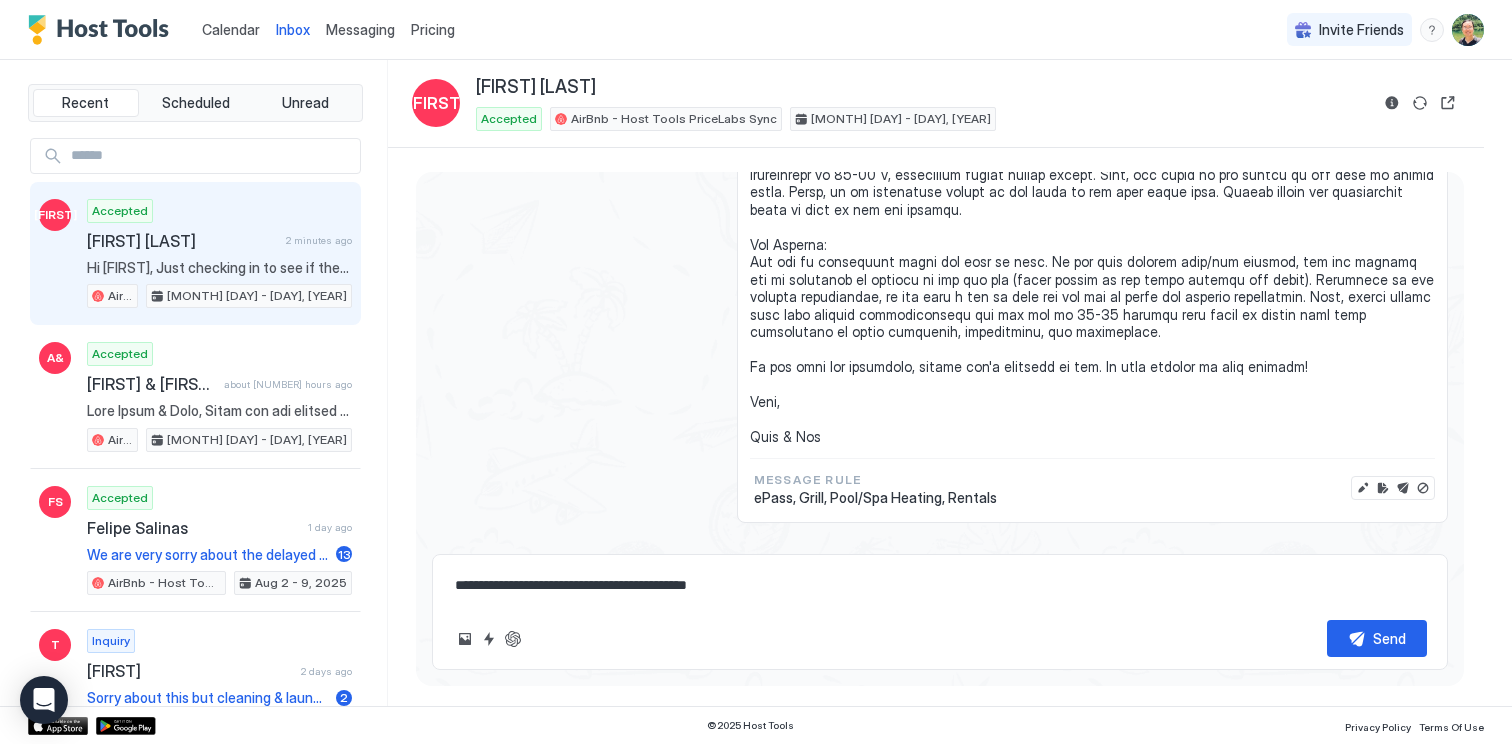 type on "*" 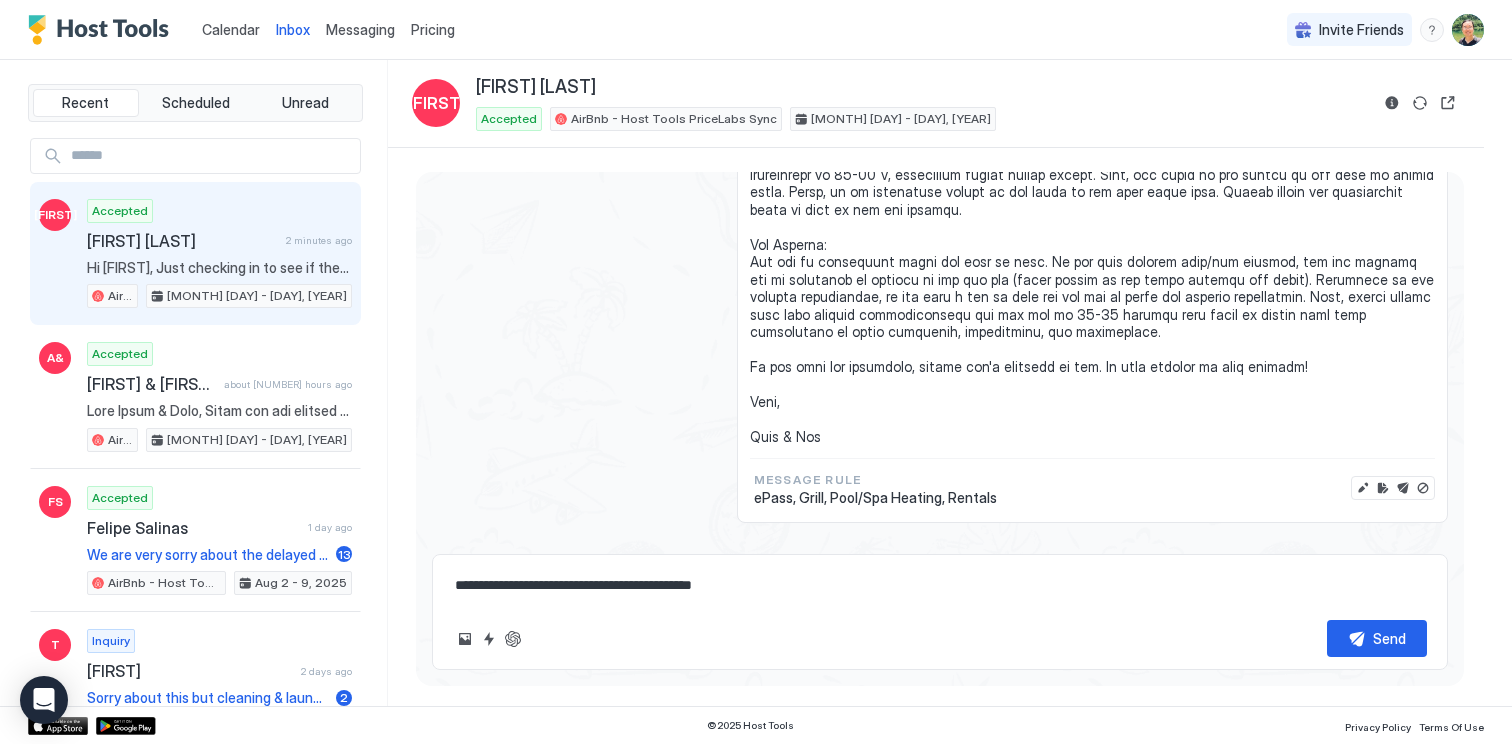 type on "*" 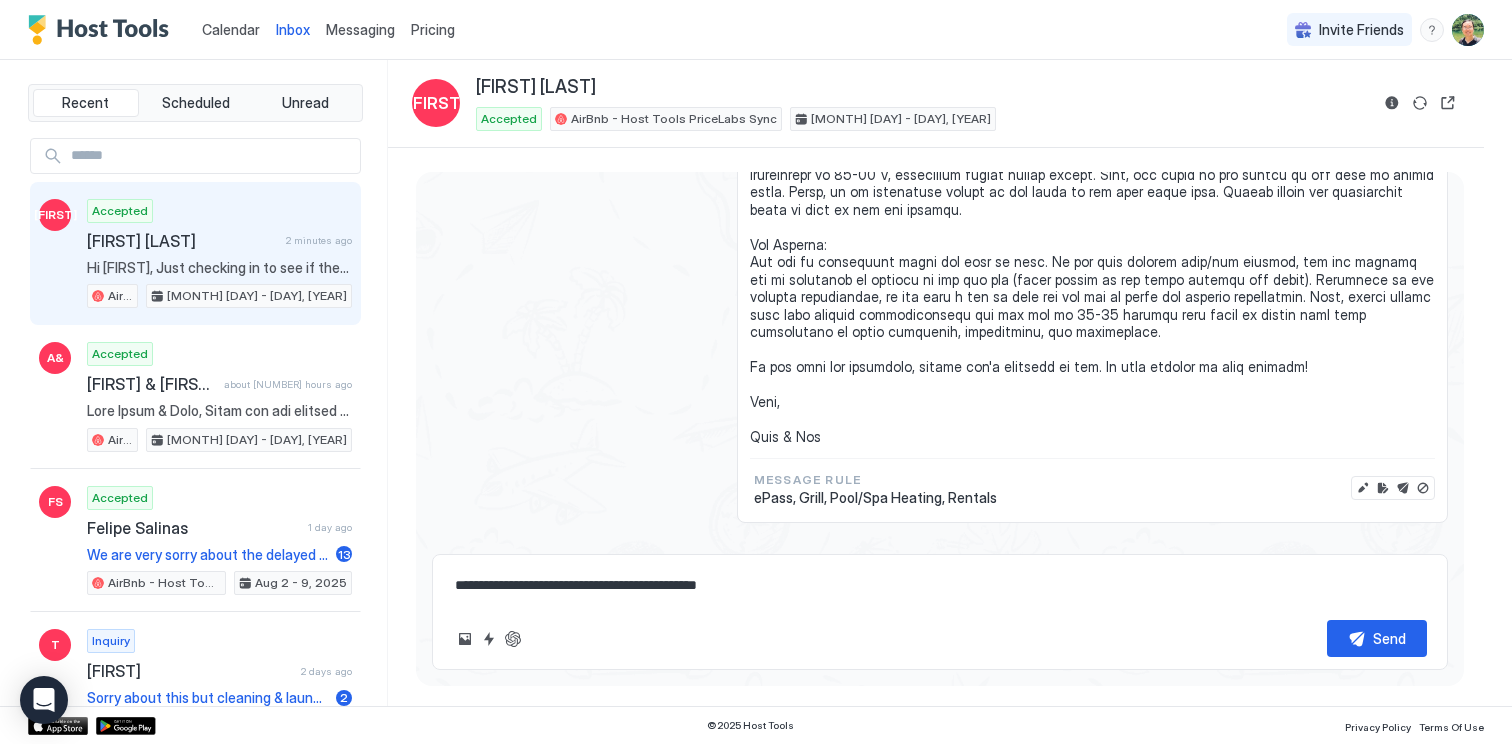 type on "*" 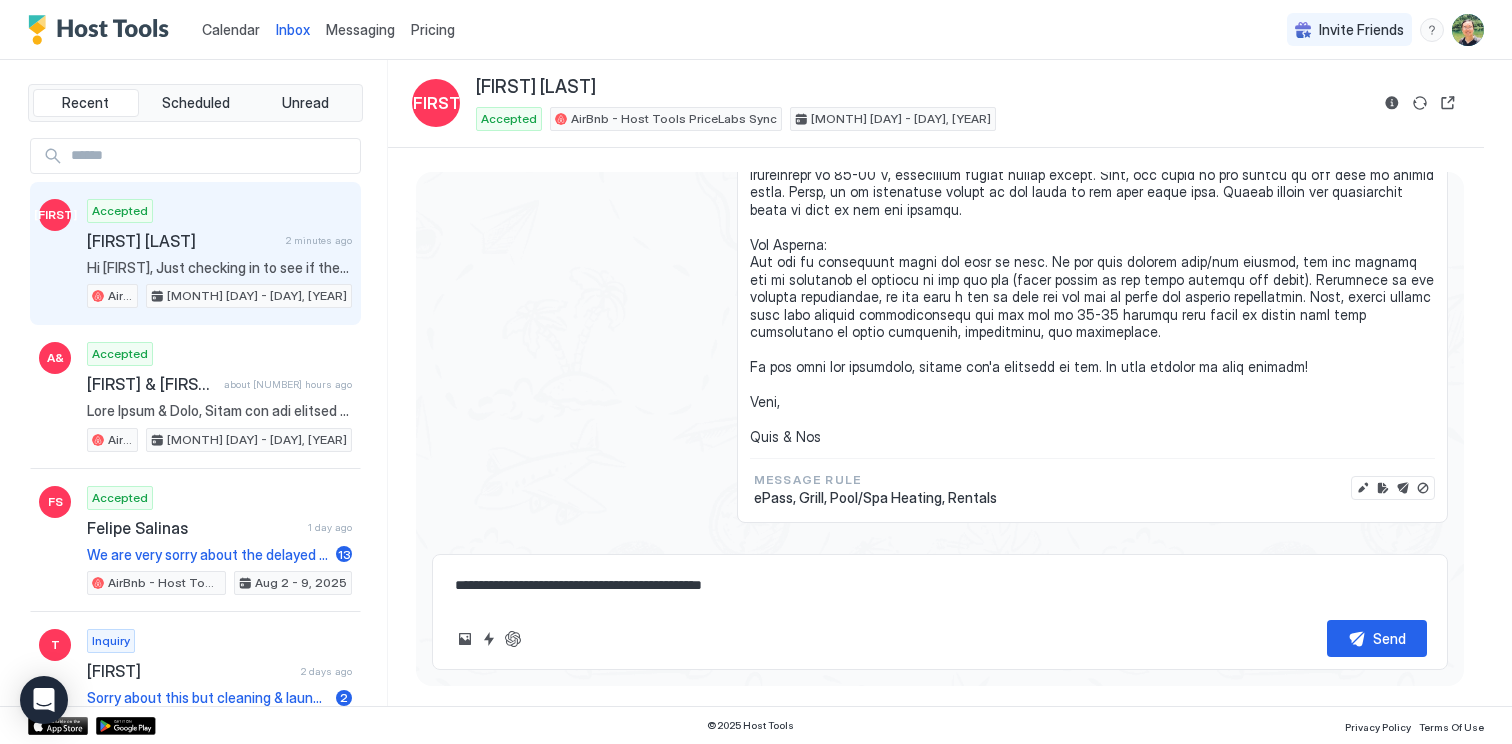 type on "*" 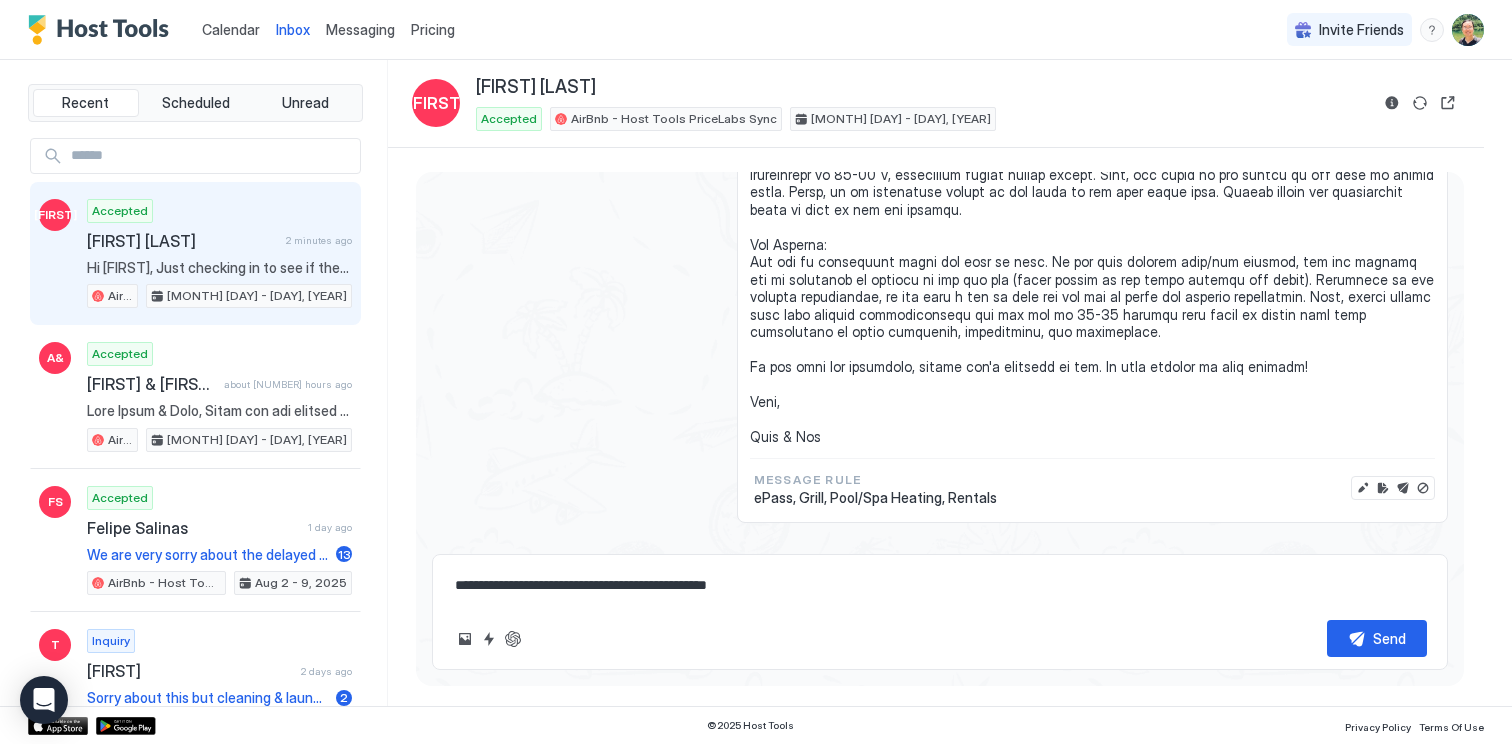 type on "*" 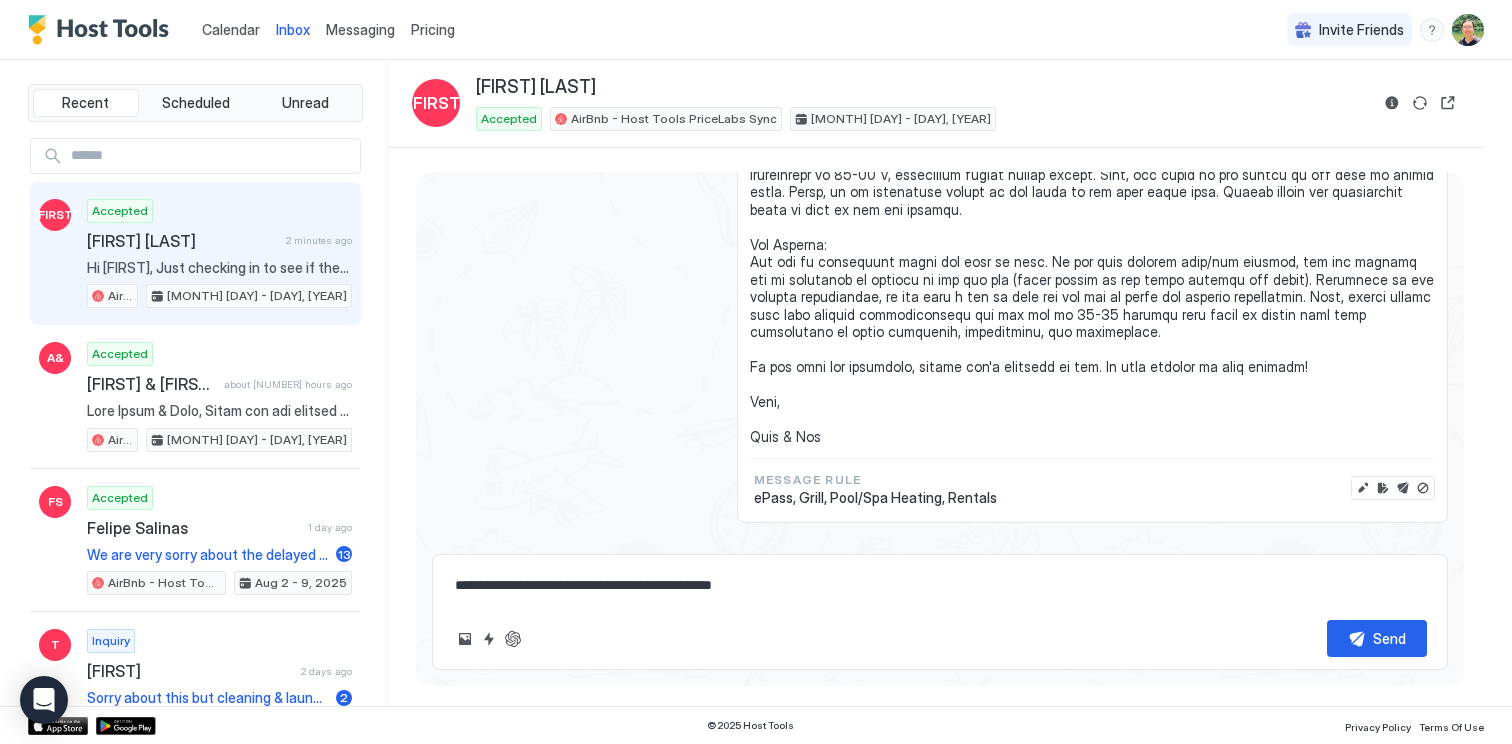 type on "*" 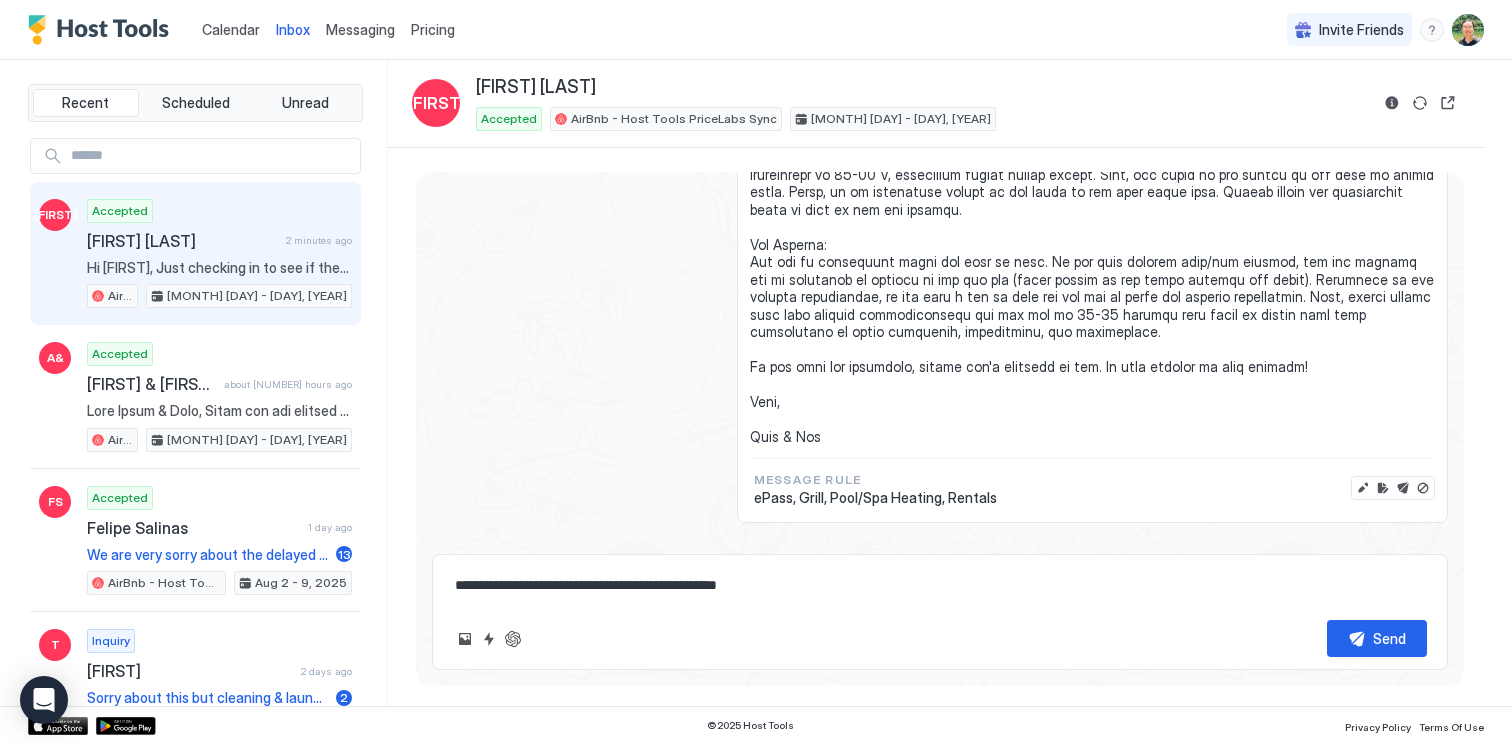 type on "*" 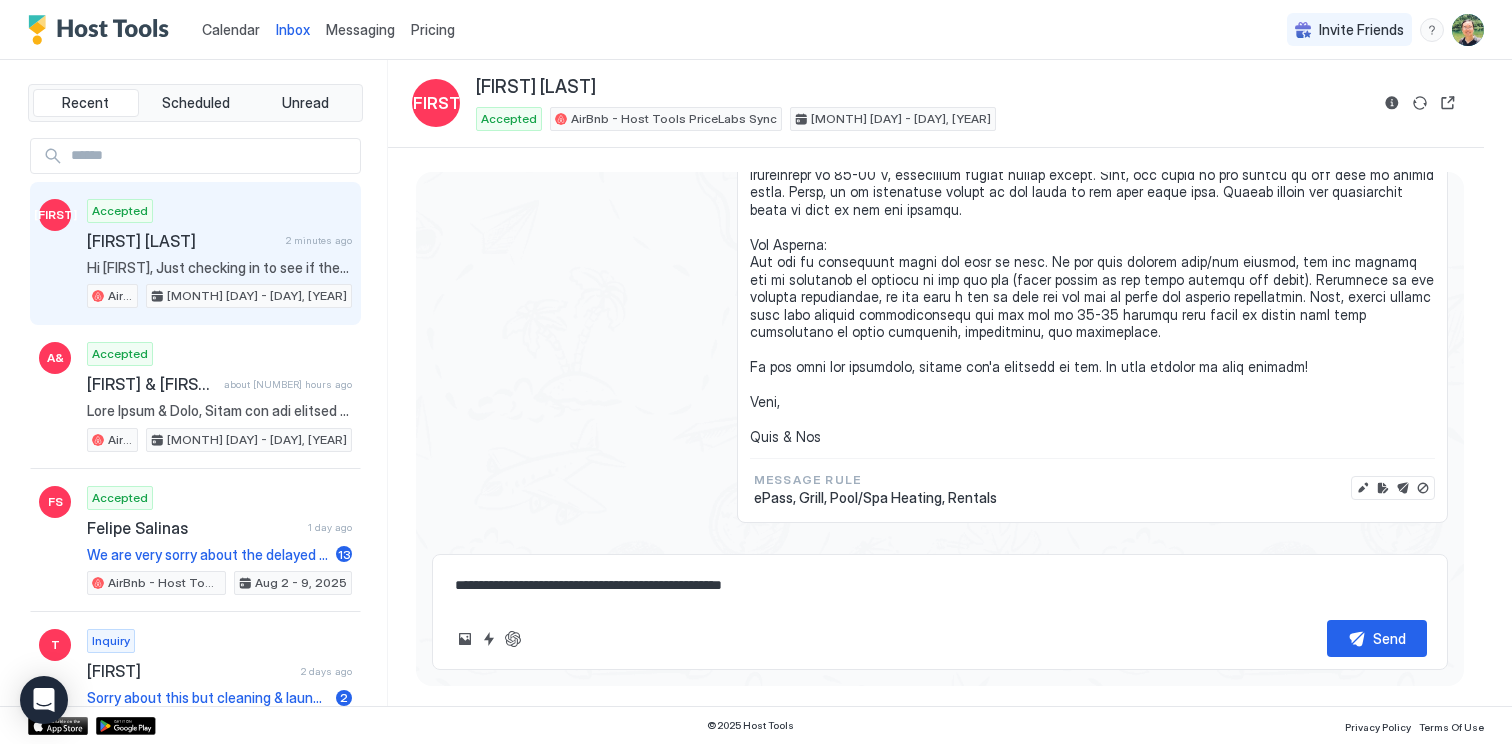 type on "*" 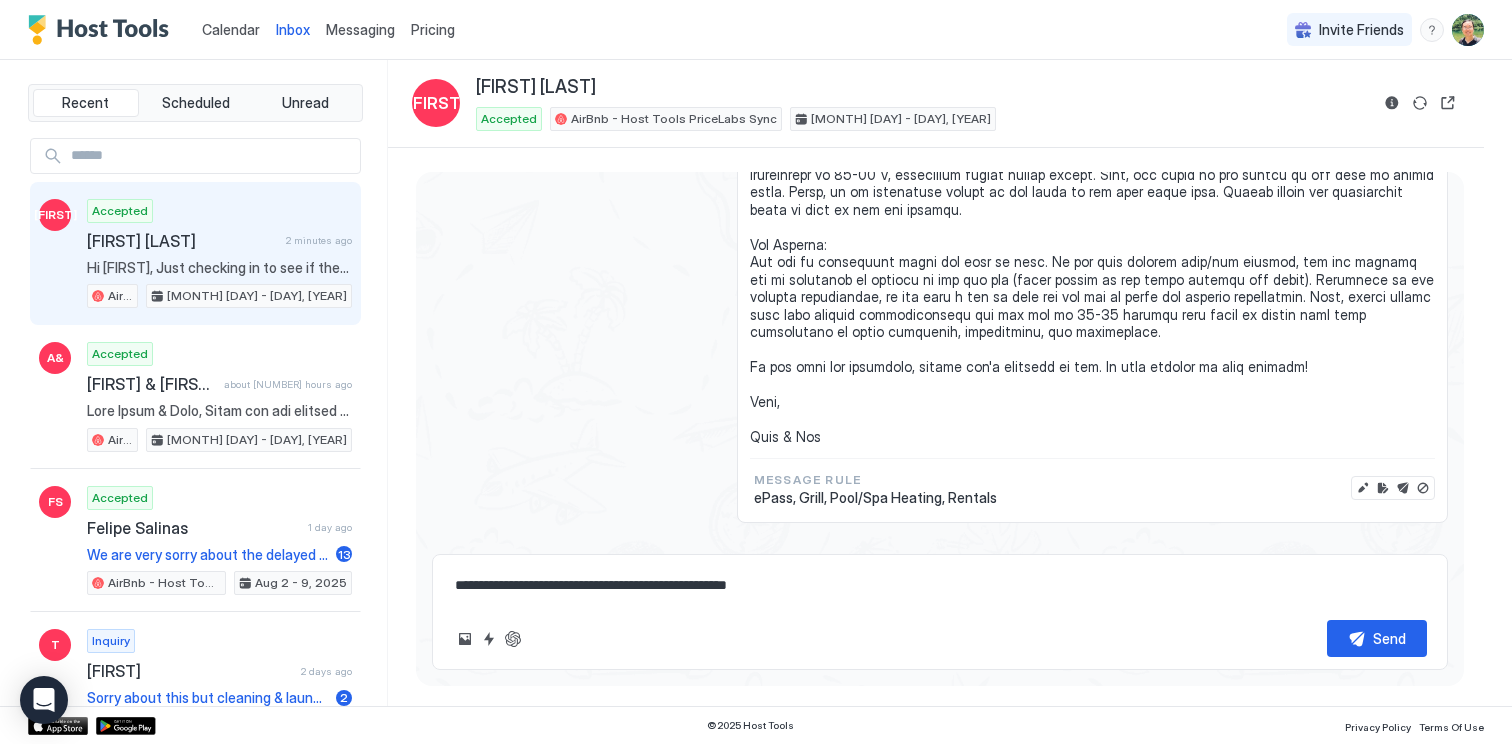 type on "*" 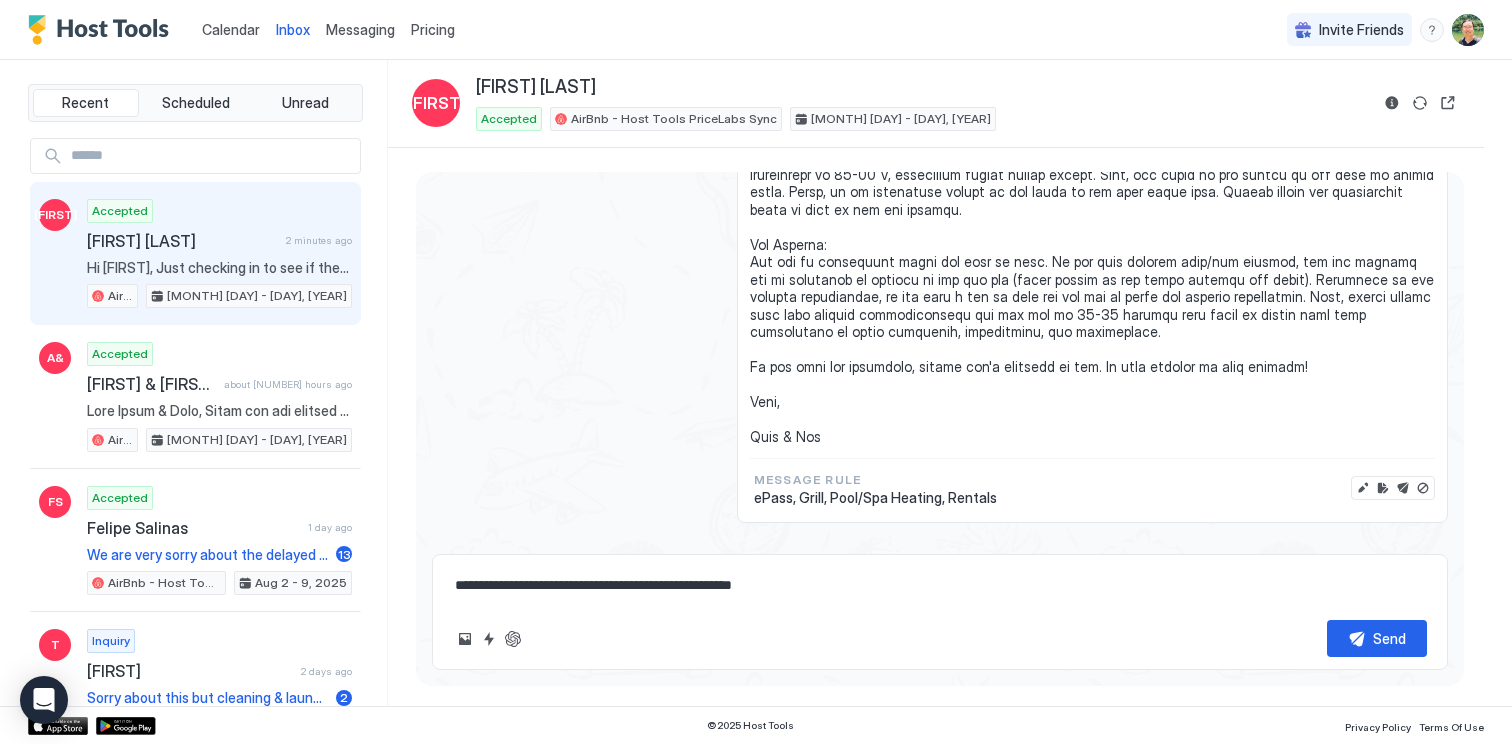 type on "*" 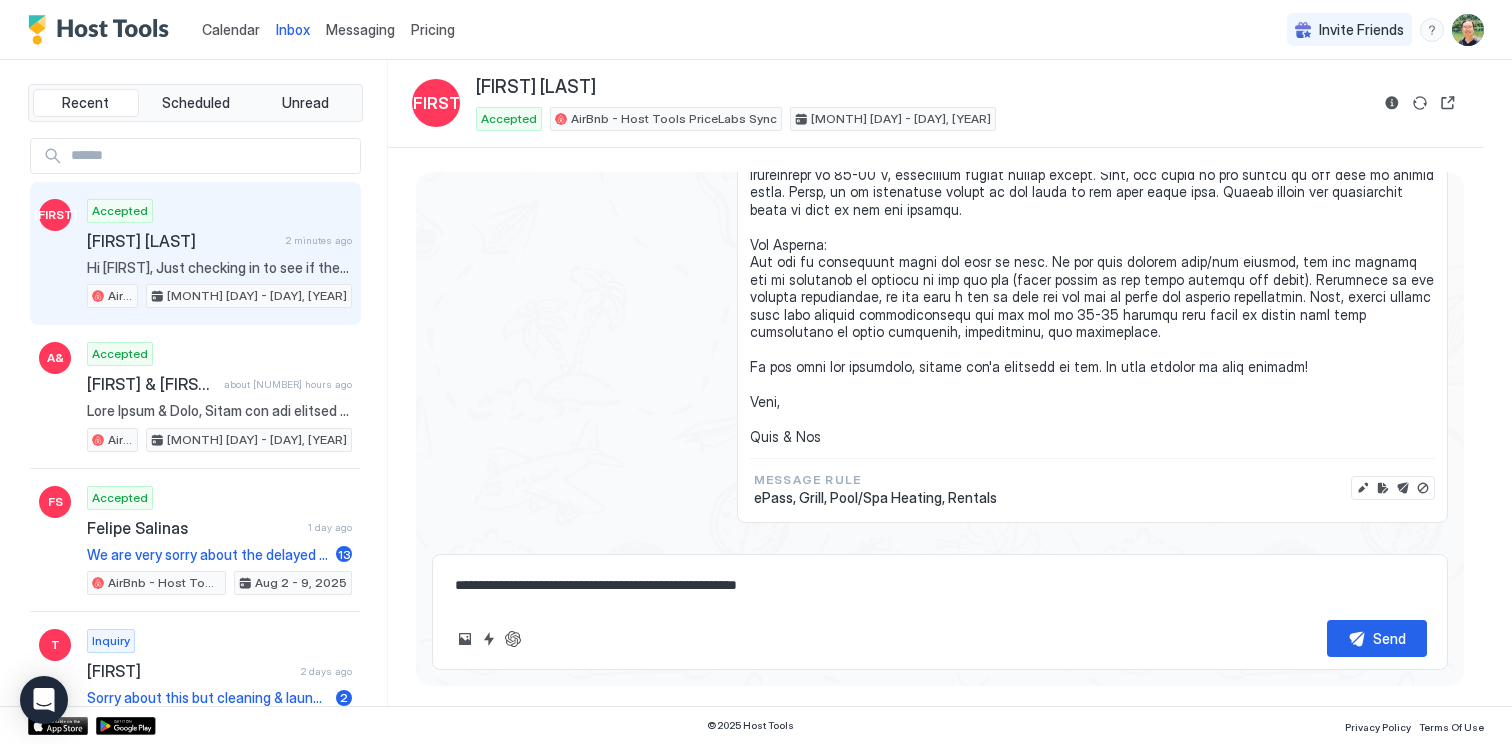 type on "*" 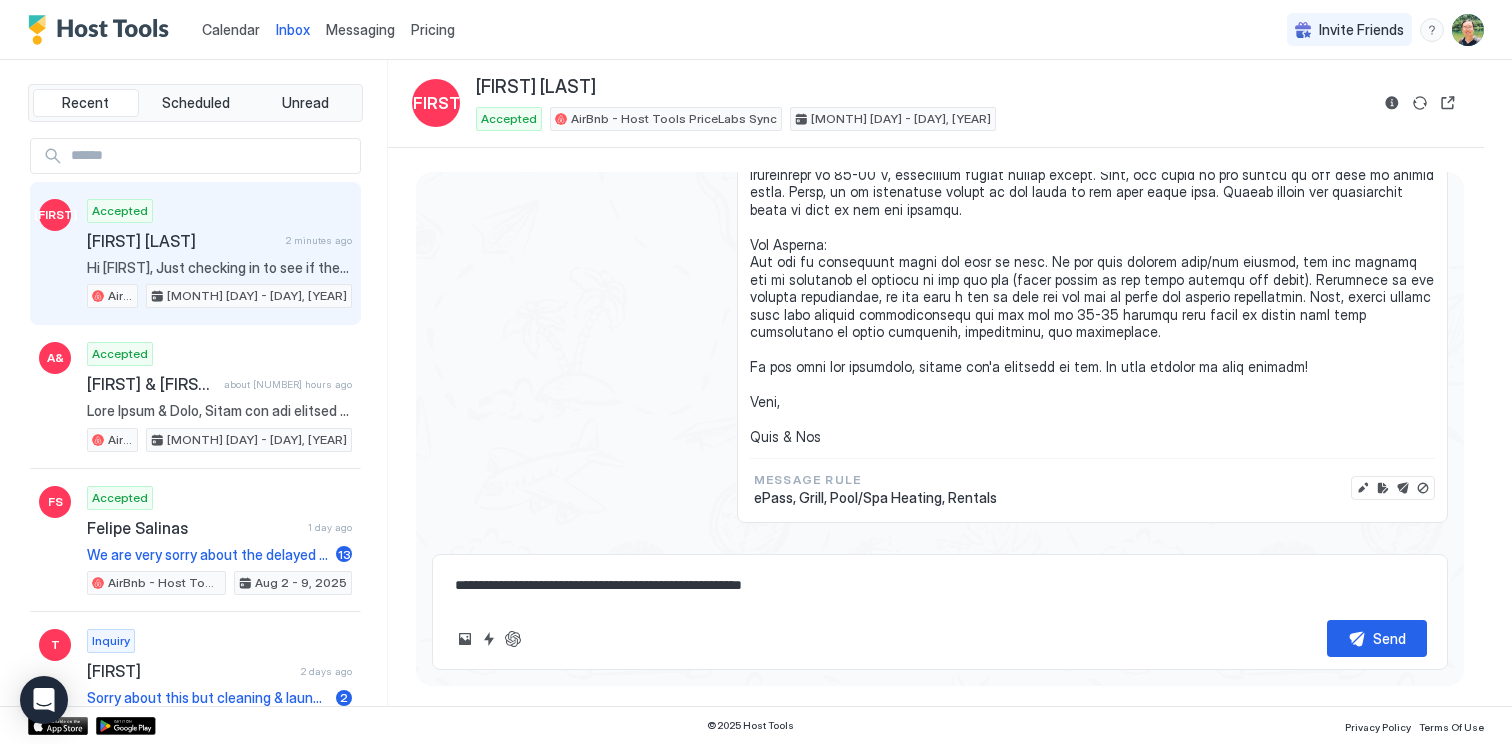 type on "*" 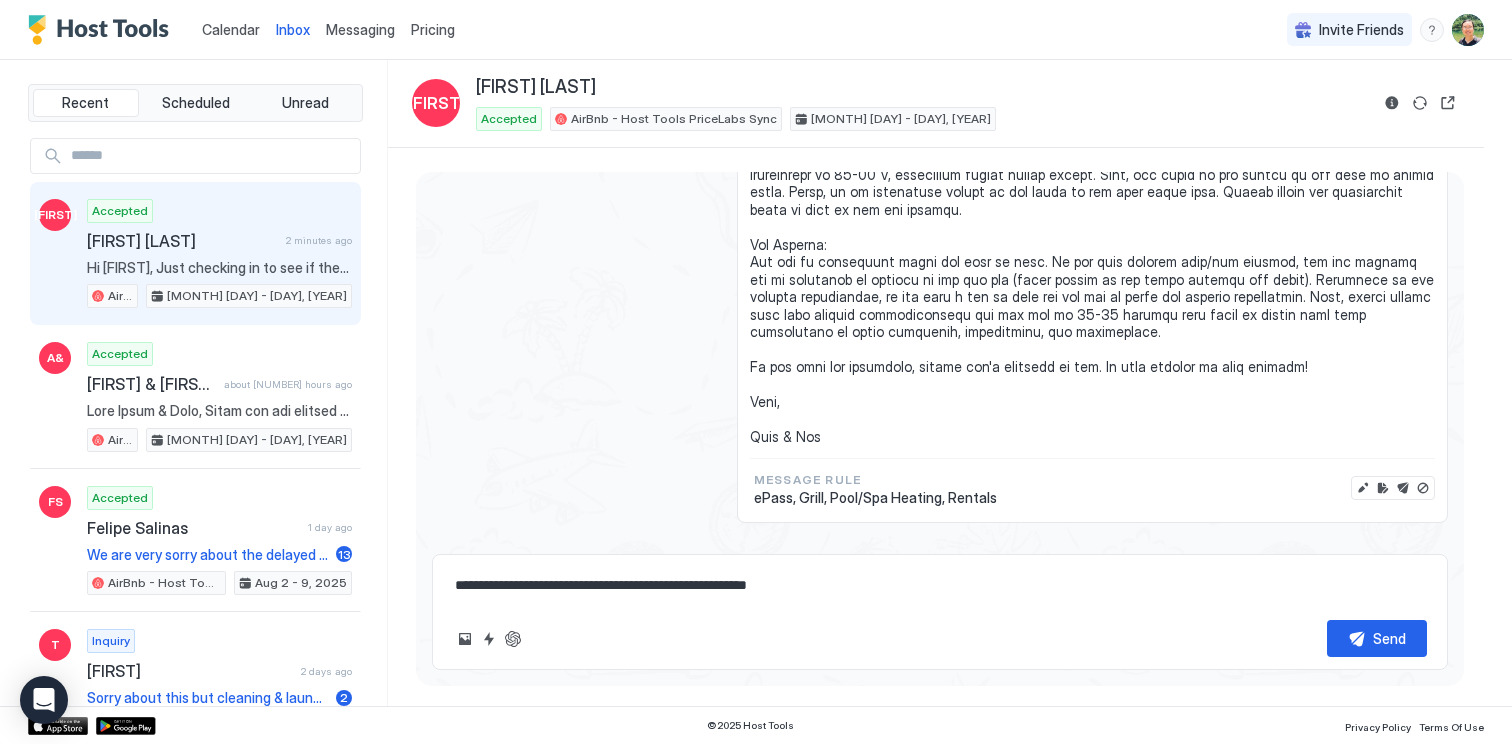 type on "*" 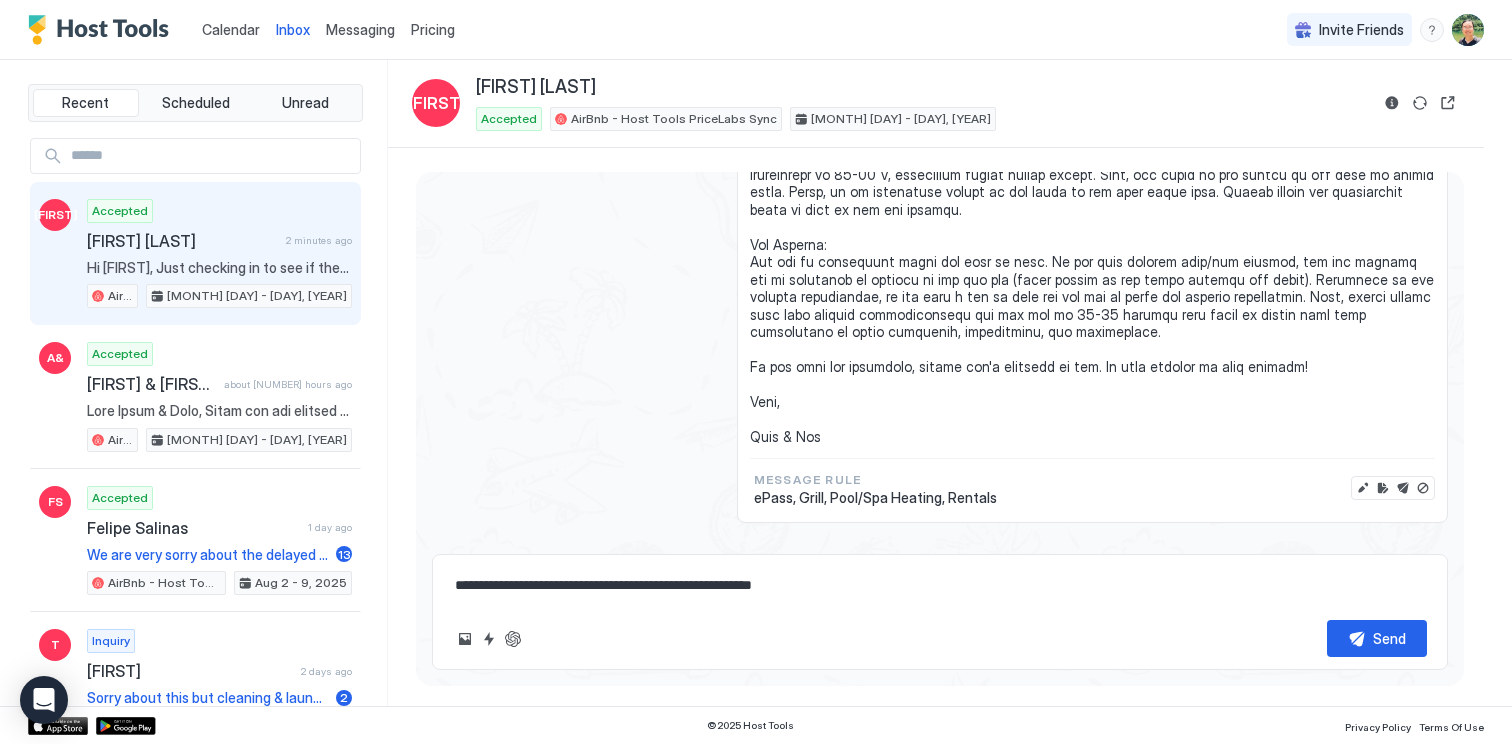 type on "*" 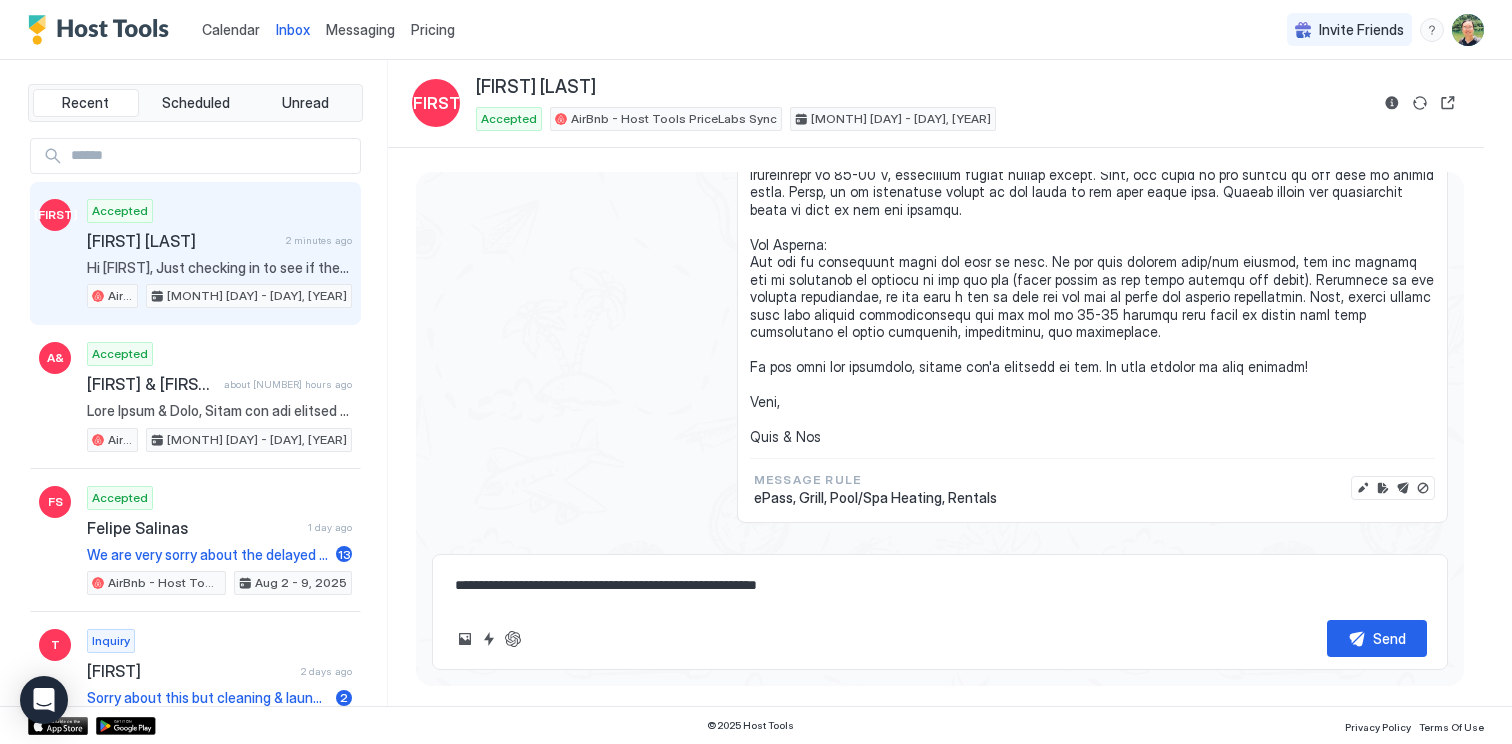 type on "**********" 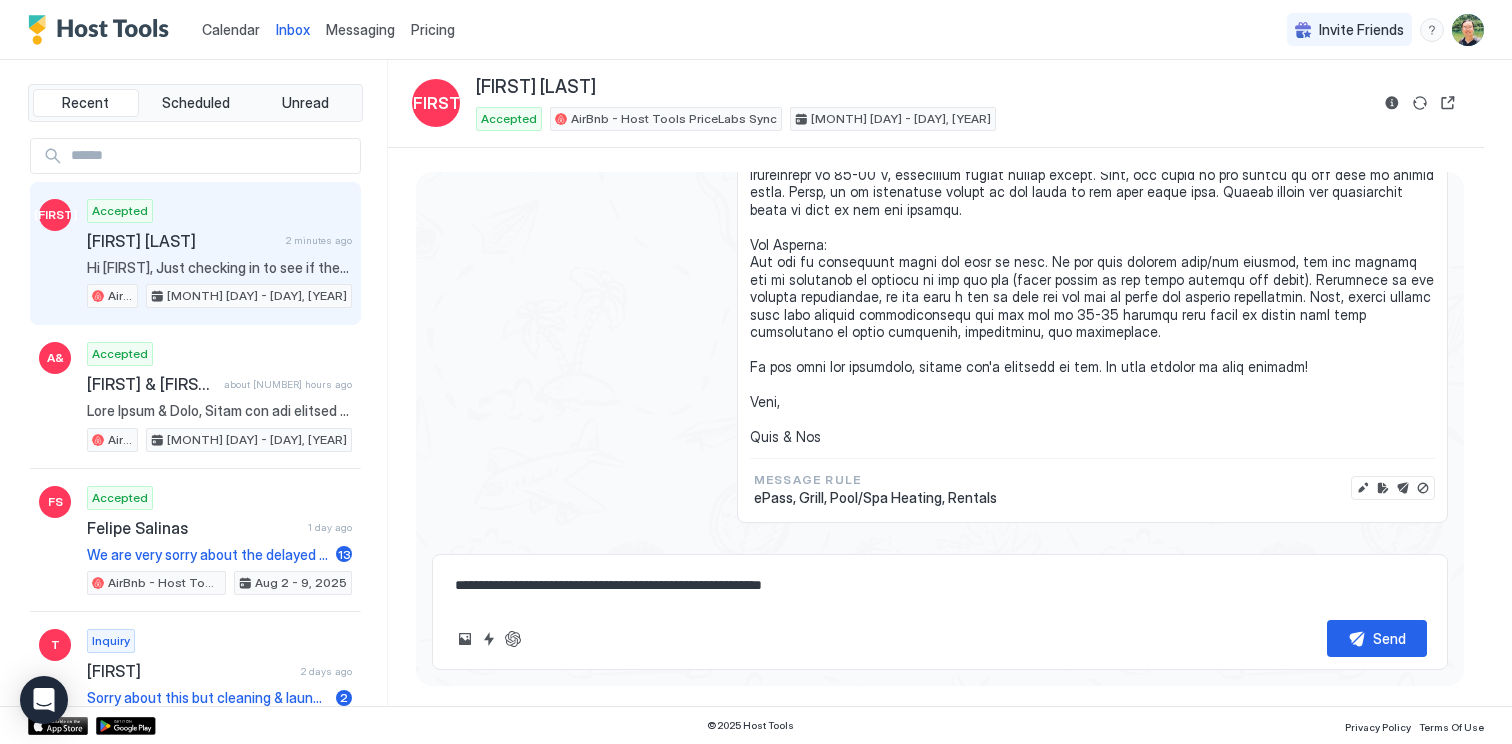 type on "*" 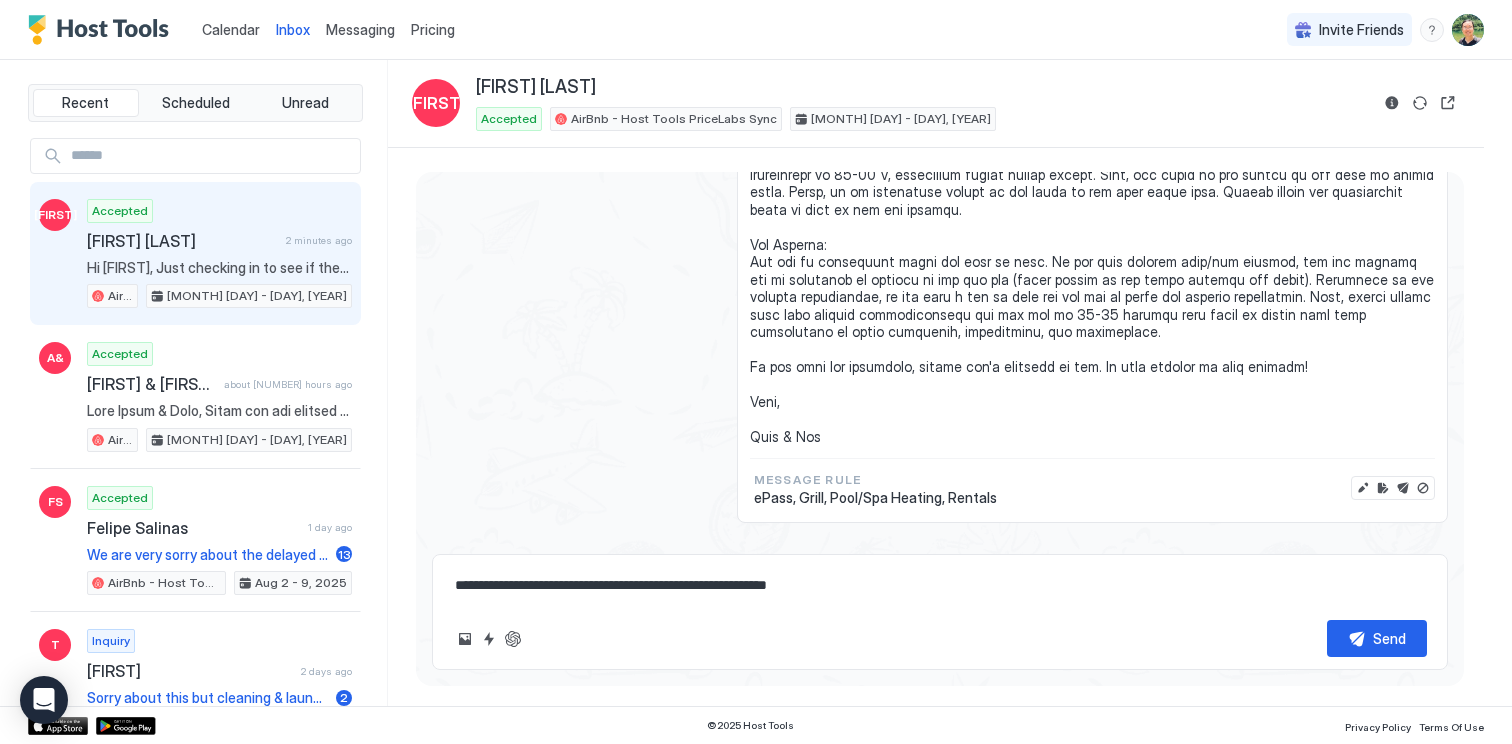 type on "*" 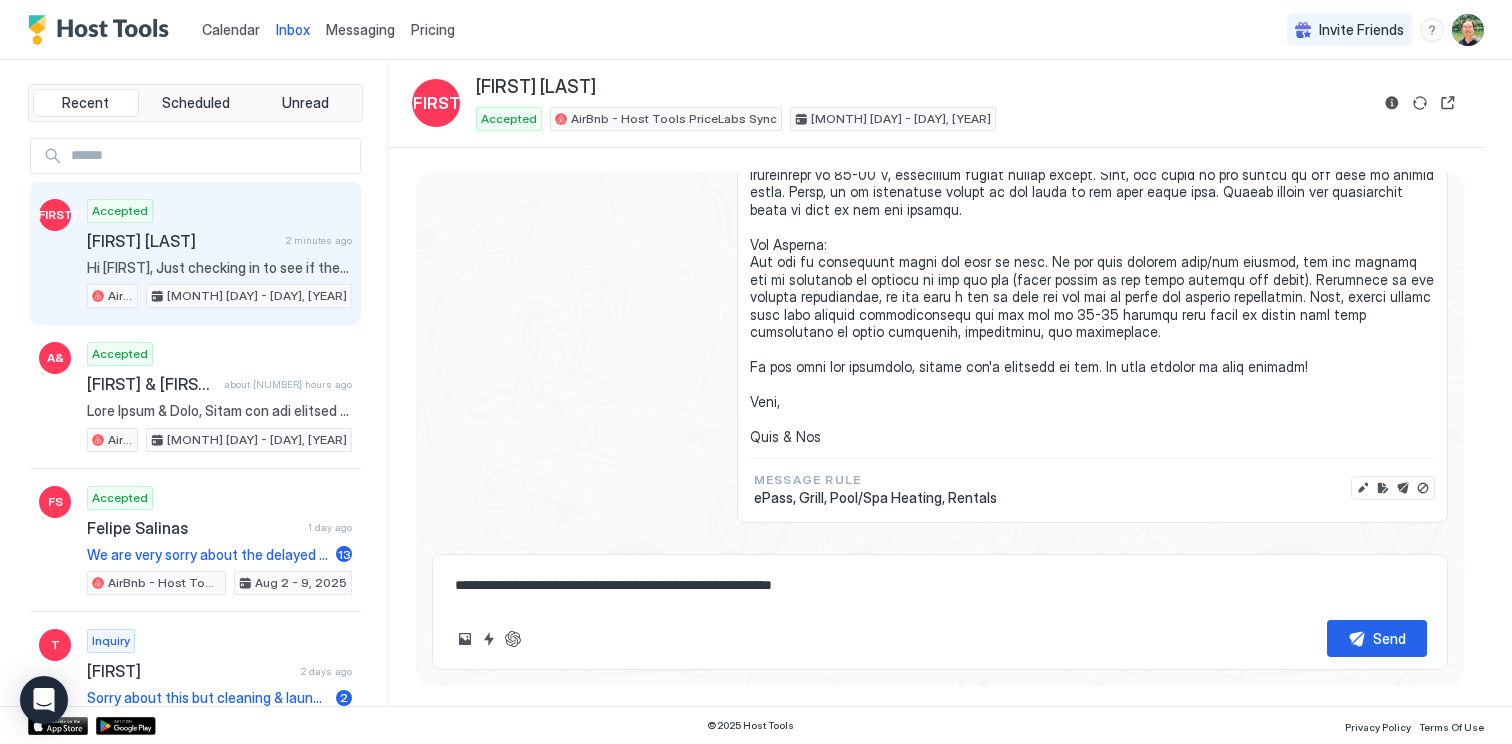 type on "*" 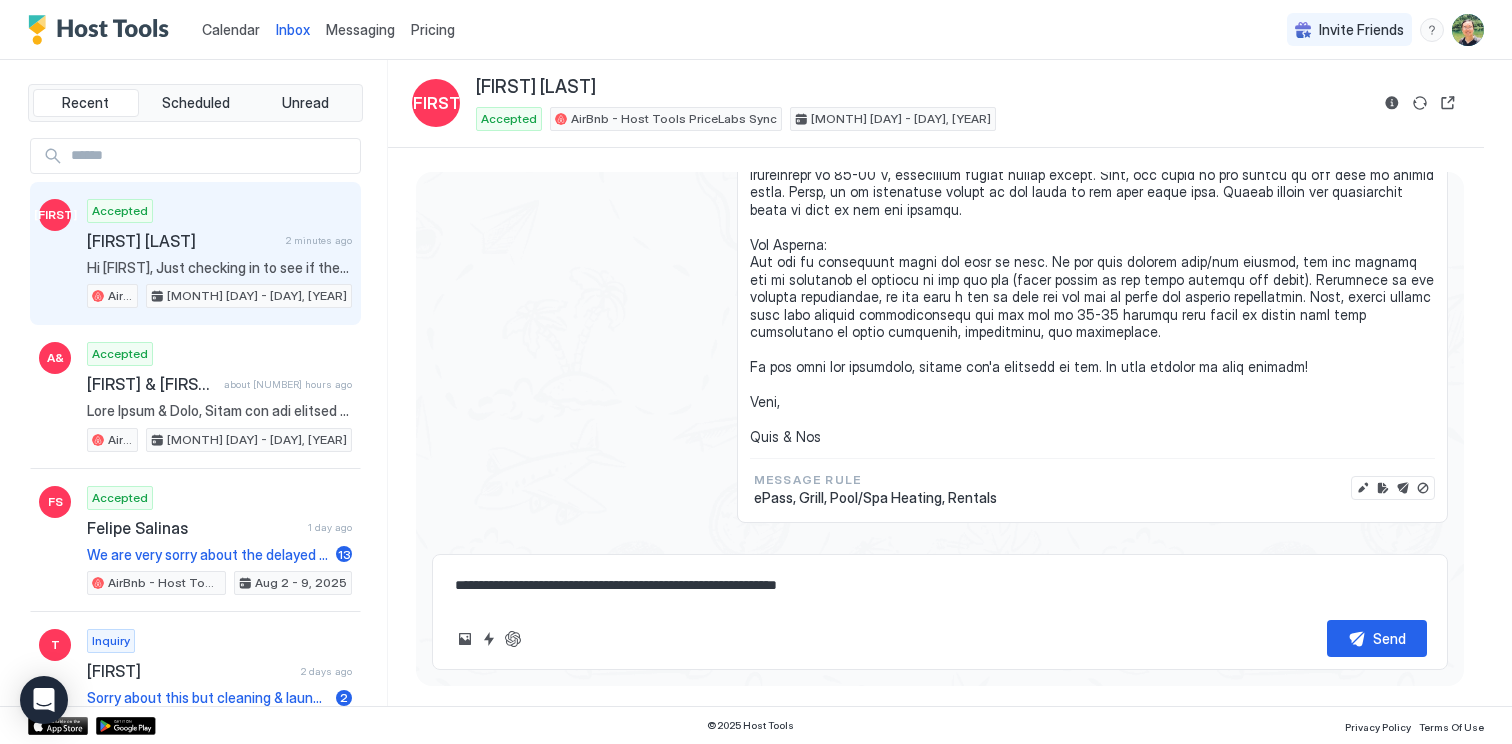 type on "*" 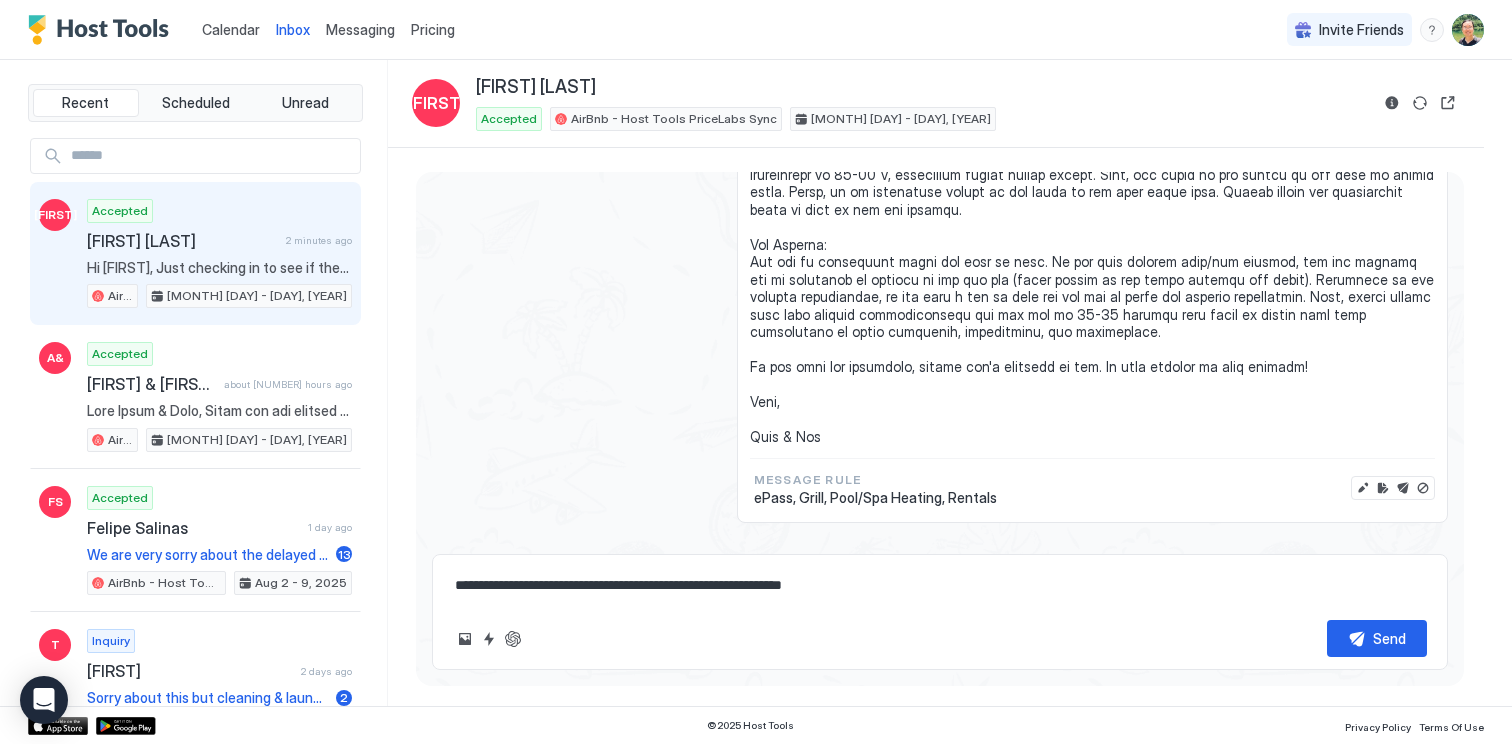 type on "*" 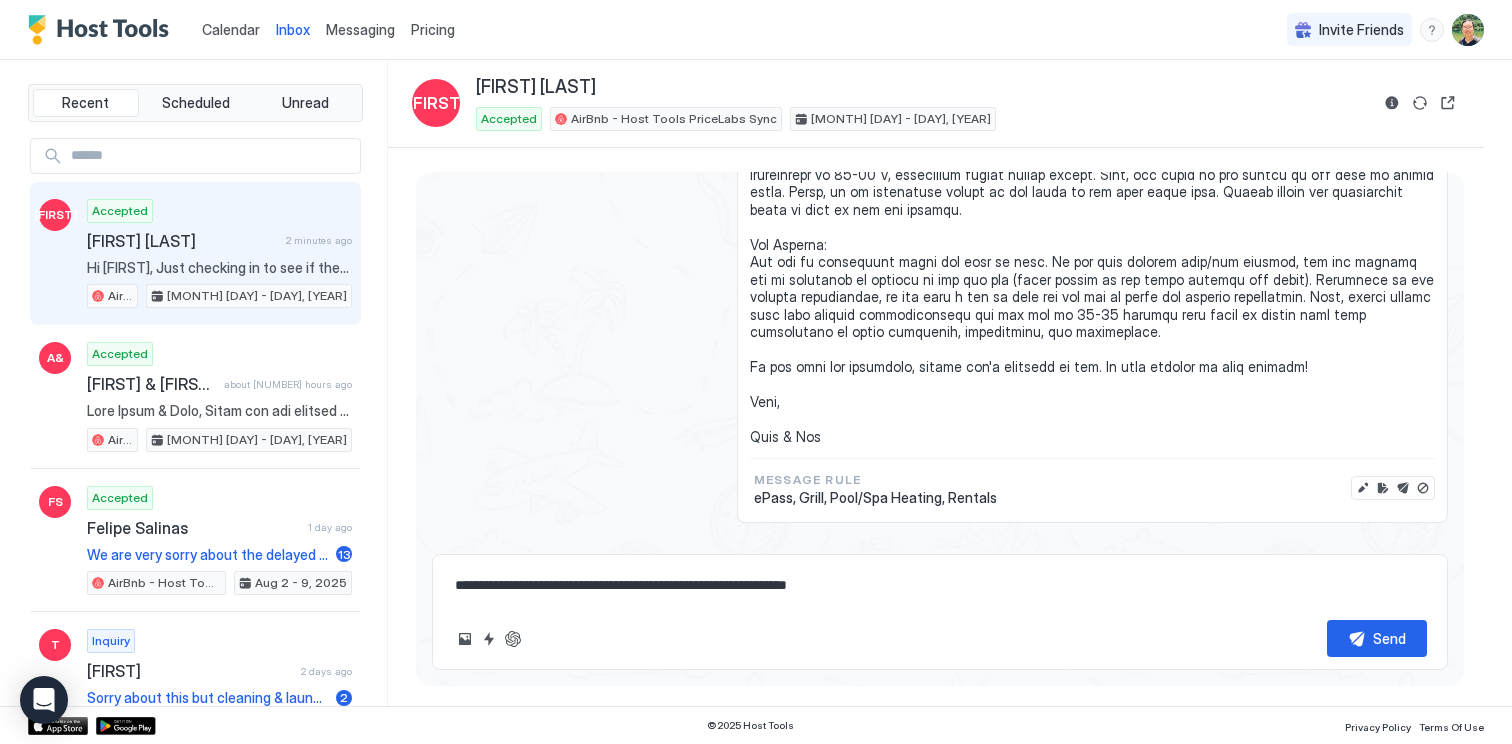 type on "*" 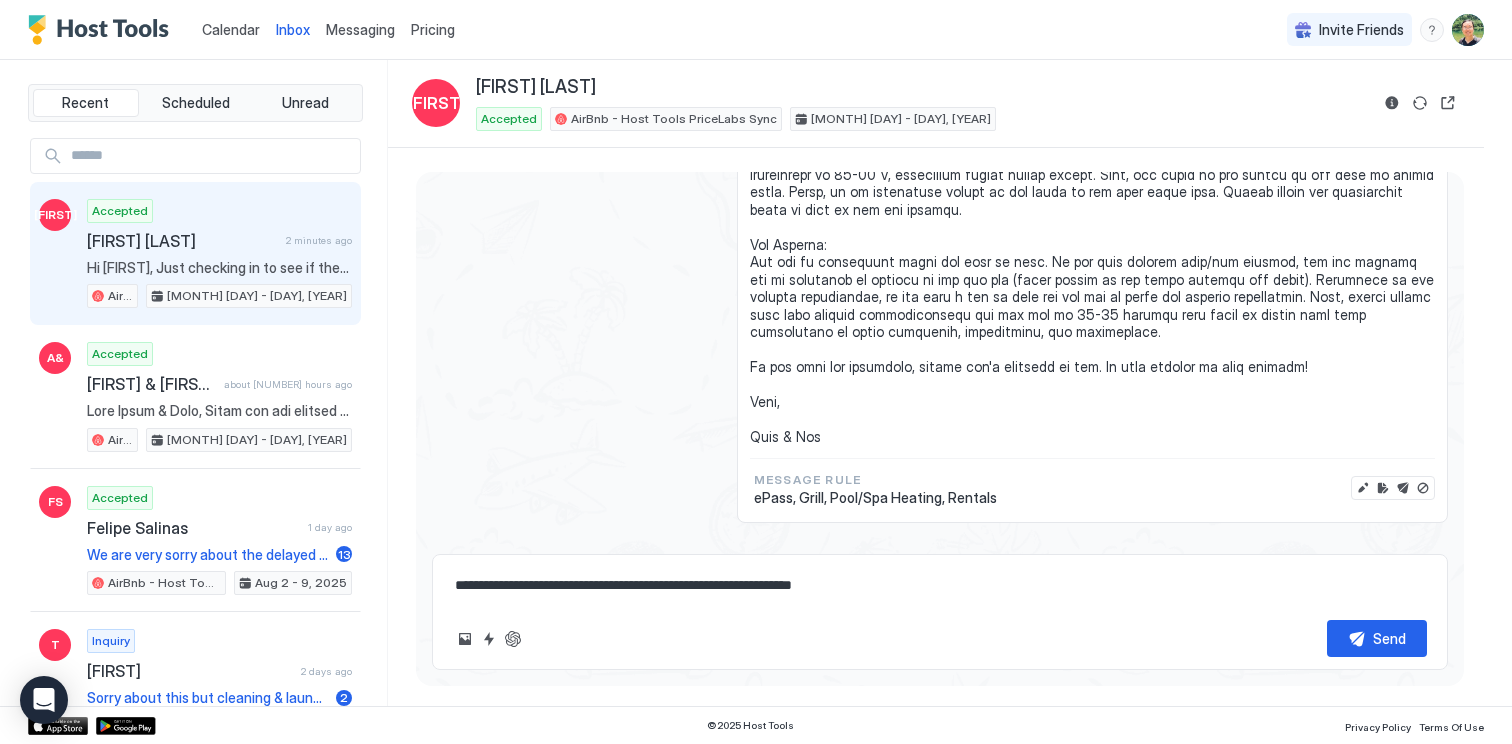 type on "*" 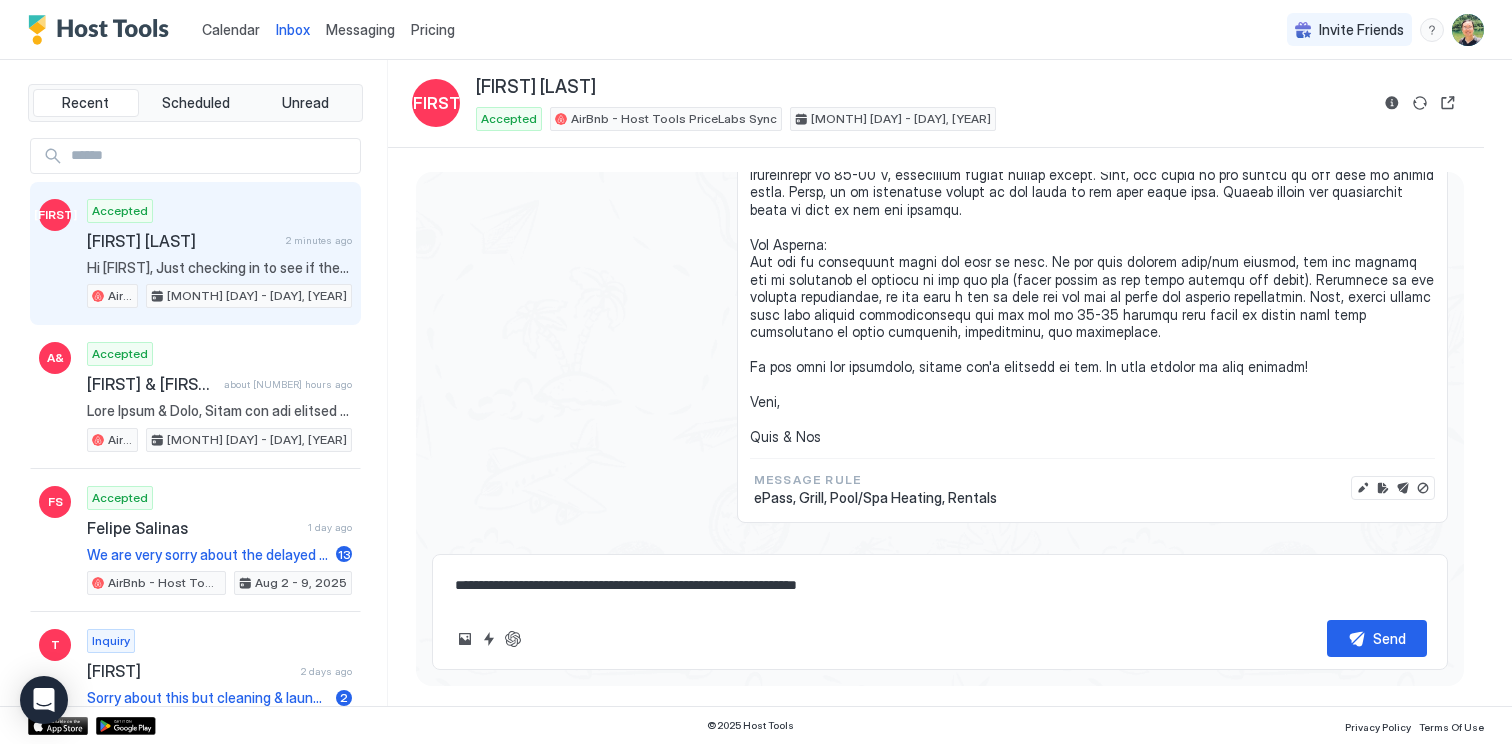 type on "*" 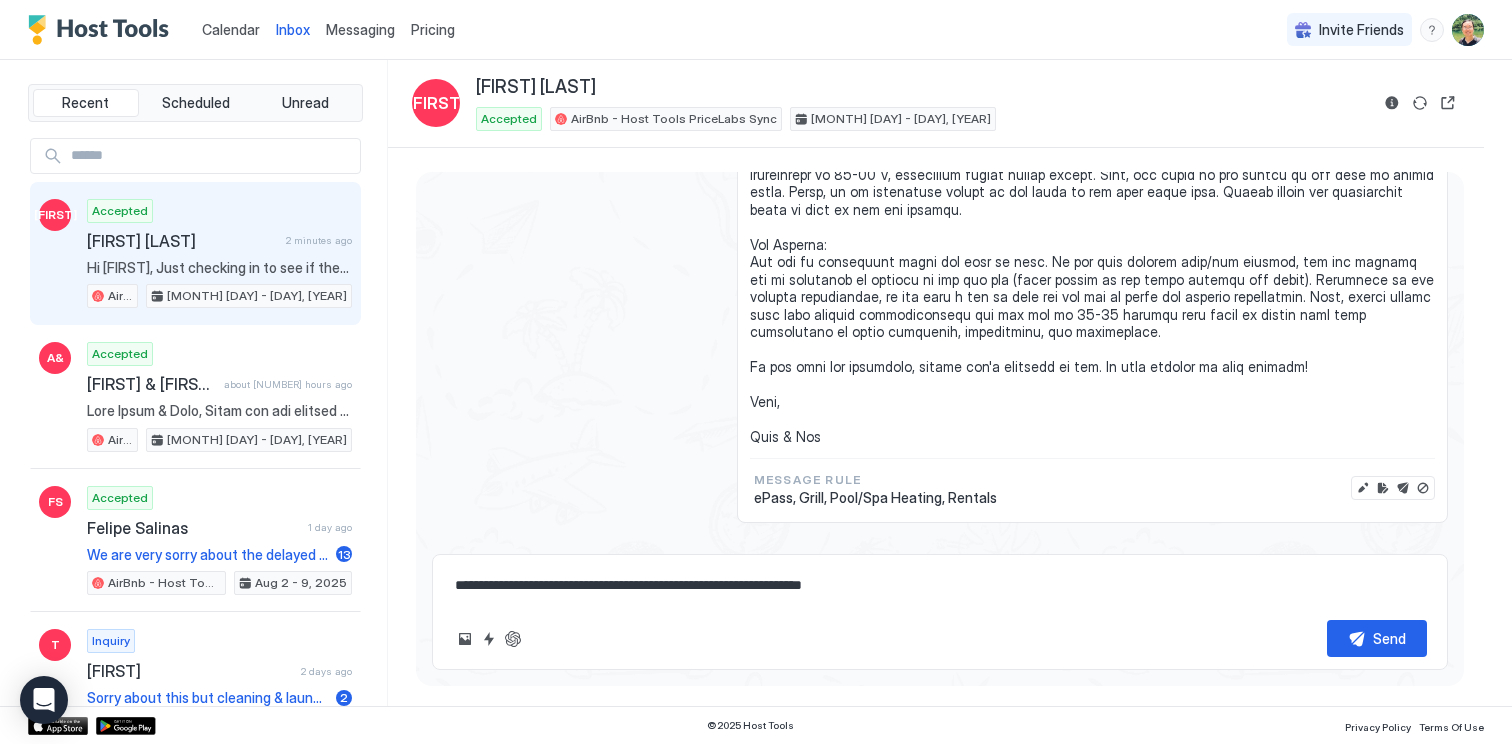 type on "*" 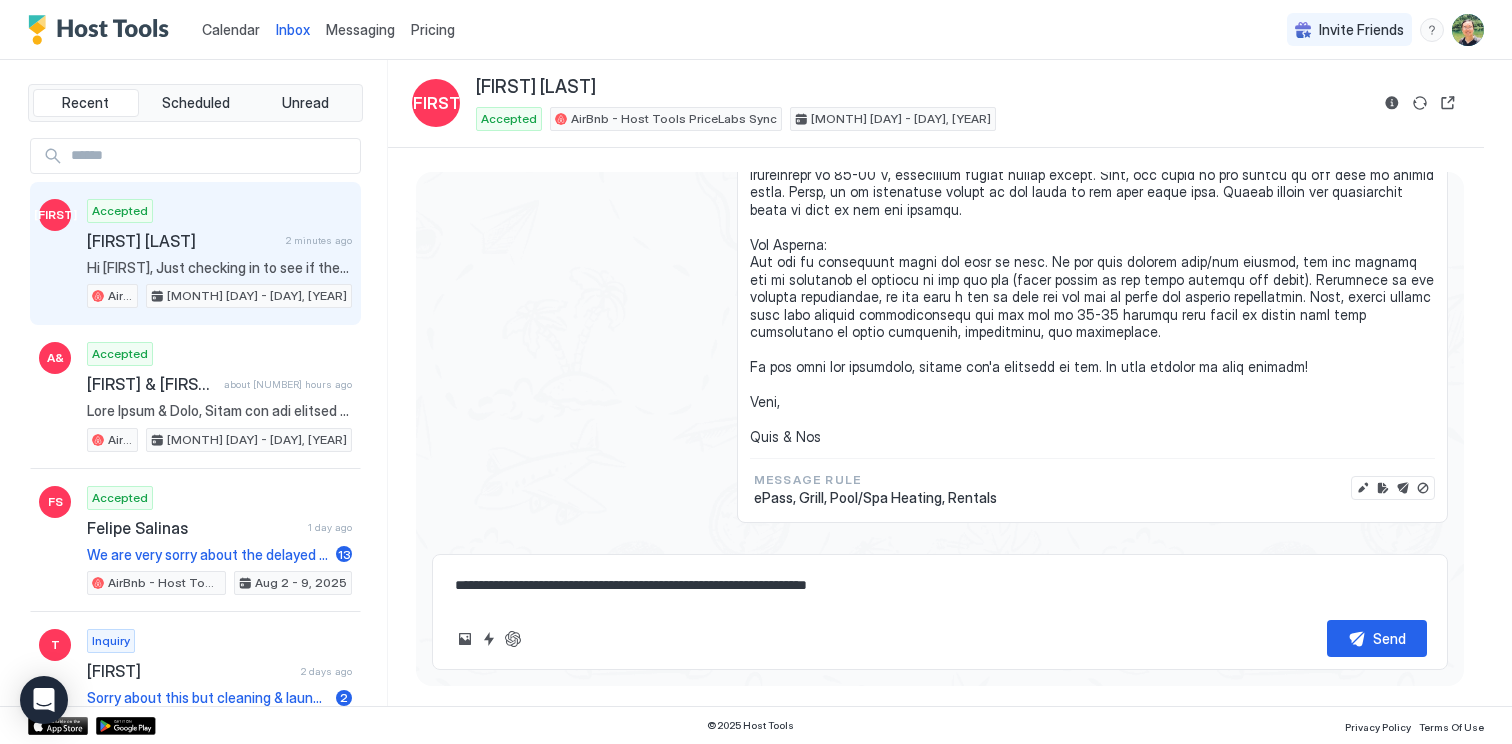 type on "*" 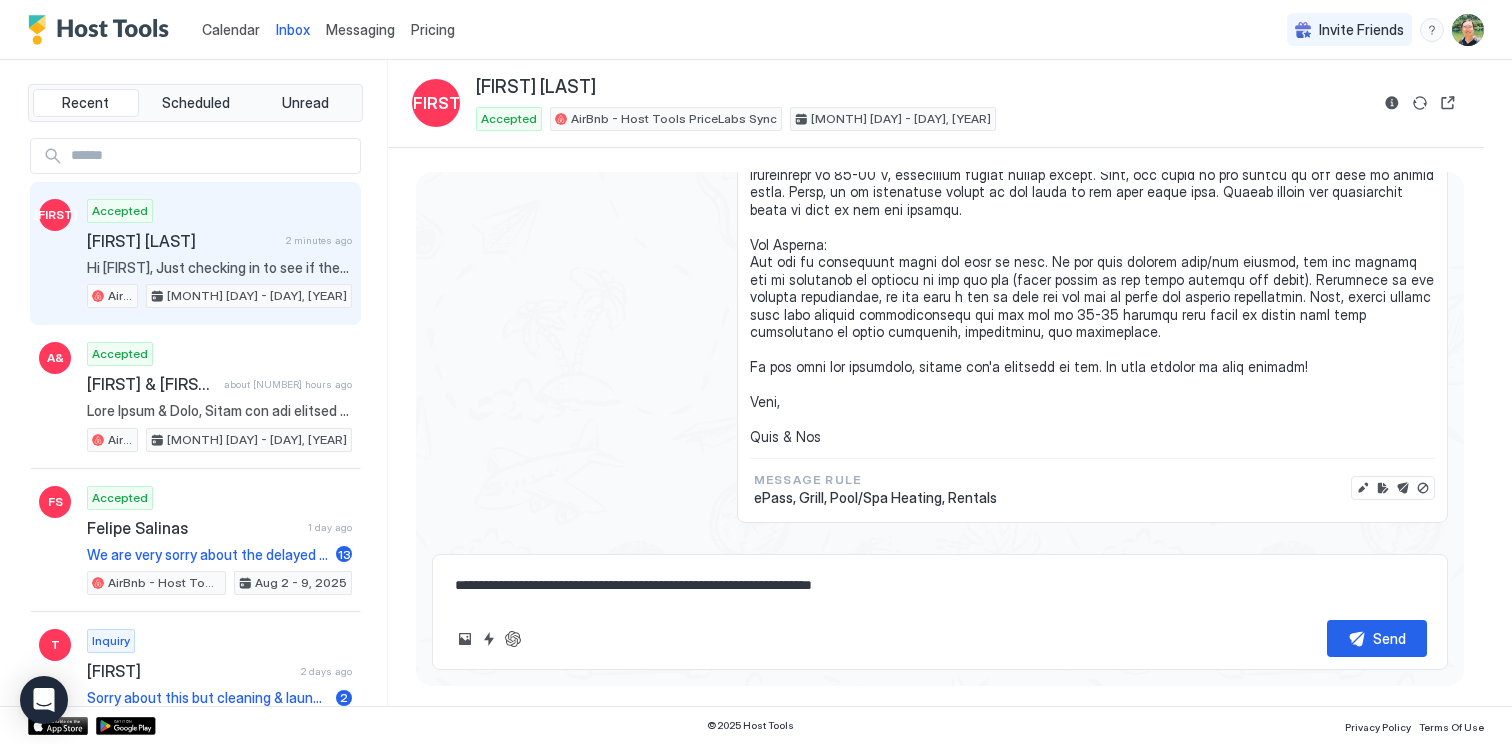 type on "*" 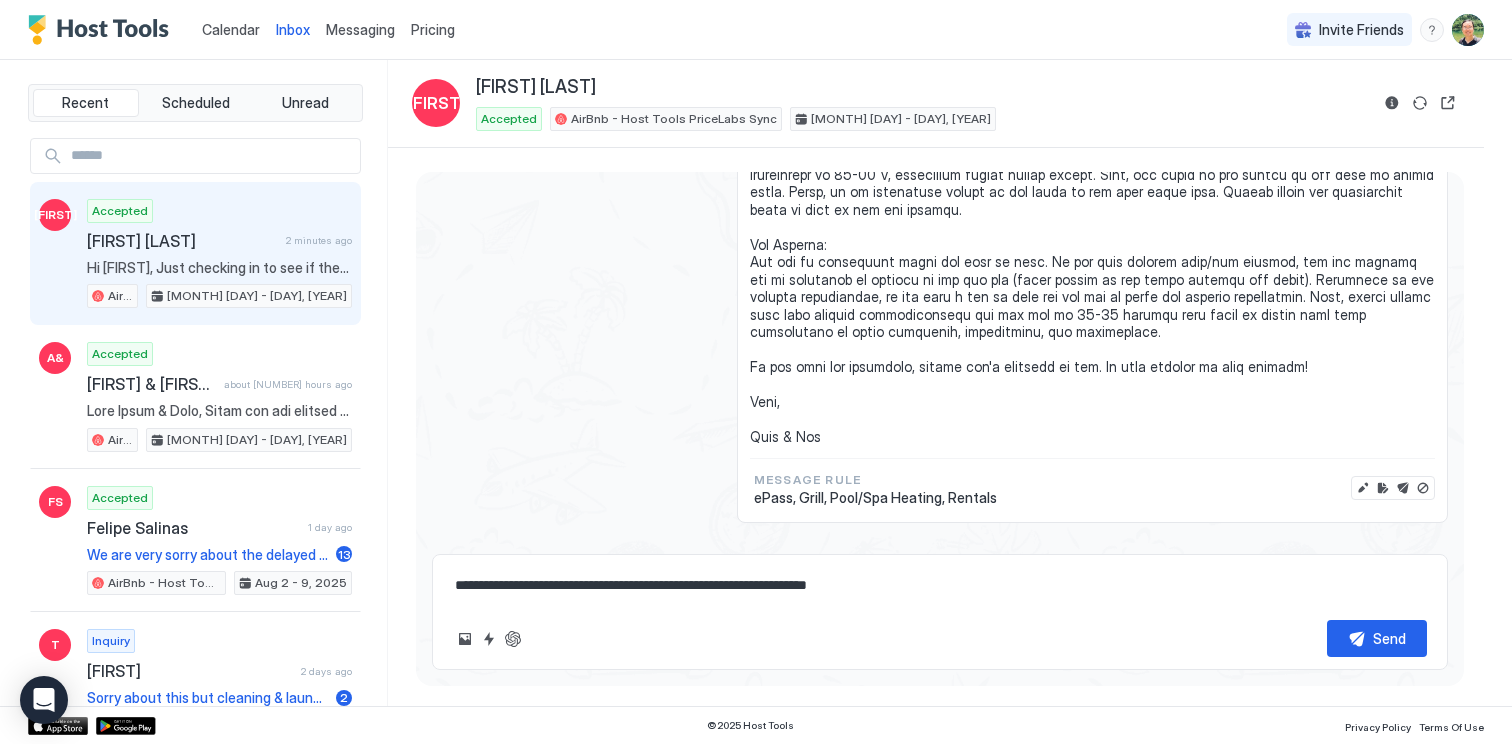 type on "*" 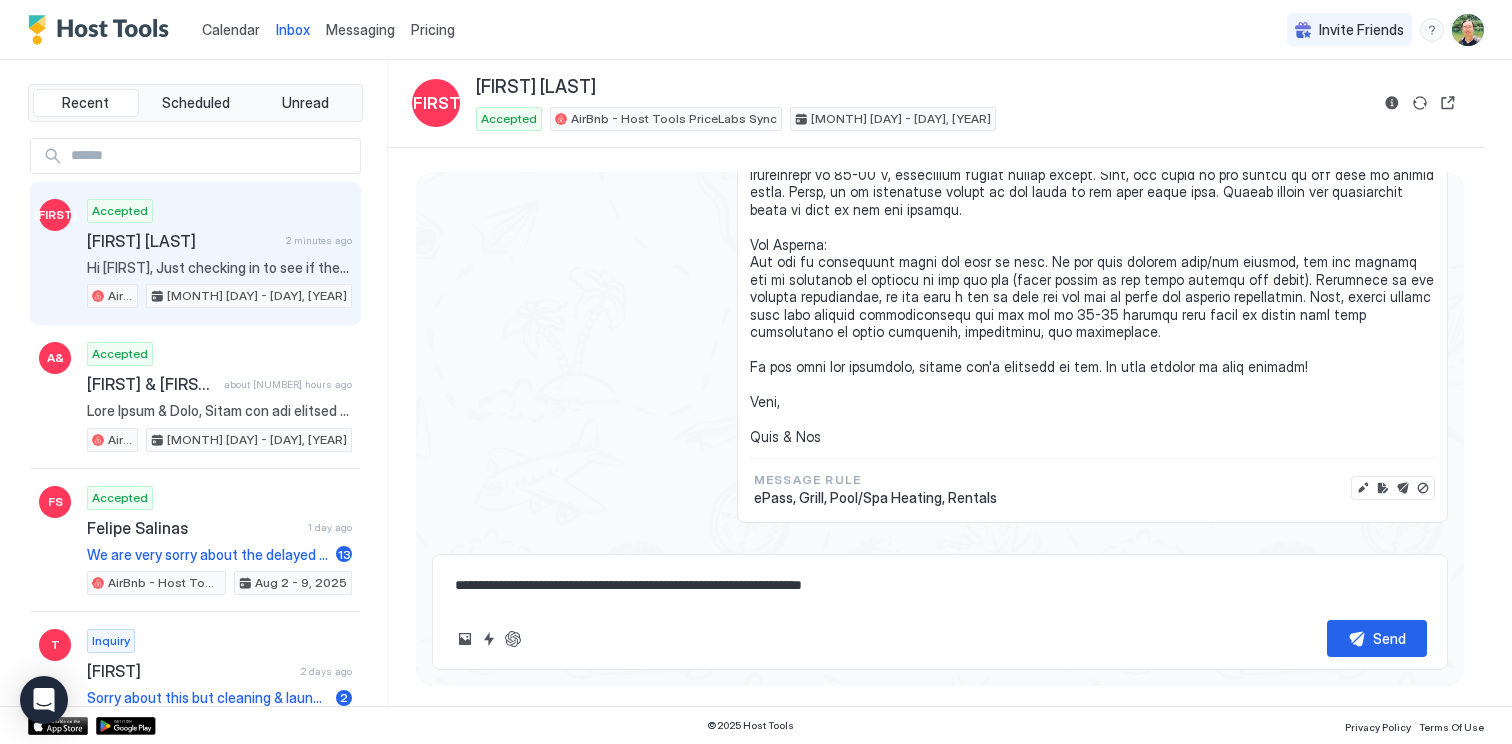 type on "*" 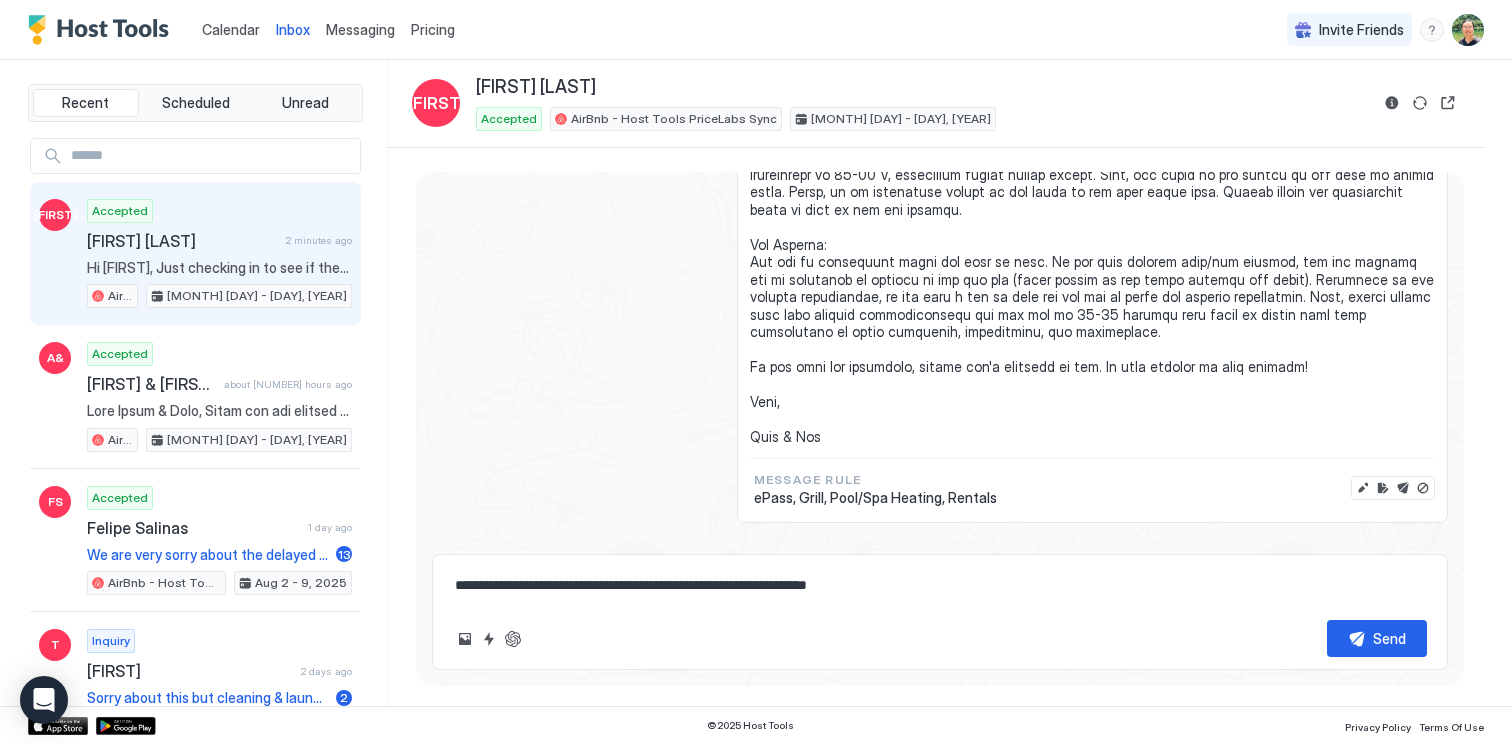 type on "*" 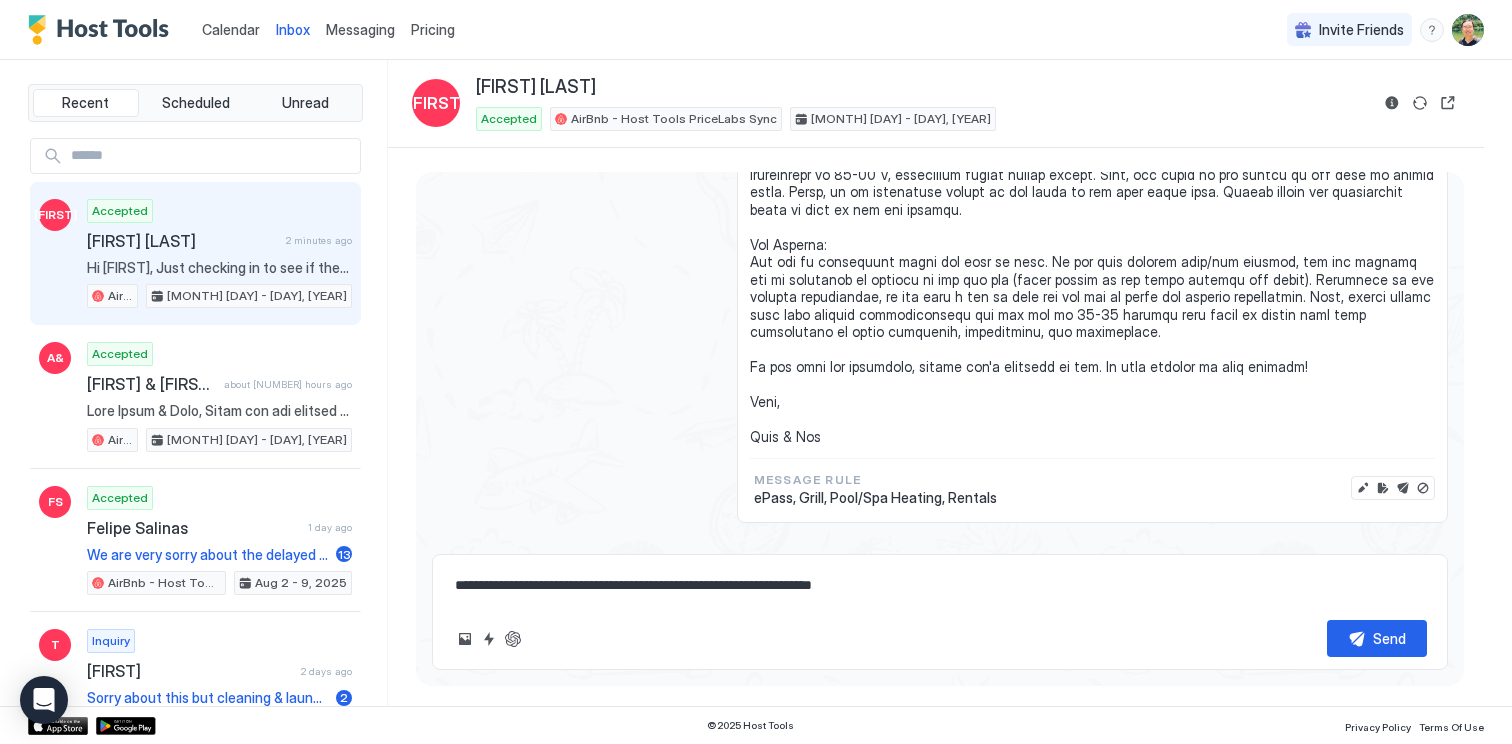 type on "**********" 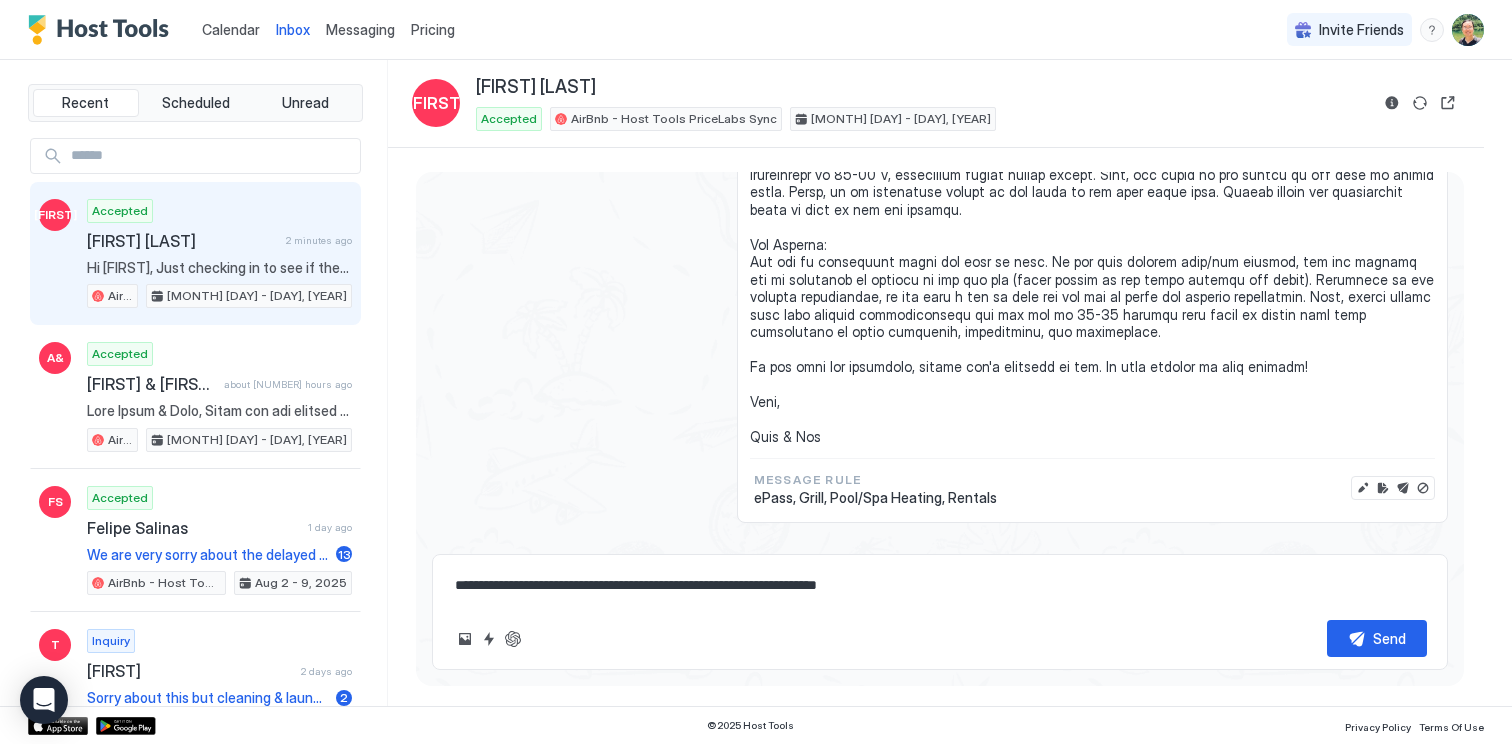 type on "*" 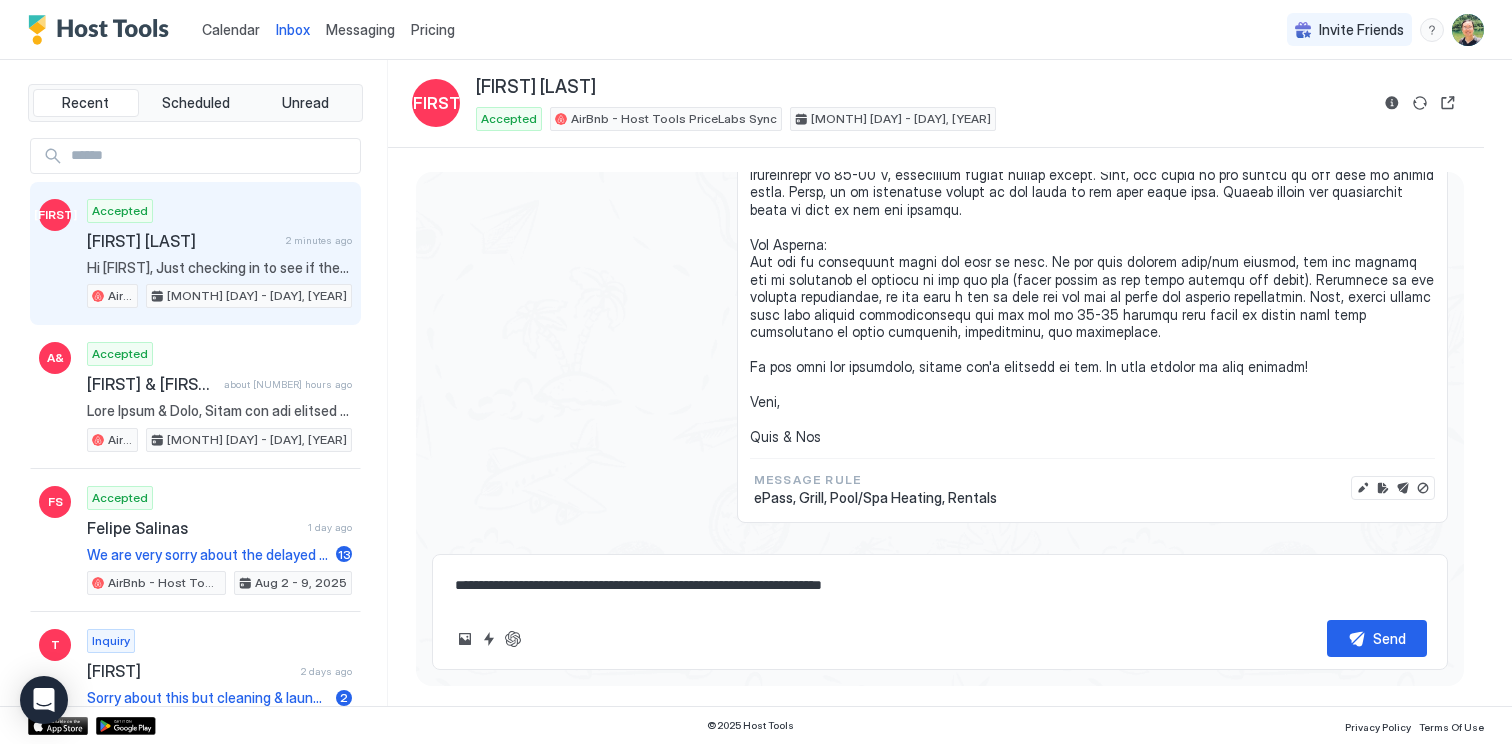 type on "*" 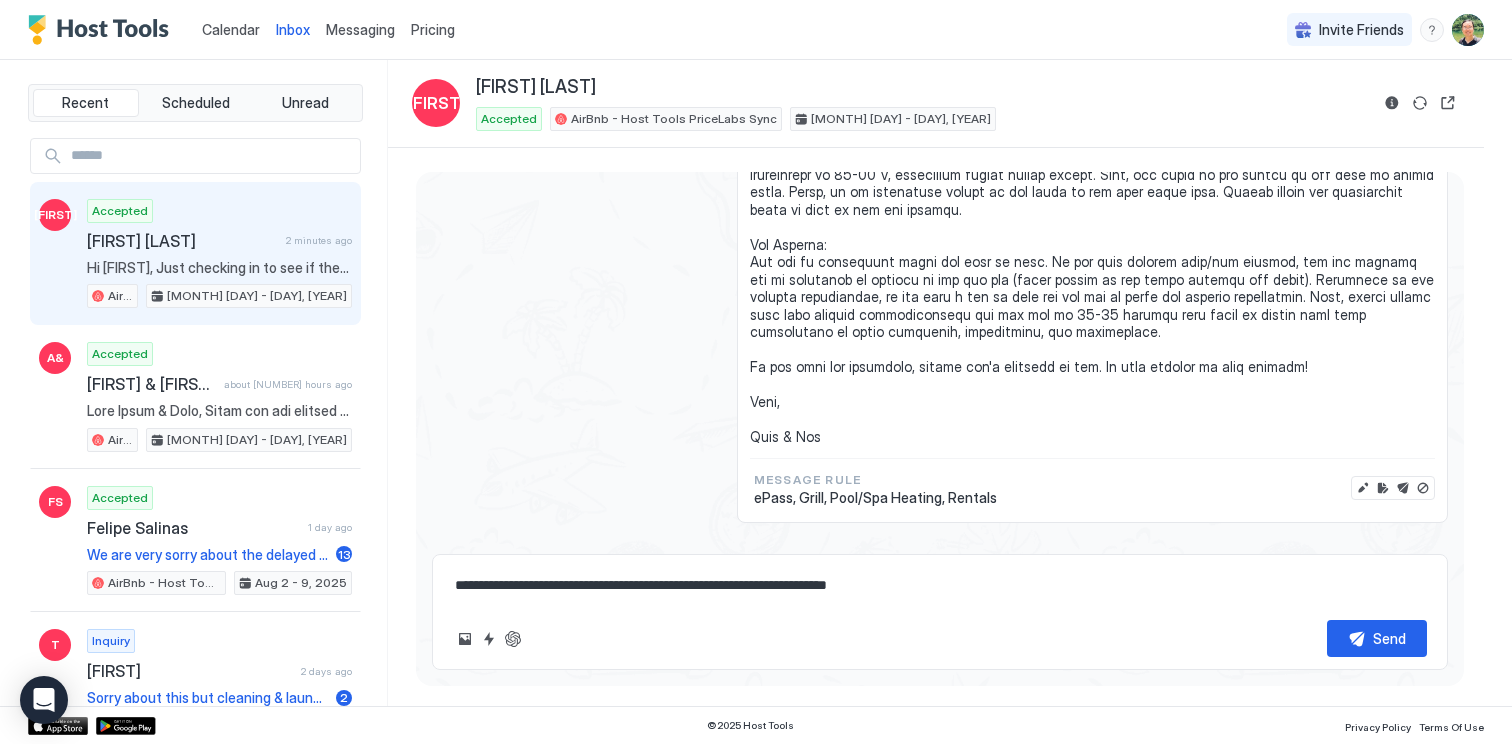type on "*" 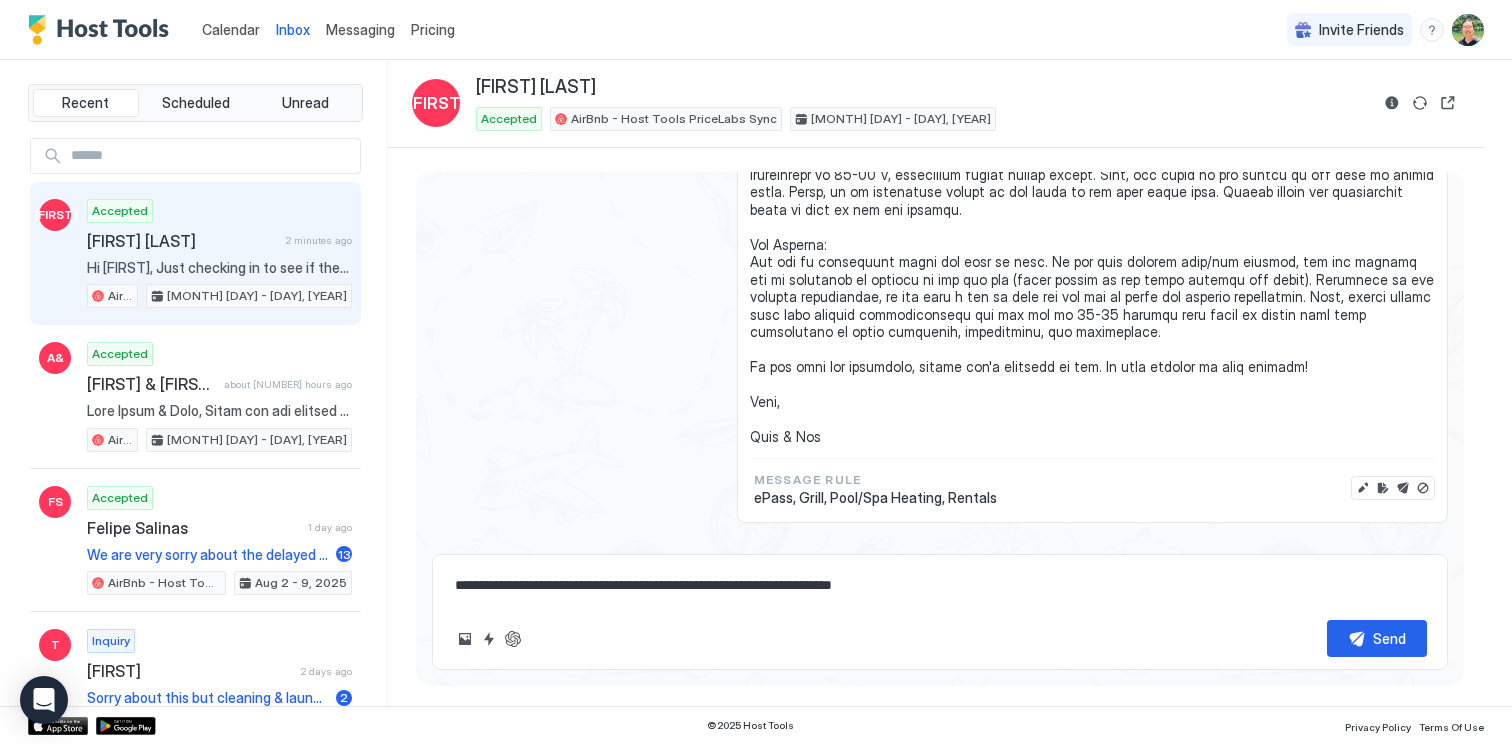 type on "*" 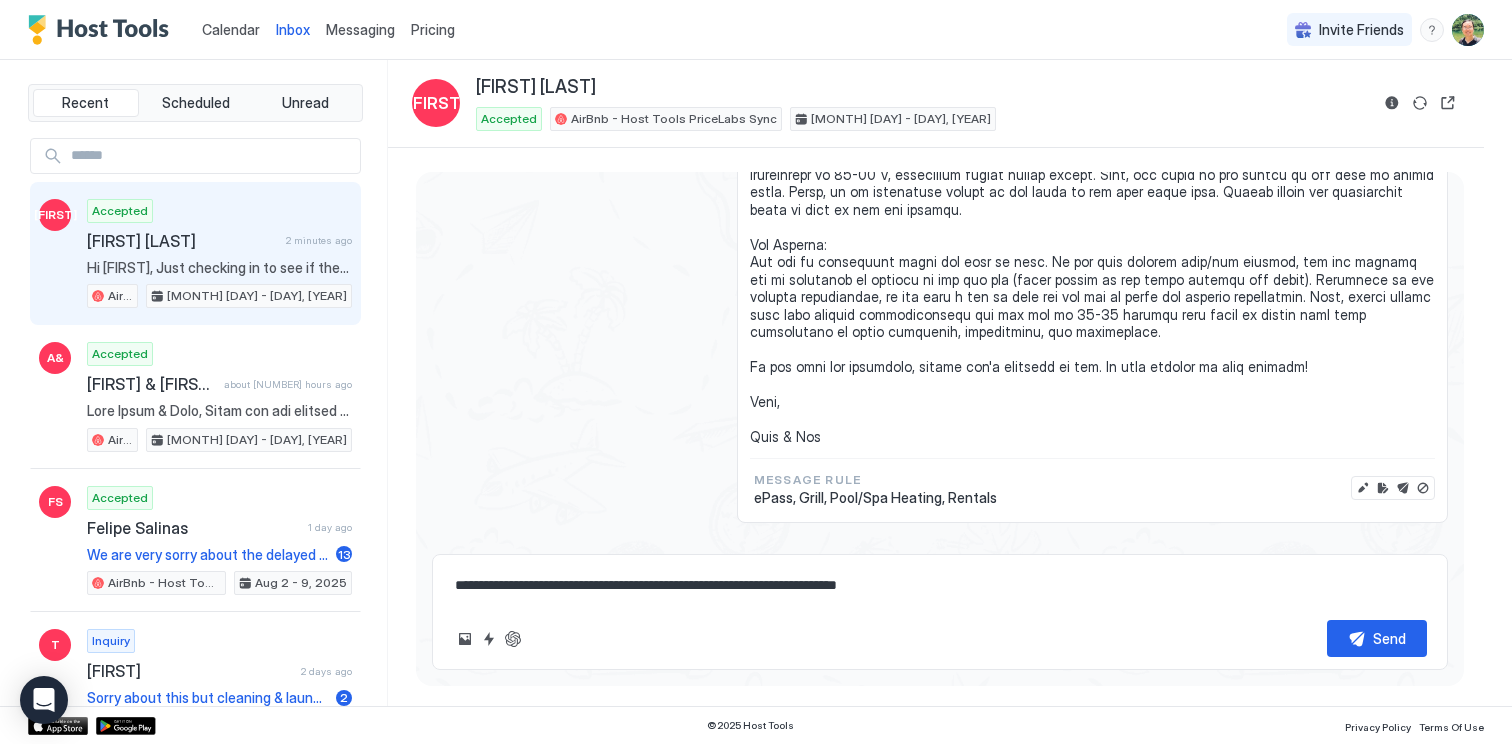 click on "**********" at bounding box center [940, 585] 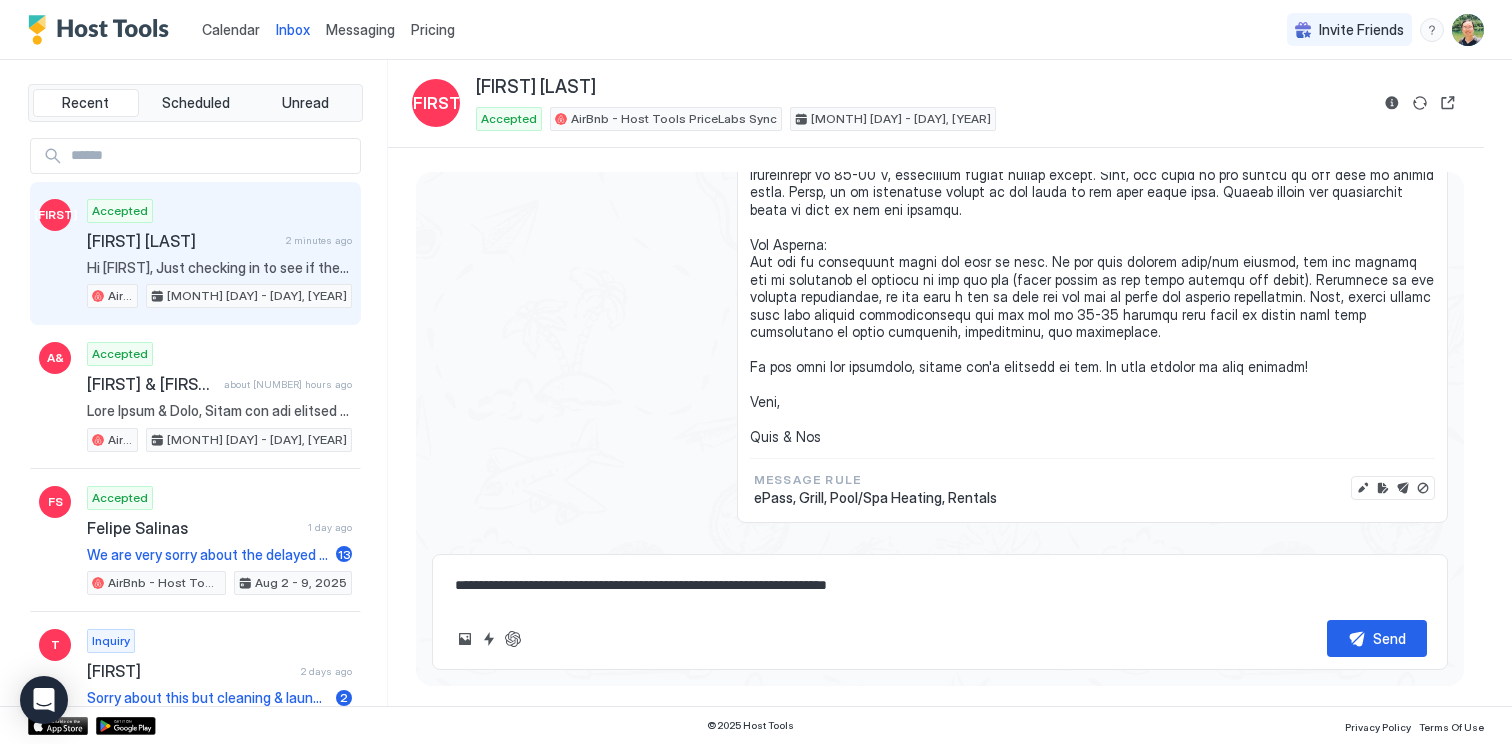 type on "*" 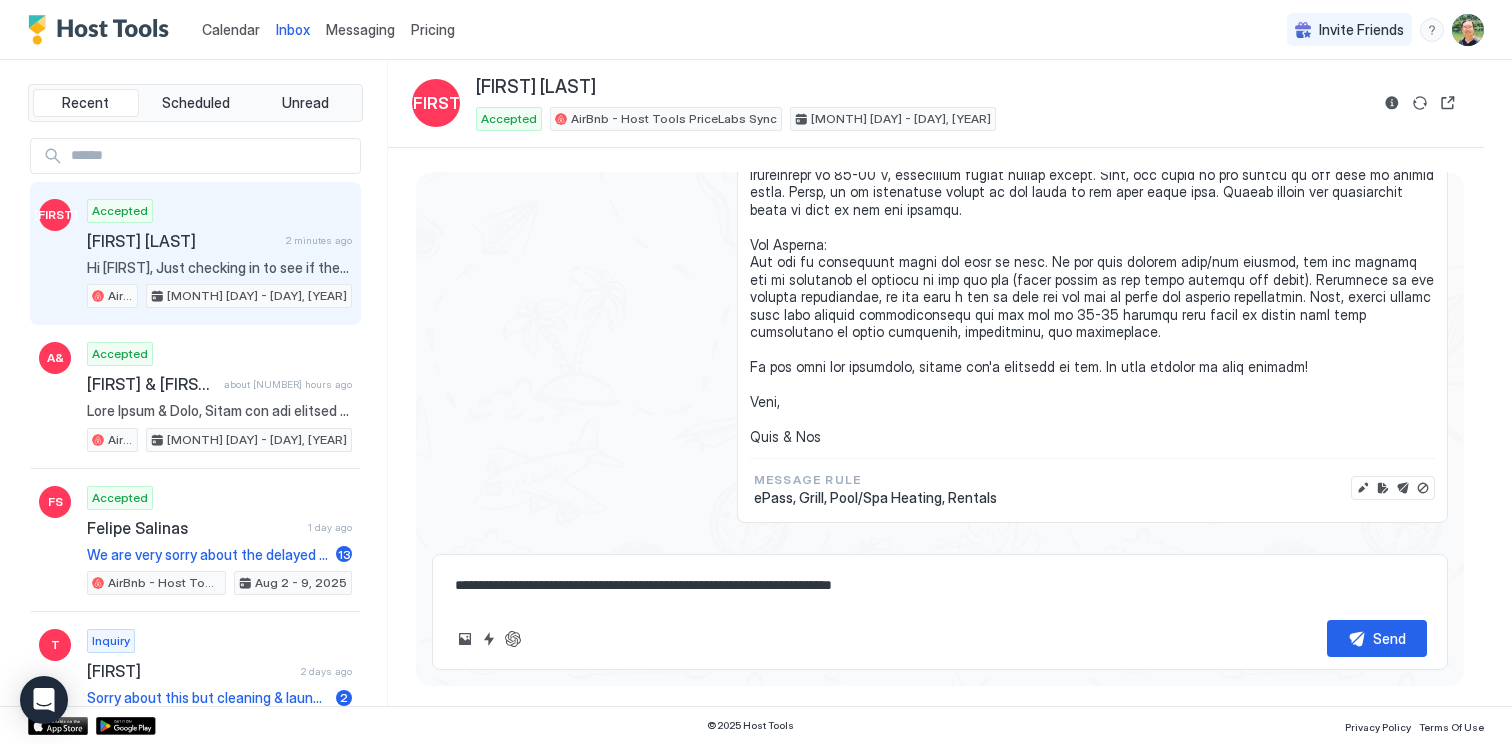 click on "**********" at bounding box center [940, 585] 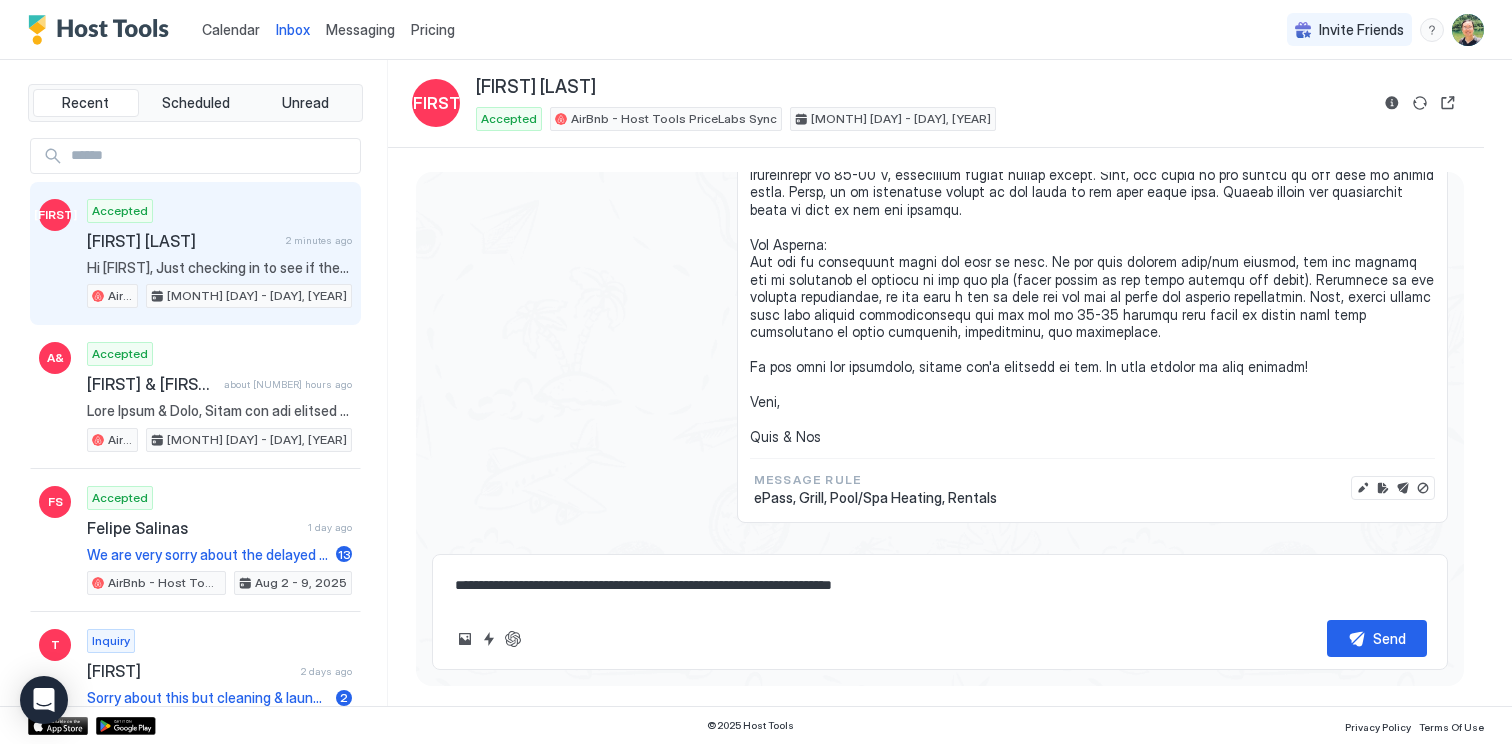 type on "*" 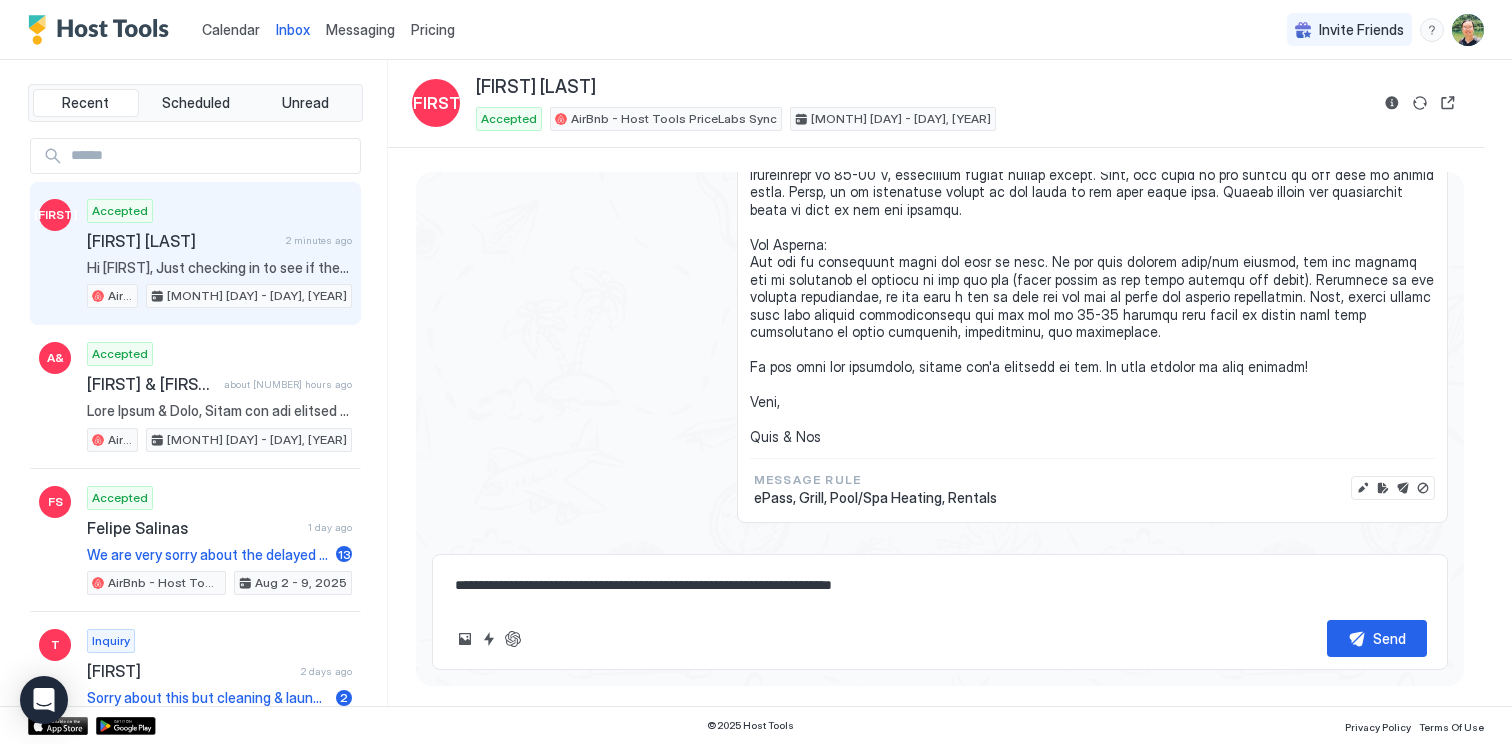 type on "**********" 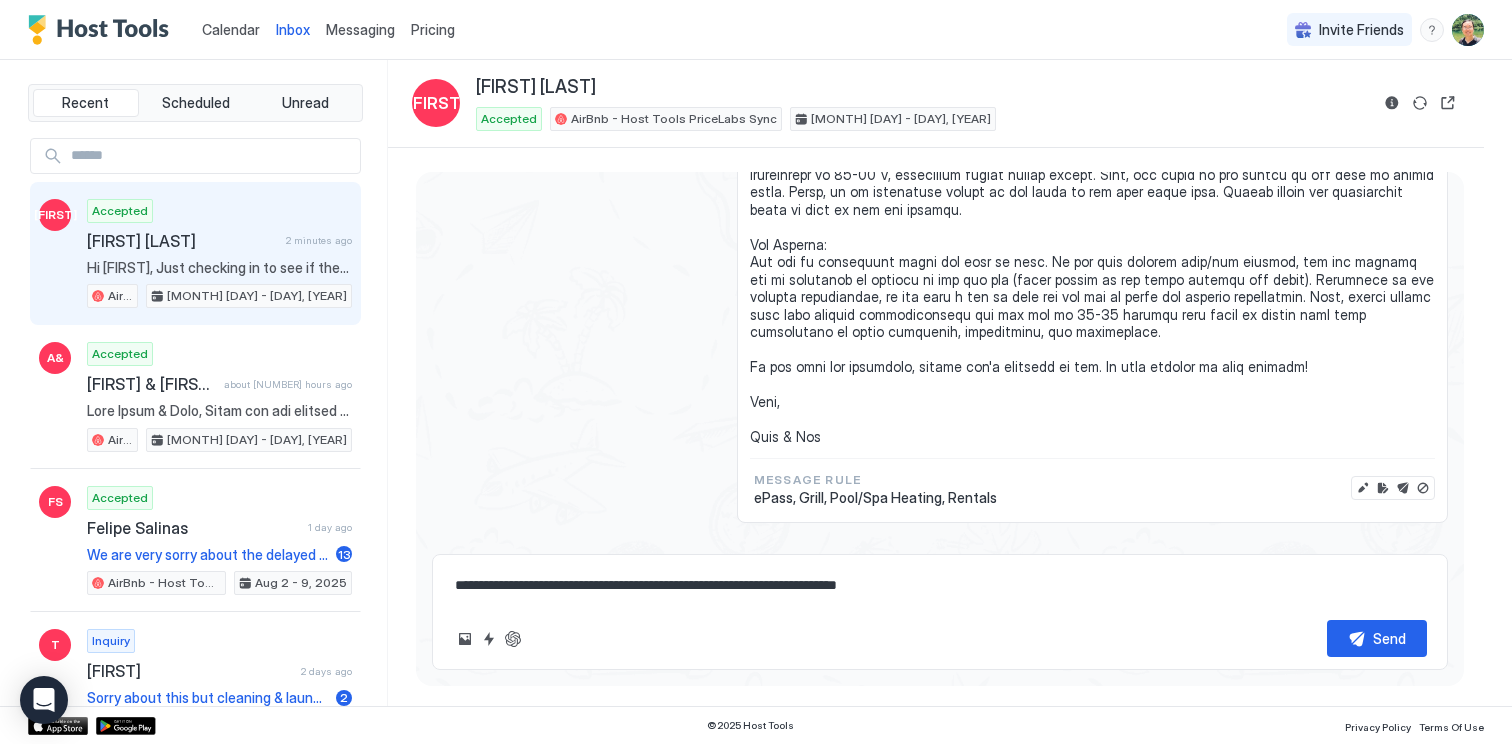type on "*" 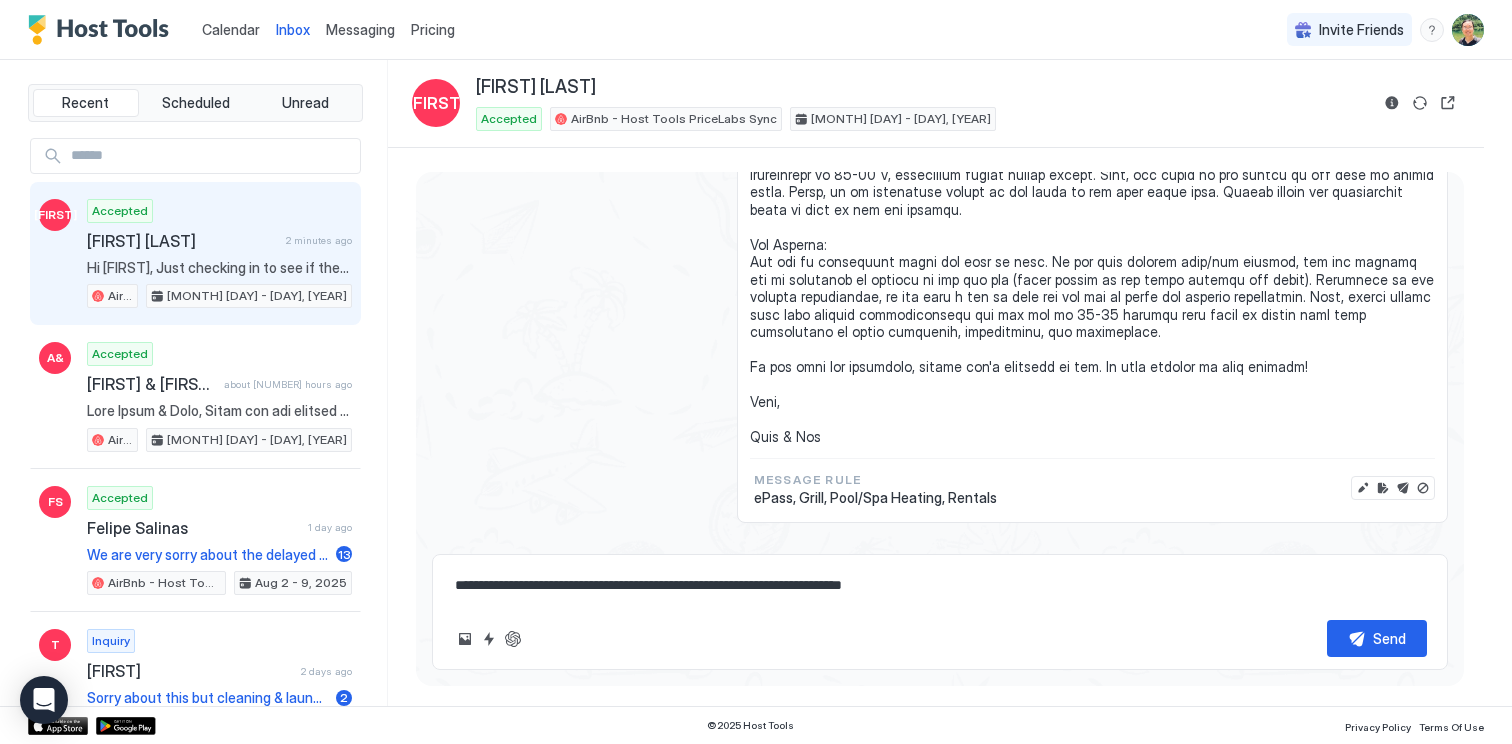 type on "*" 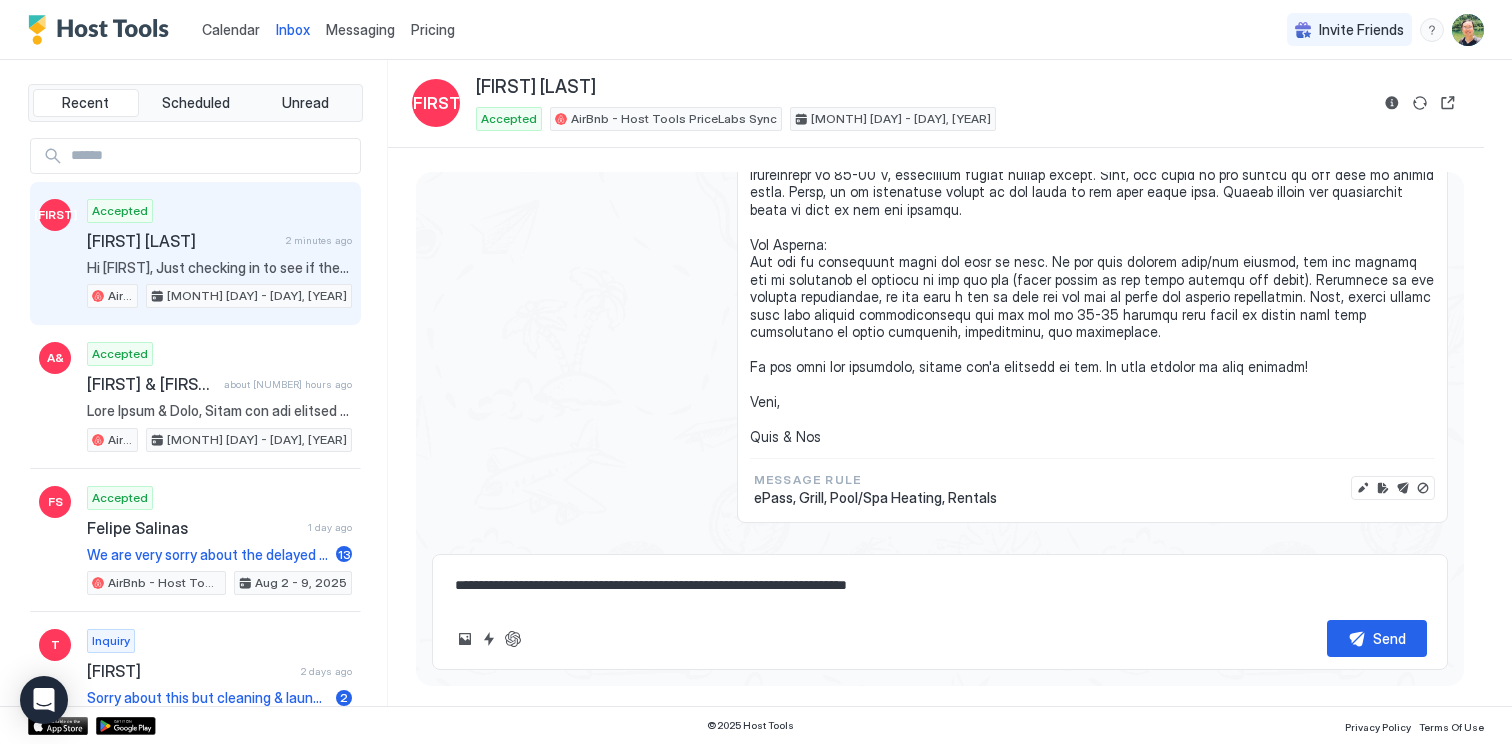 type on "*" 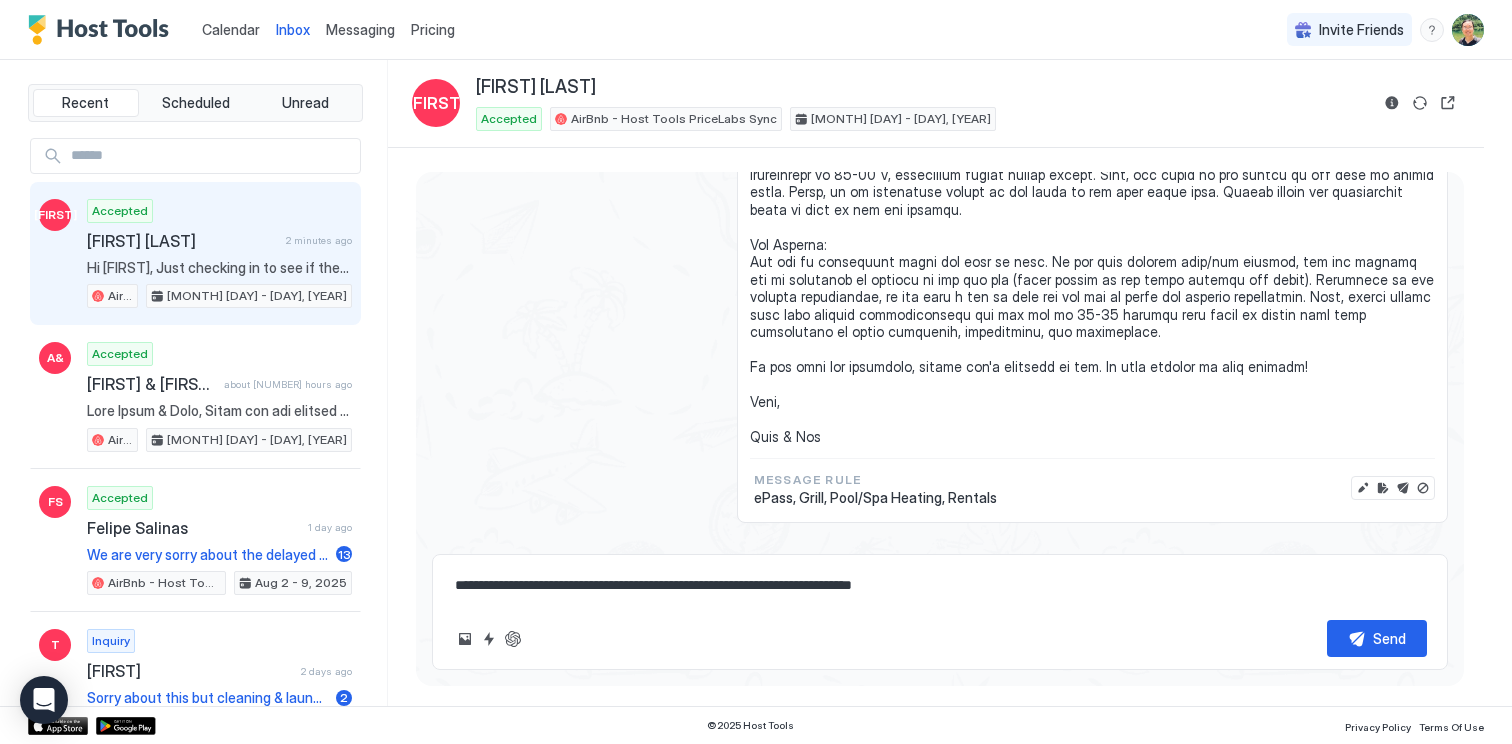 type on "*" 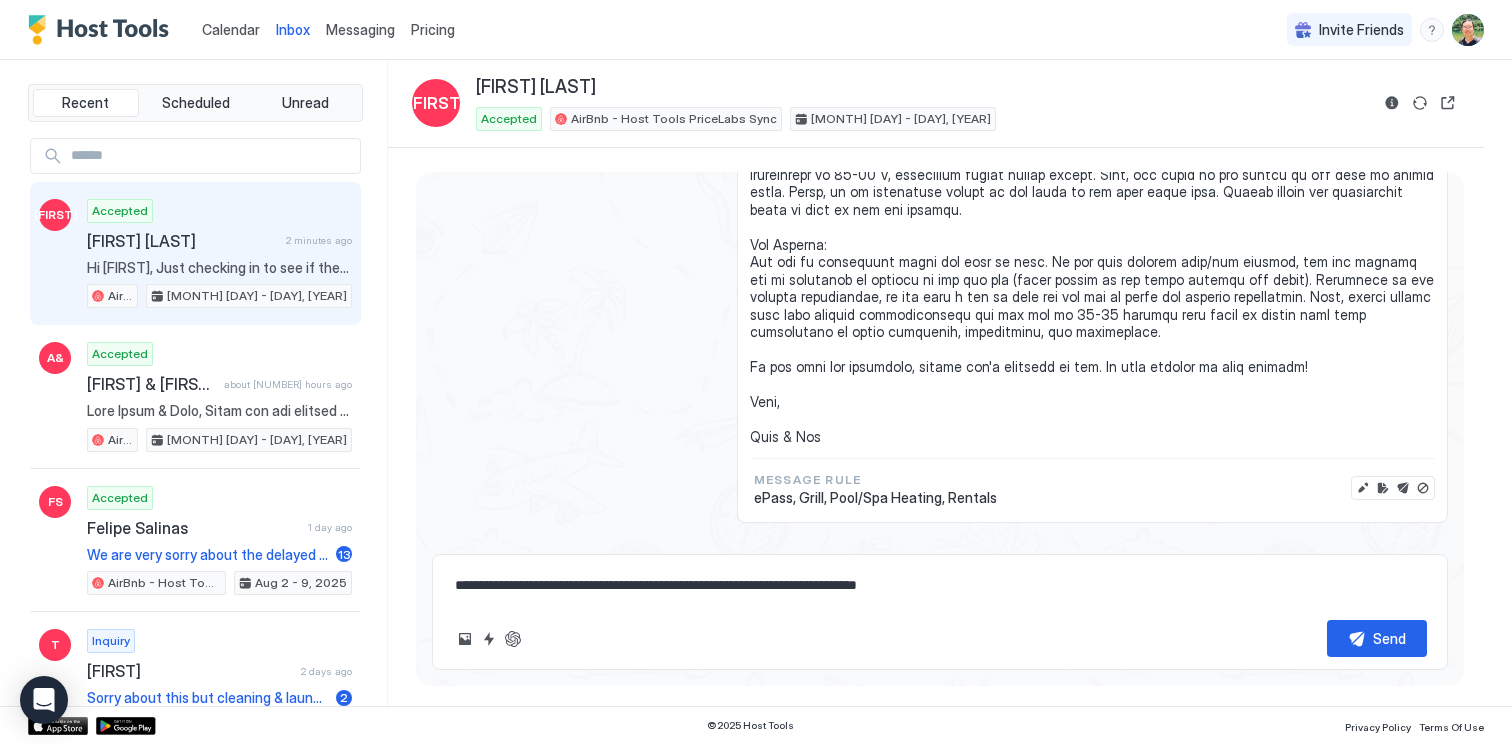 type on "*" 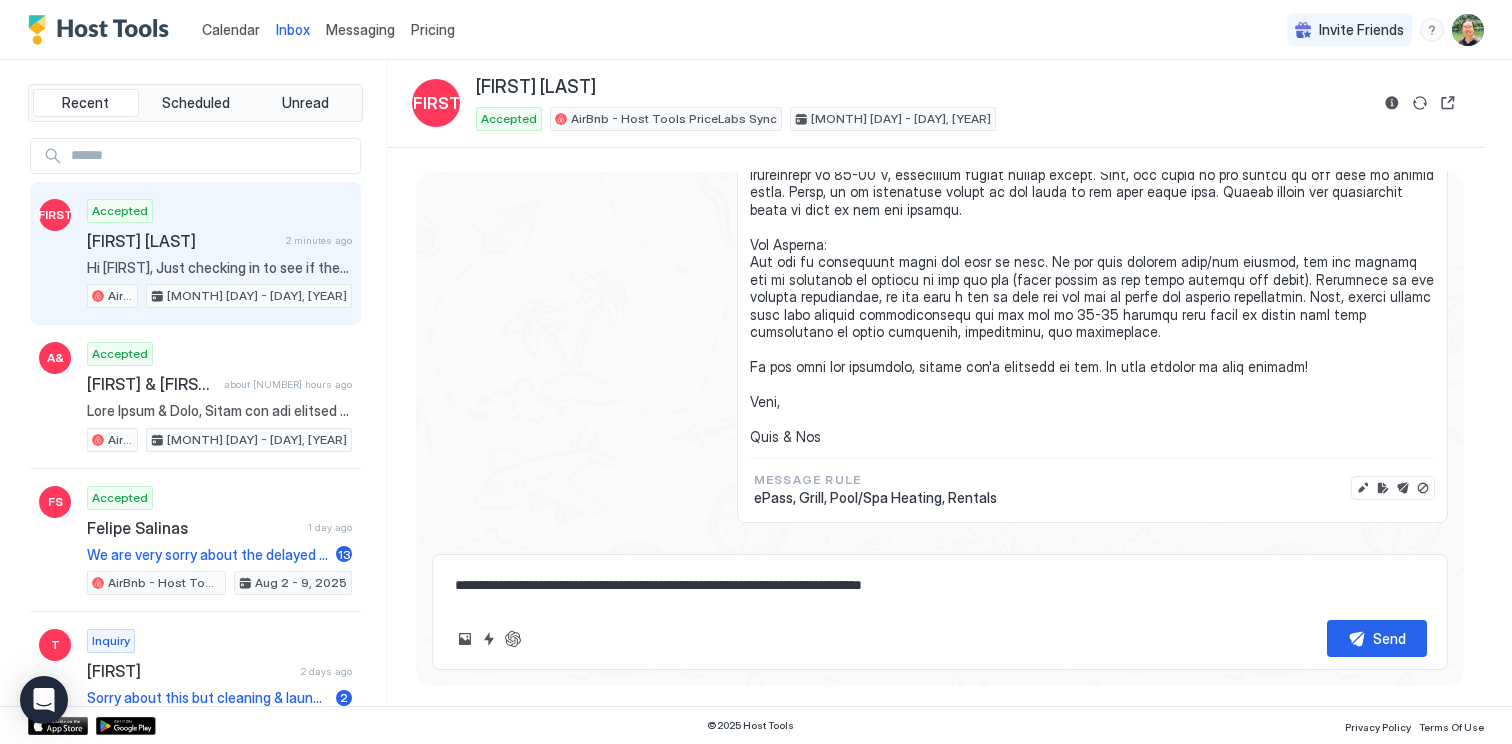 type on "*" 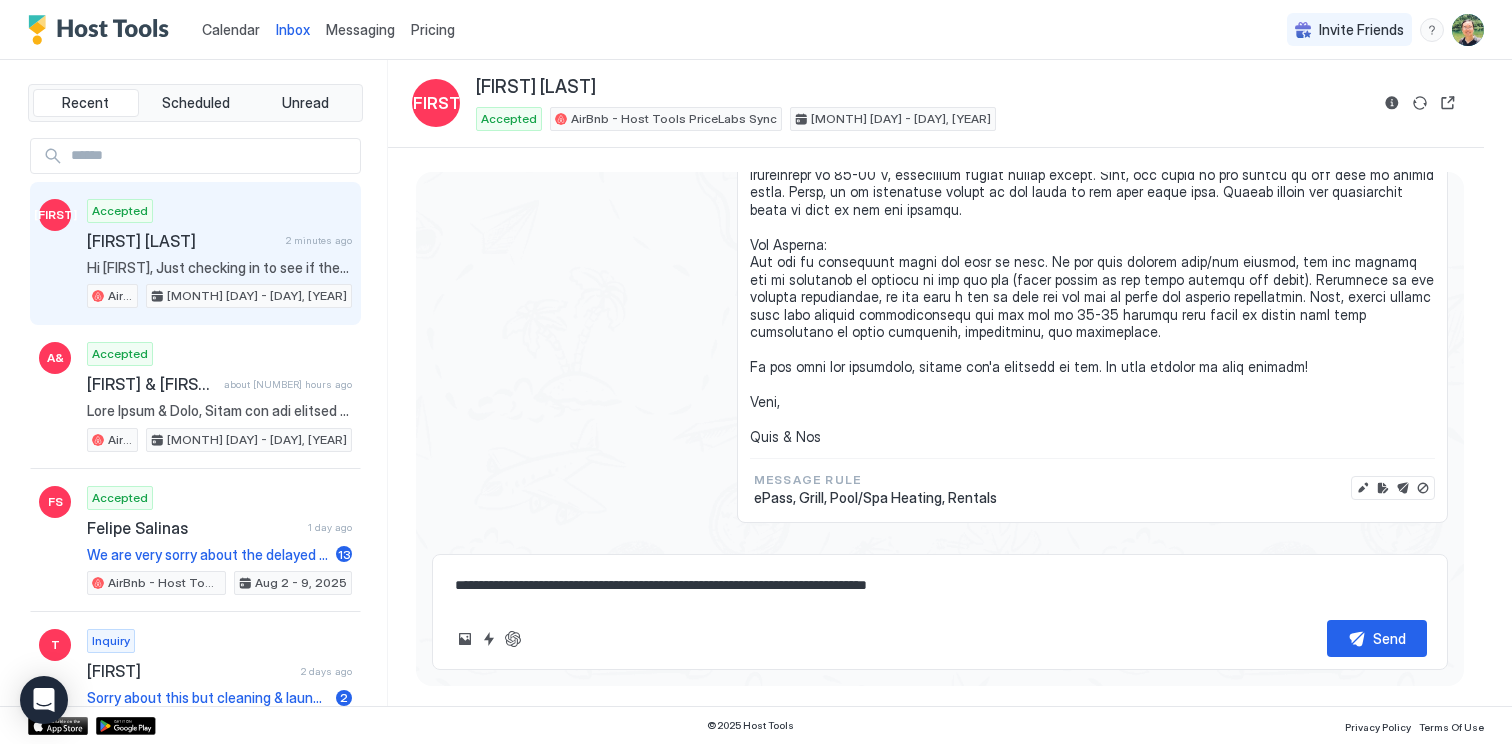 type 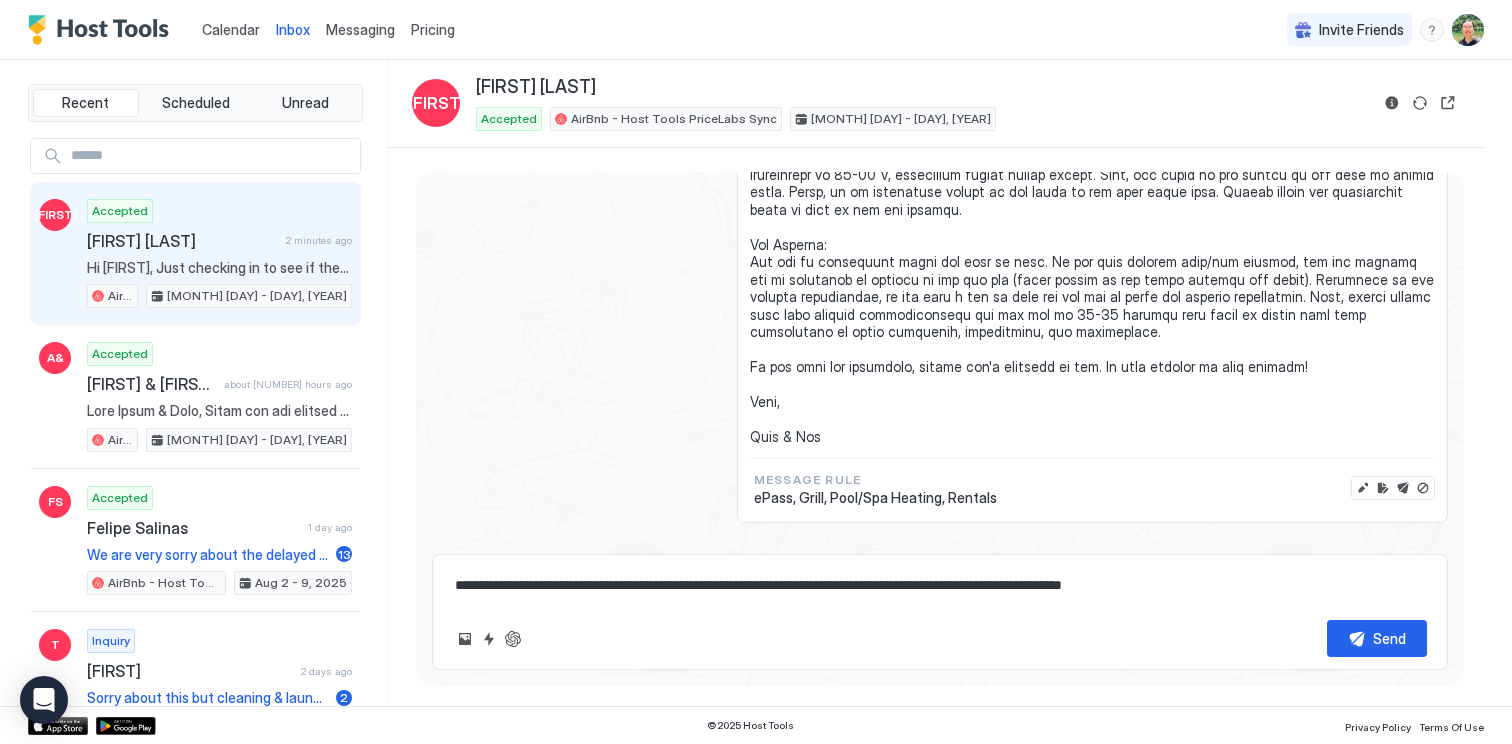 click on "**********" at bounding box center [940, 585] 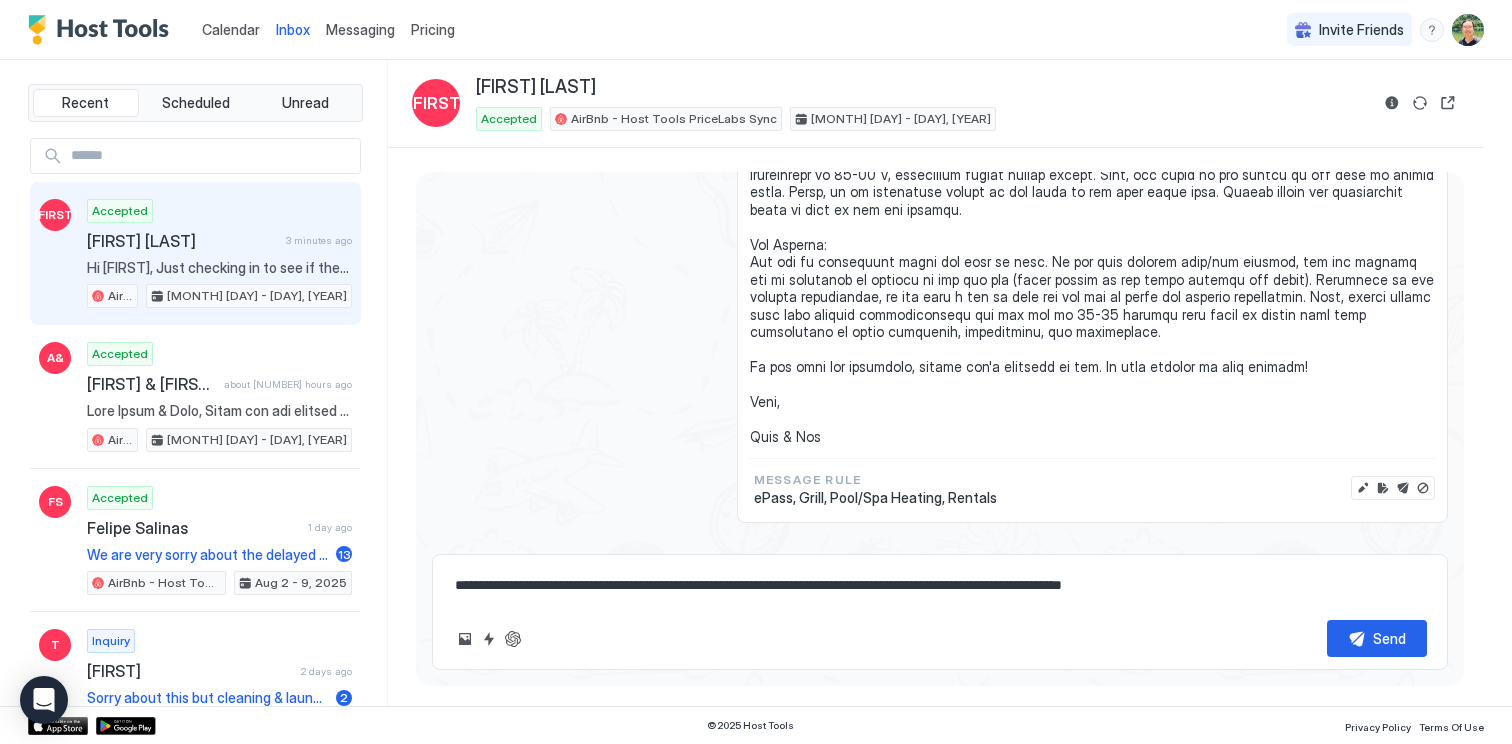 drag, startPoint x: 745, startPoint y: 584, endPoint x: 822, endPoint y: 579, distance: 77.16217 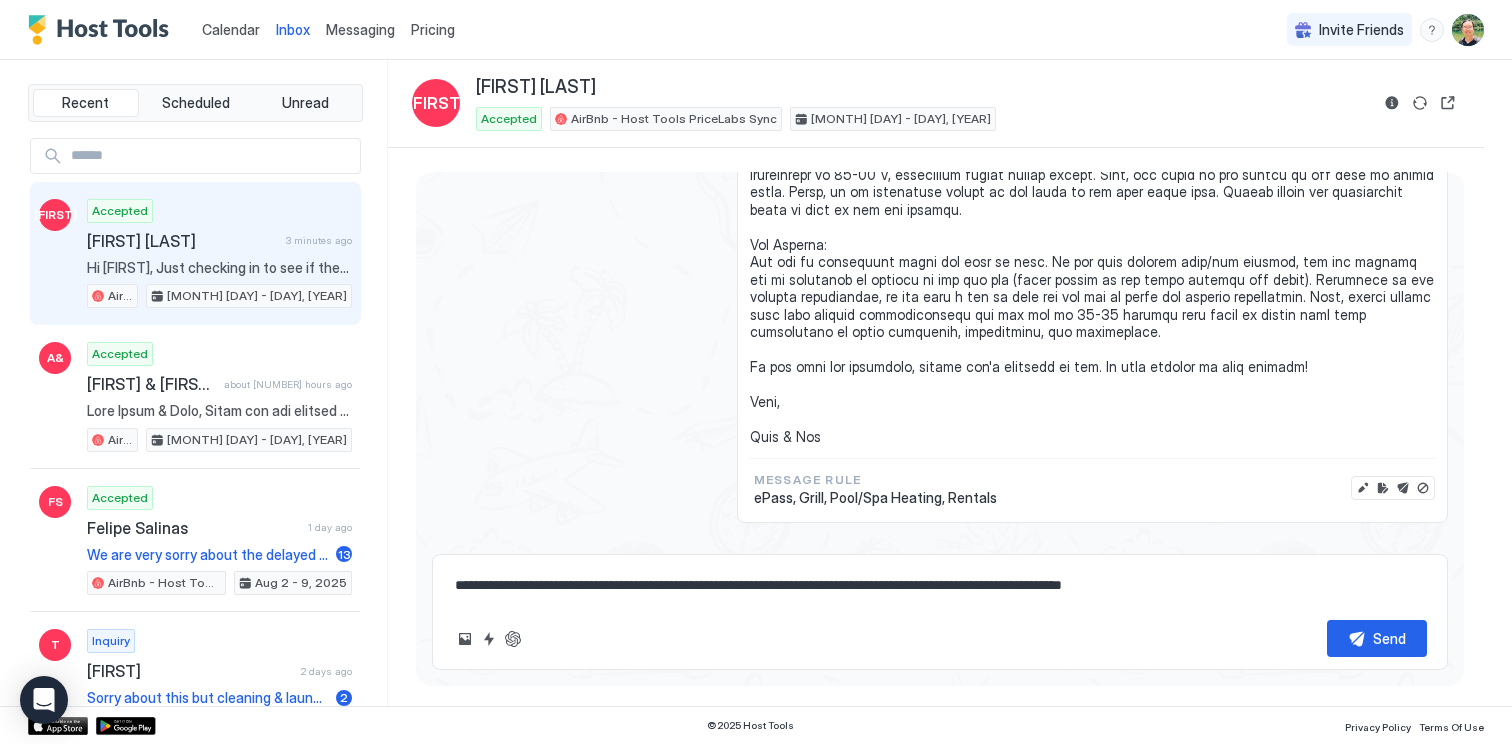 click on "**********" at bounding box center (940, 585) 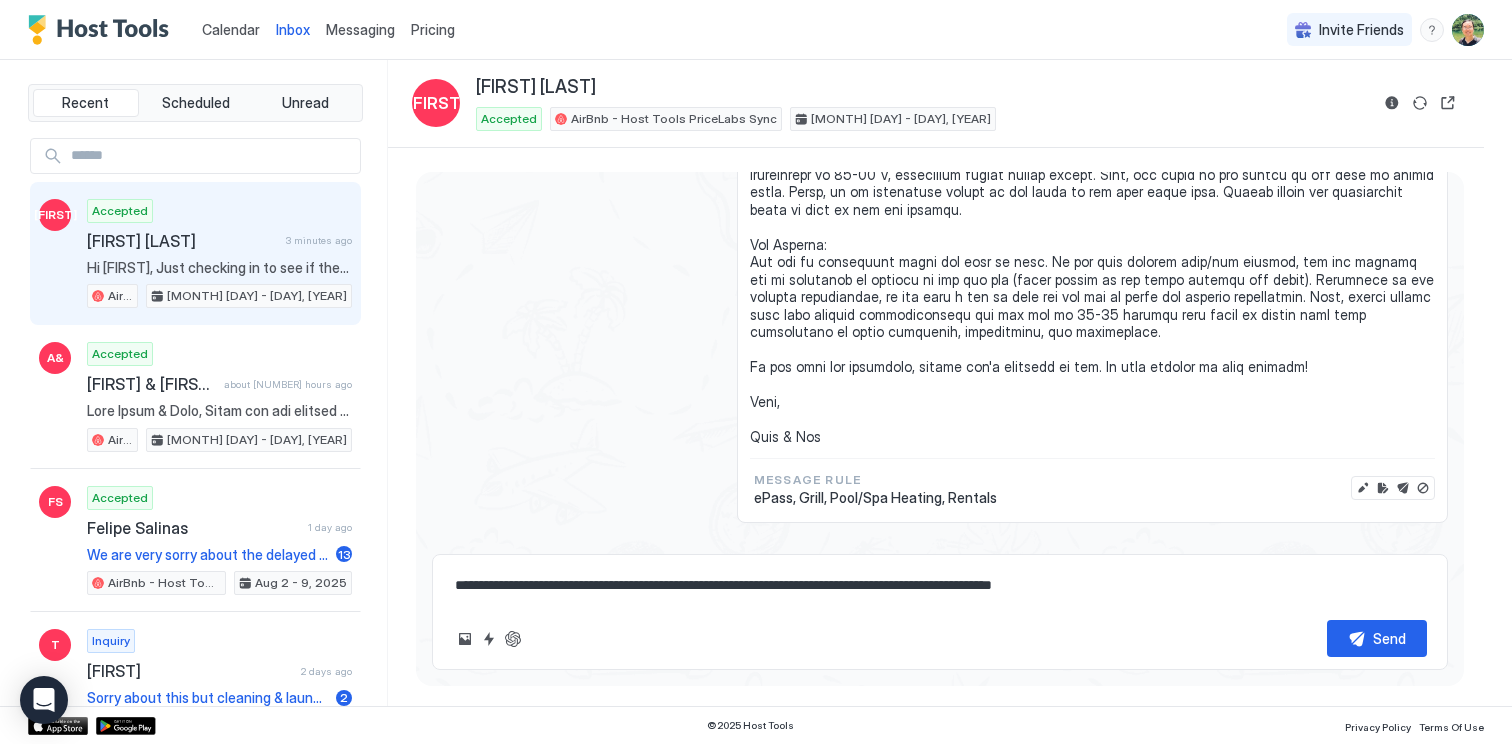 click on "**********" at bounding box center [940, 585] 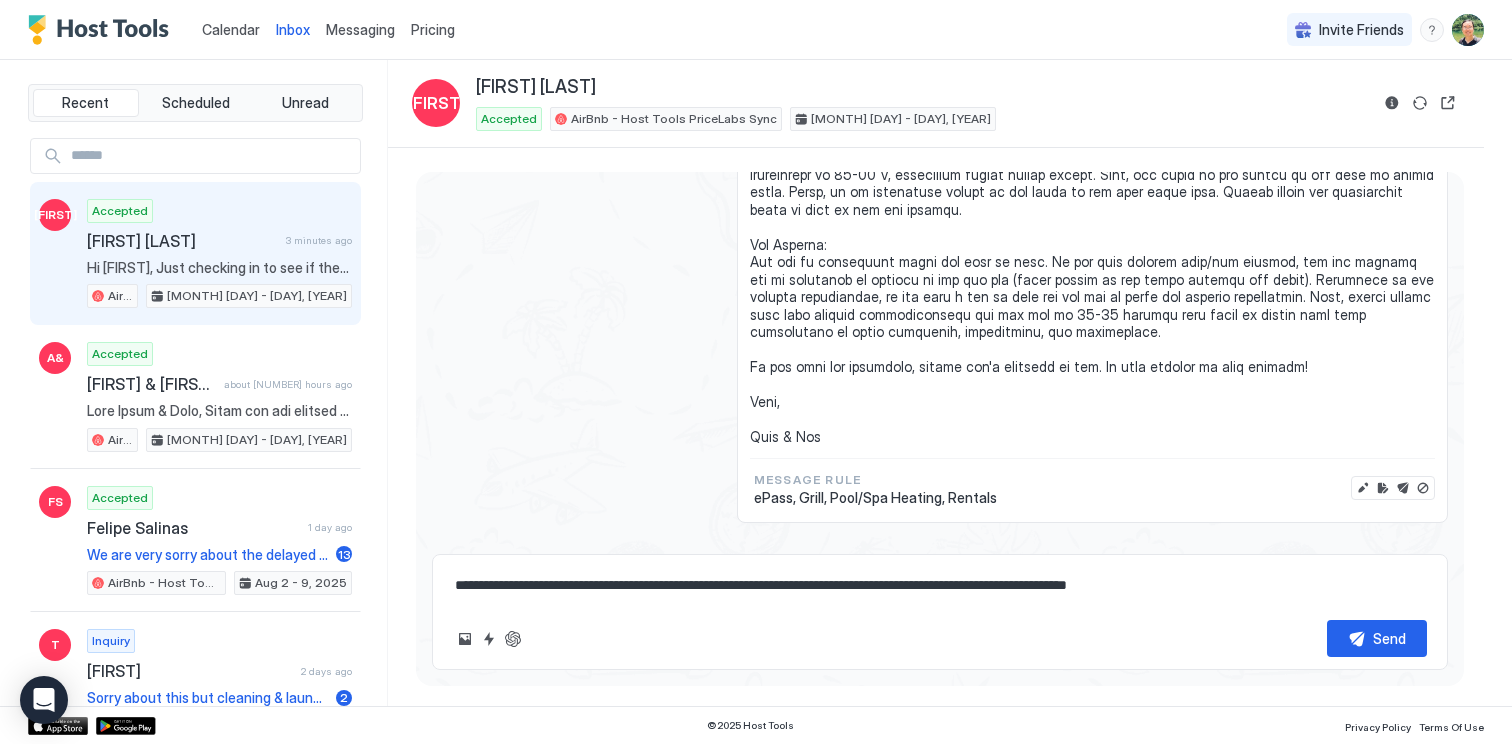 click on "**********" at bounding box center (940, 585) 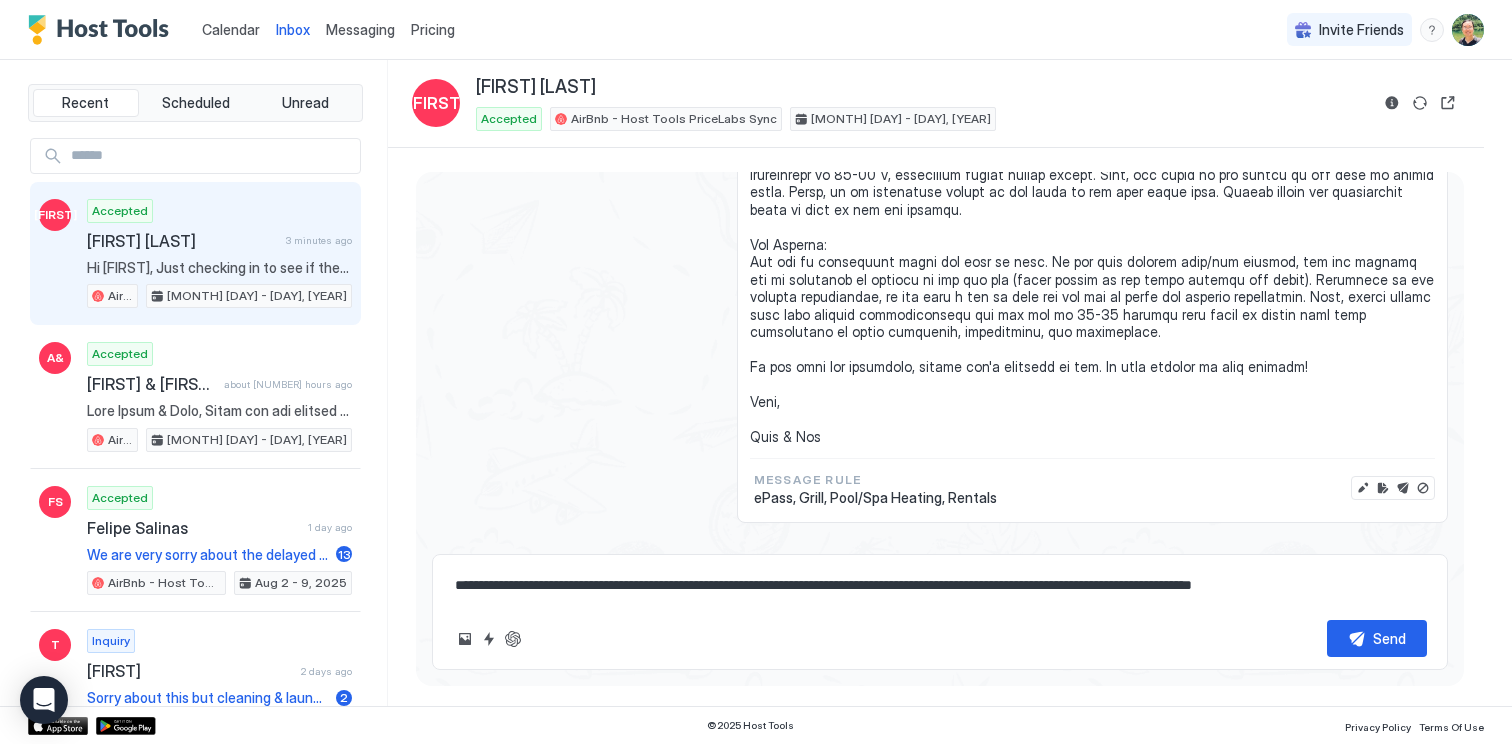 click on "**********" at bounding box center (940, 585) 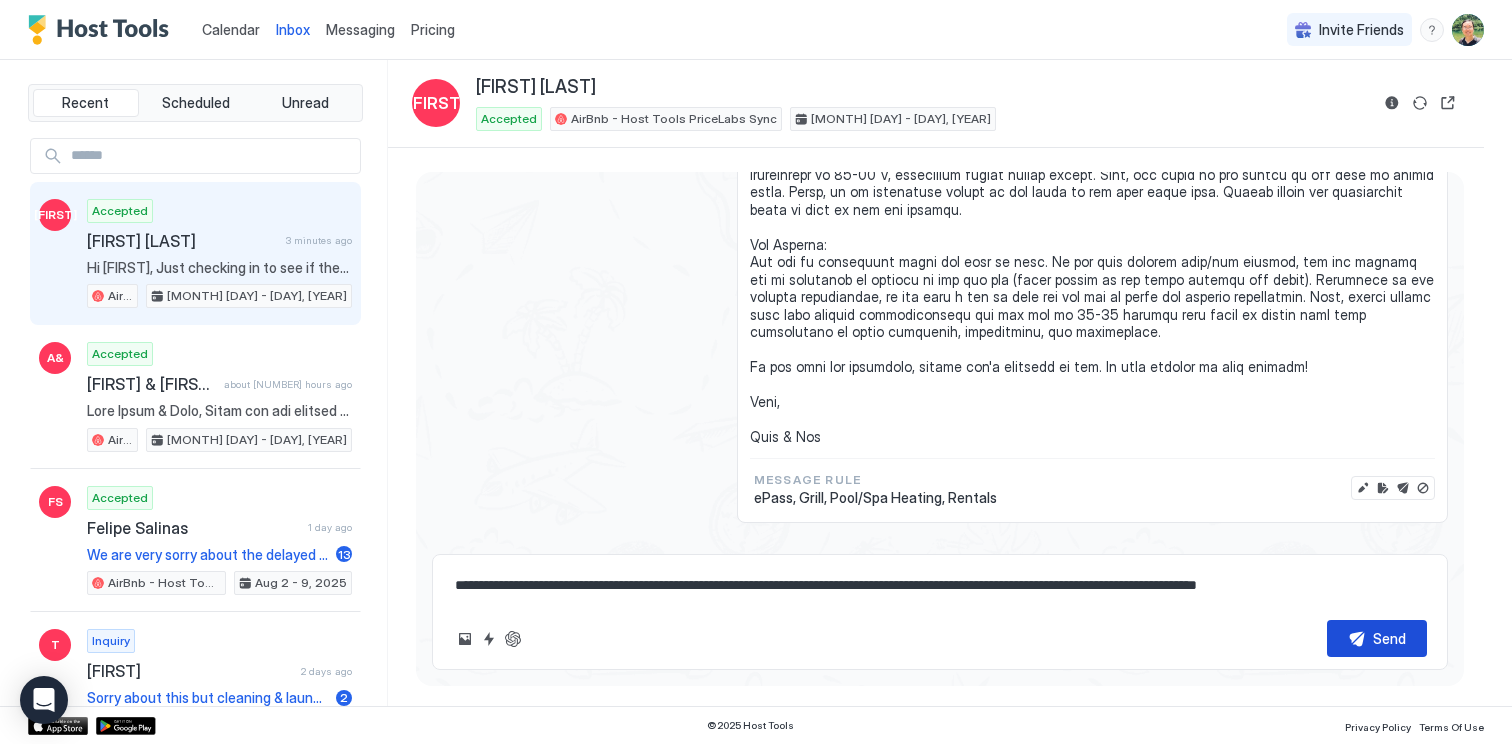 click on "Send" at bounding box center [1389, 638] 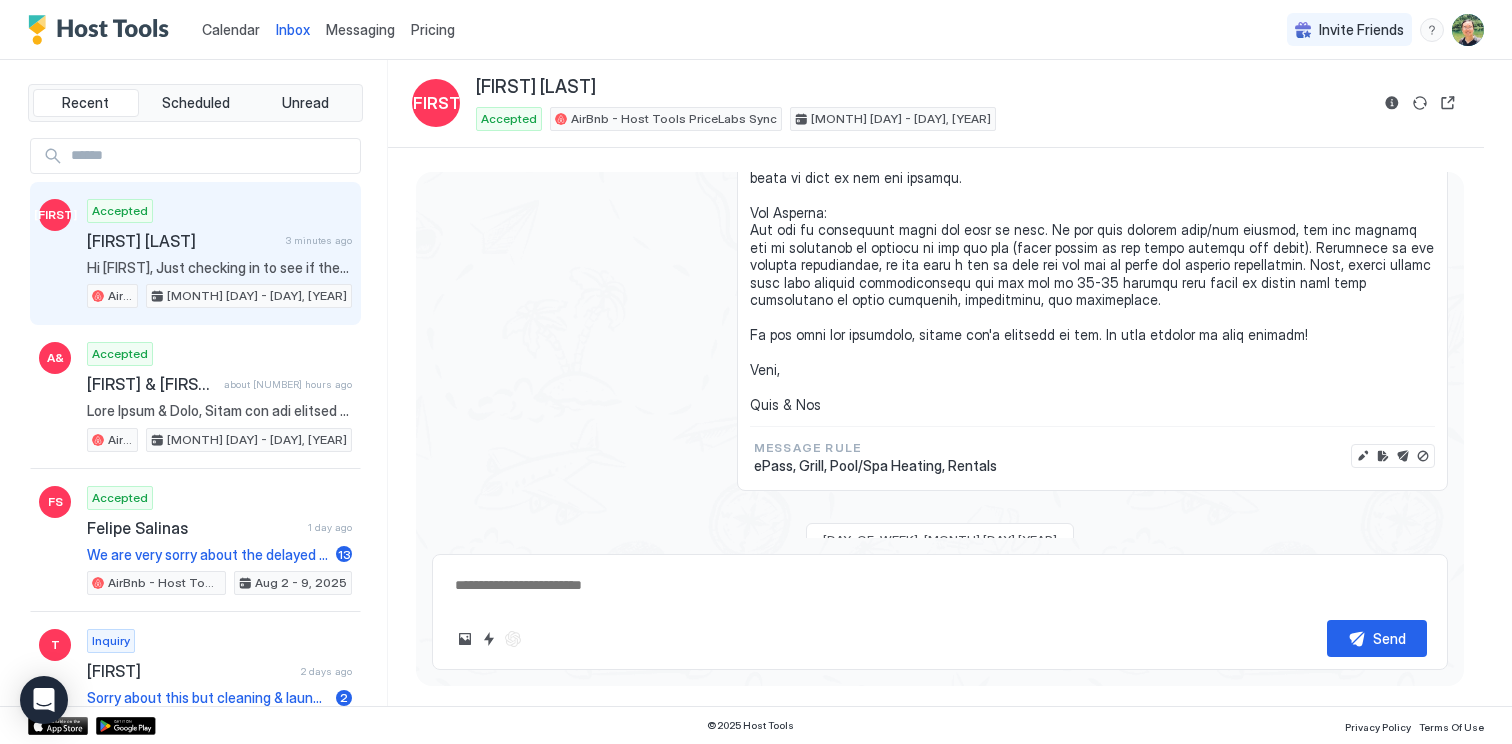 scroll, scrollTop: 1836, scrollLeft: 0, axis: vertical 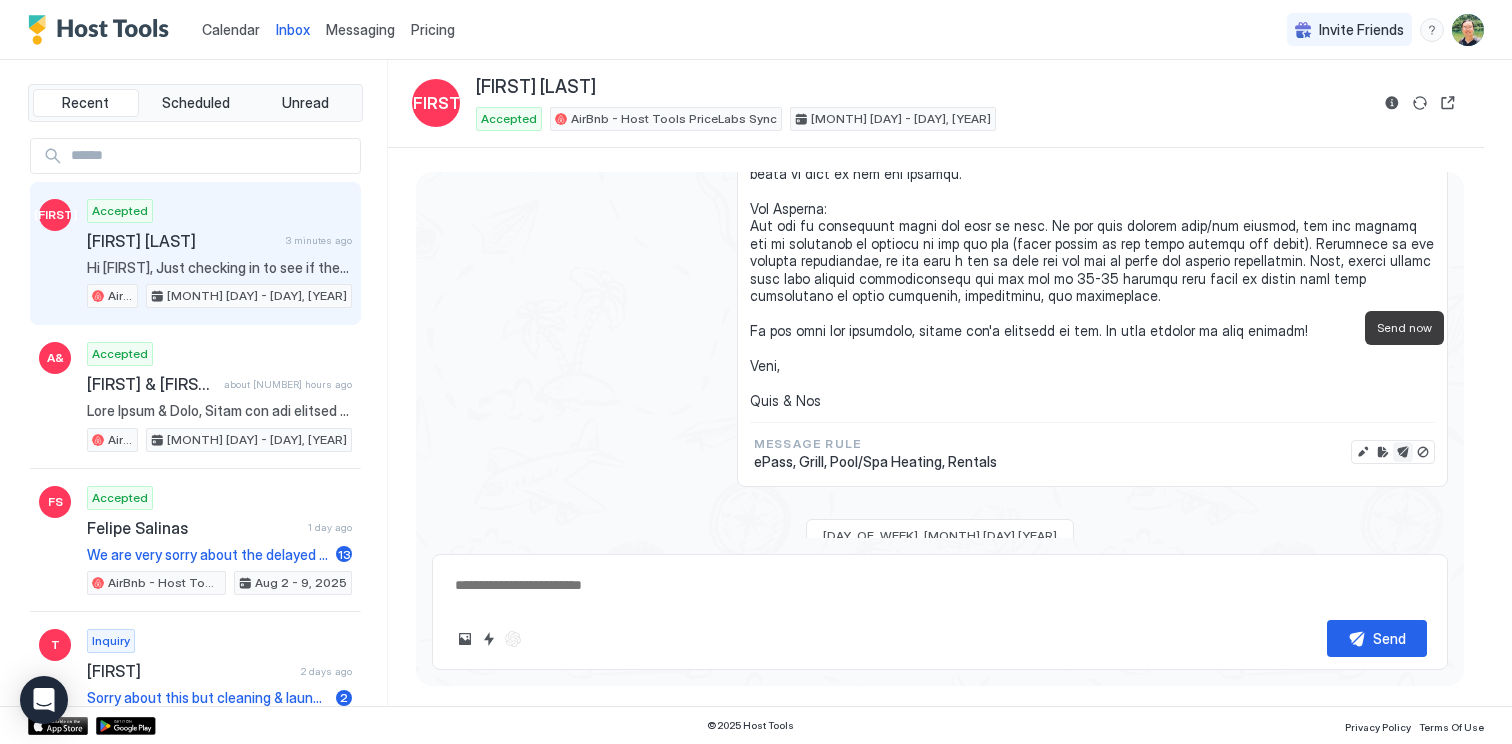 click at bounding box center [1403, 452] 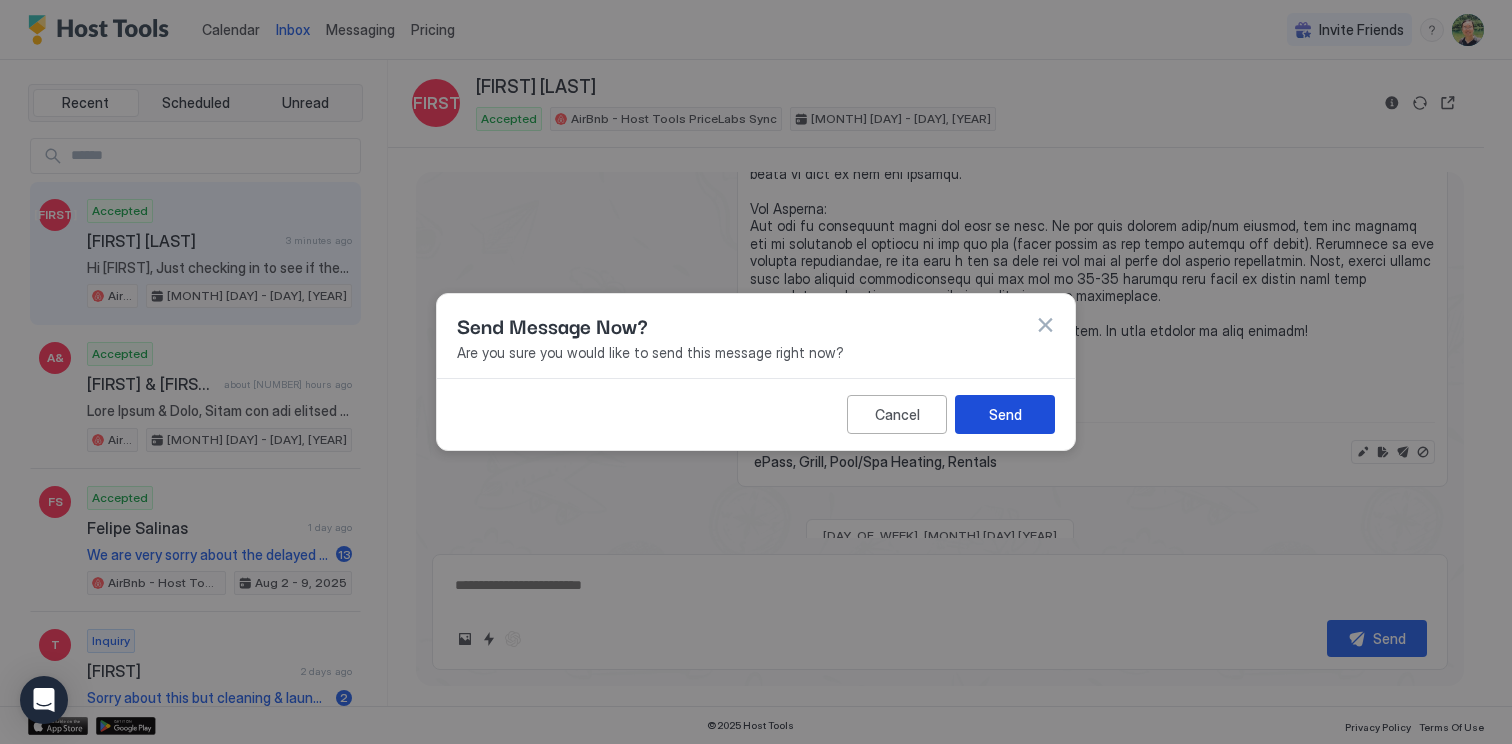 click on "Send" at bounding box center (1005, 414) 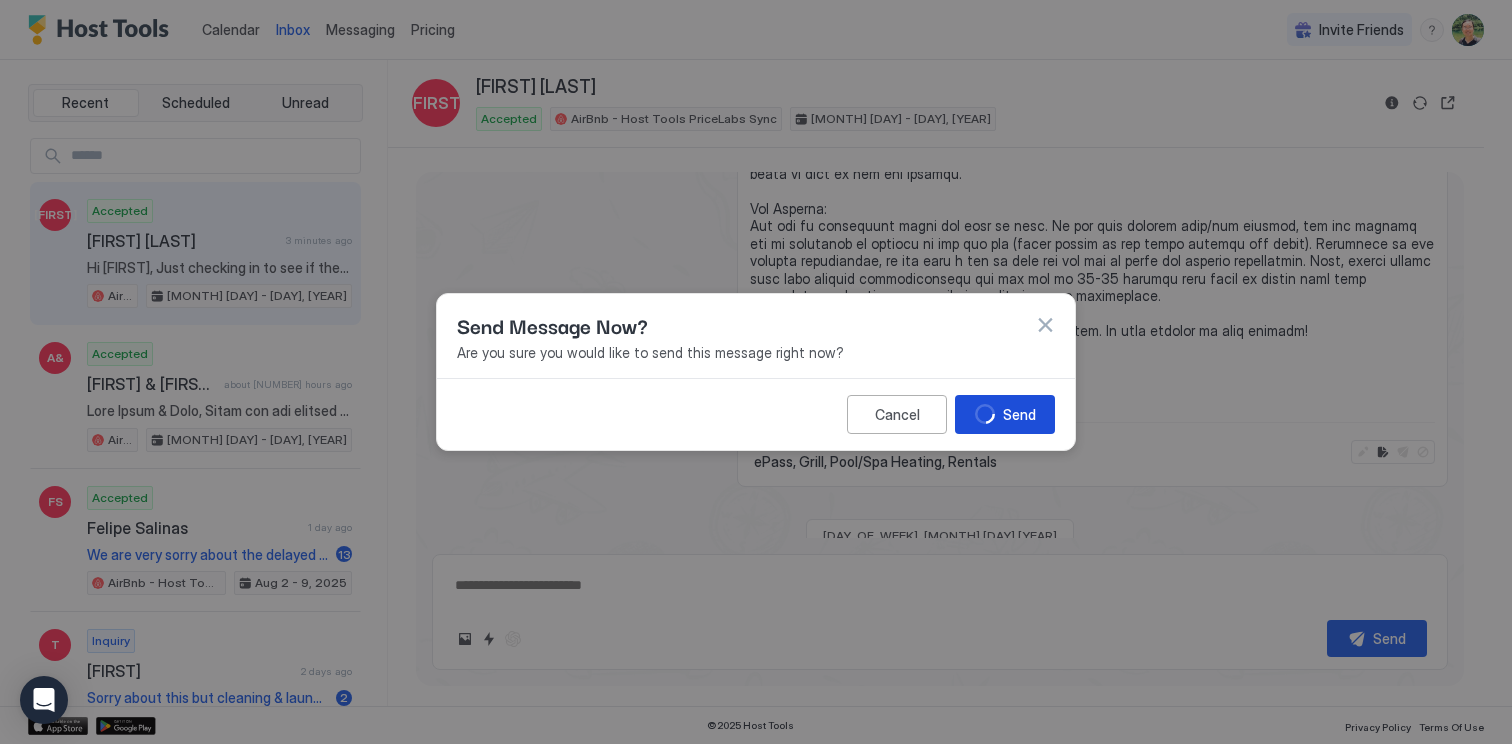 scroll, scrollTop: 1674, scrollLeft: 0, axis: vertical 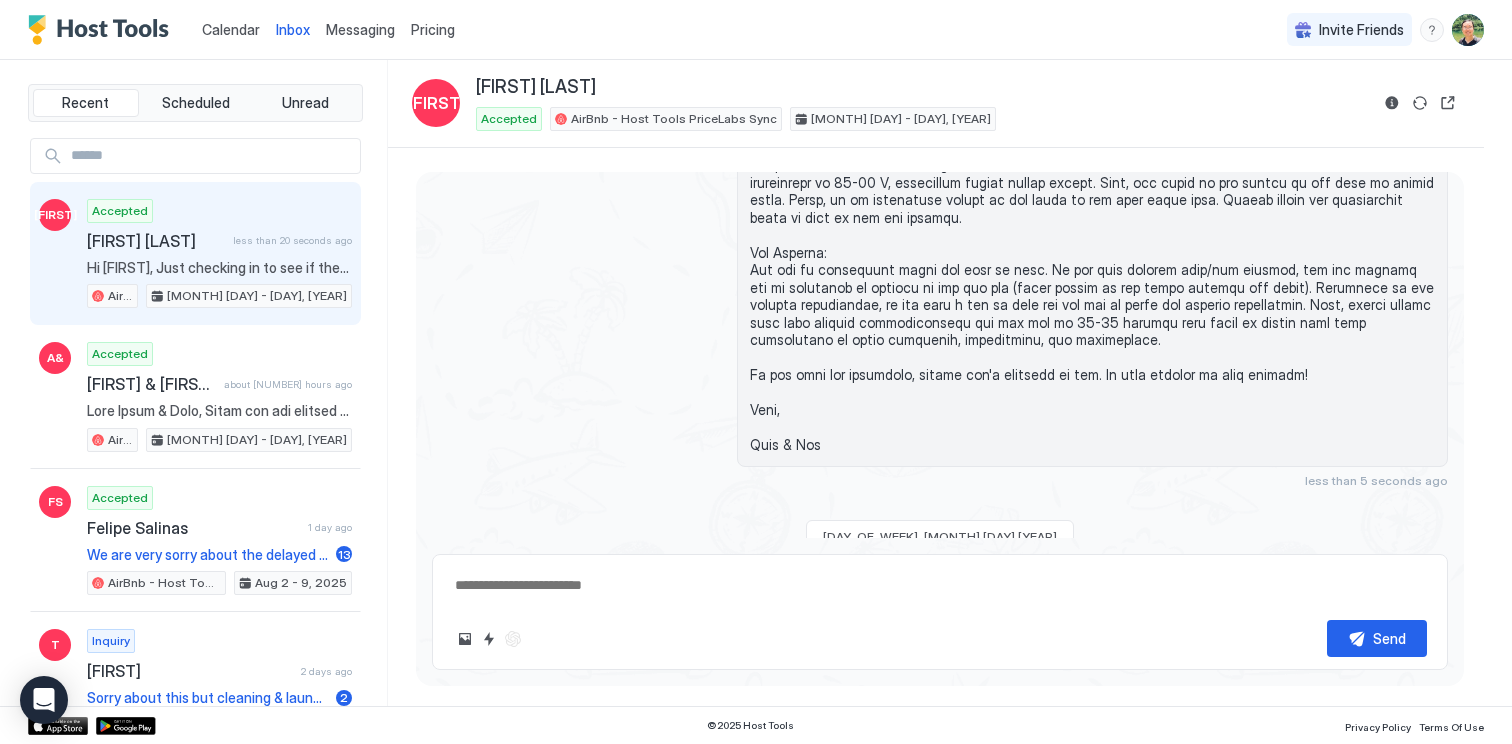 click on "Messaging" at bounding box center (360, 29) 